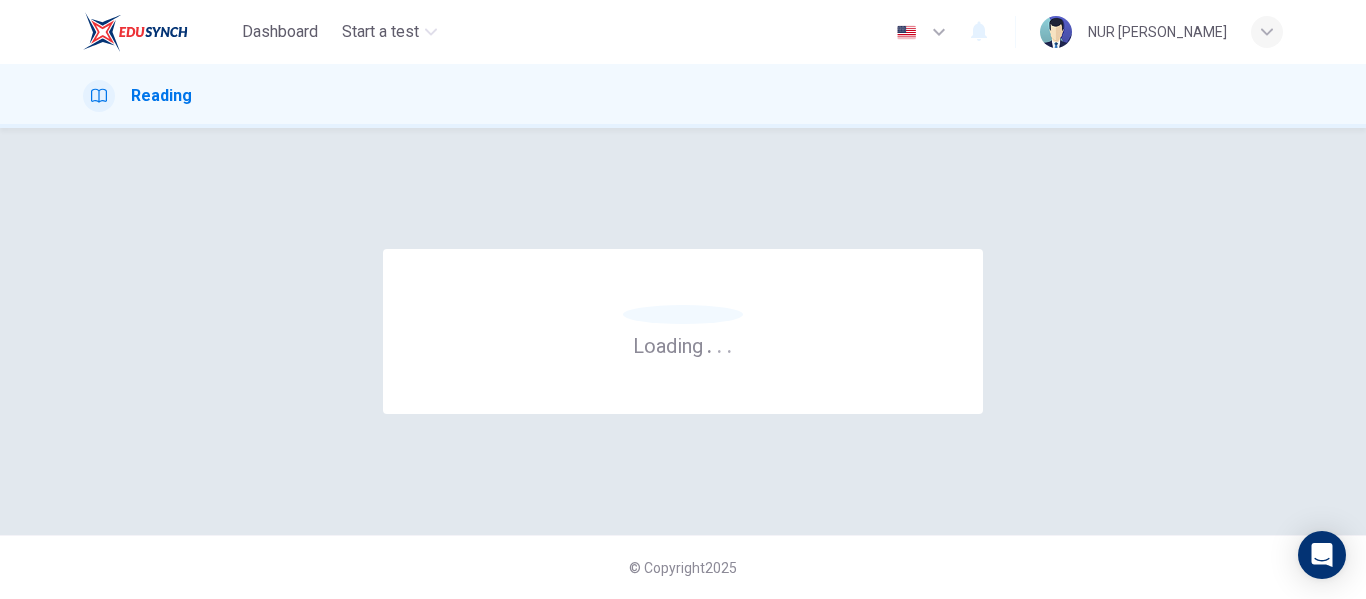scroll, scrollTop: 0, scrollLeft: 0, axis: both 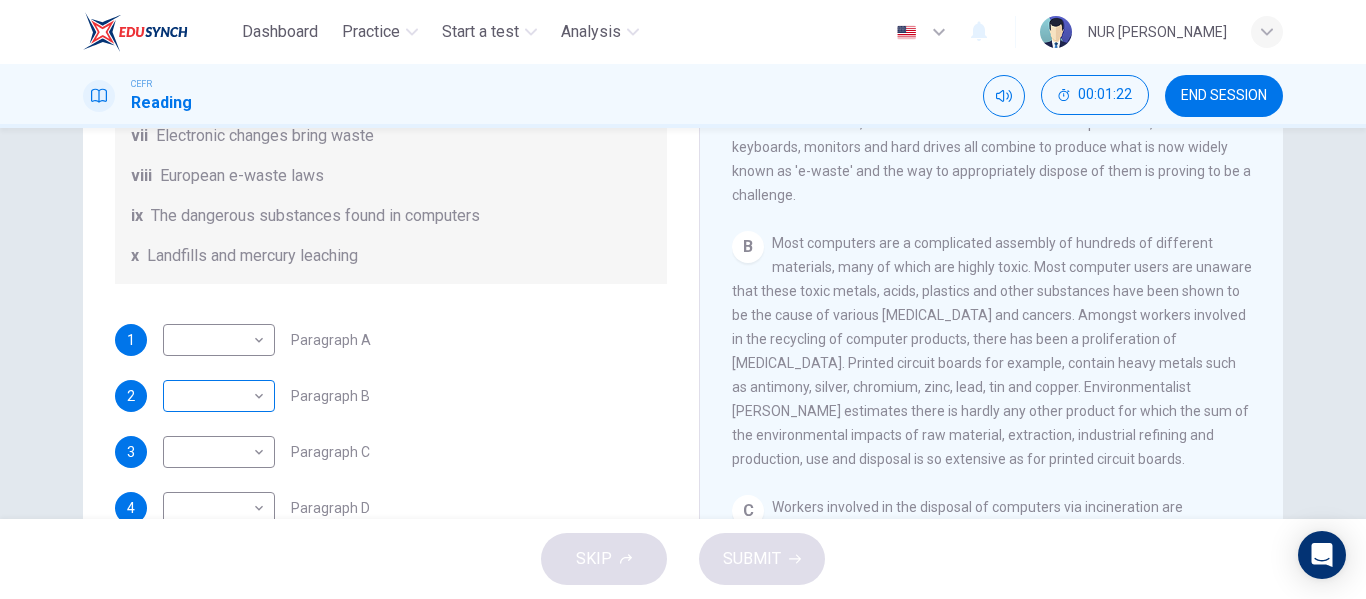 click on "Dashboard Practice Start a test Analysis English en ​ NUR [PERSON_NAME] ZUKI CEFR Reading 00:01:22 END SESSION Questions 1 - 7 The Reading Passage has 7 paragraphs,  A-G .
Choose the correct heading for each paragraph from the list of headings below.
Write the correct number,  i-x , in the boxes below. List of Headings i Exporting e-waste ii The hazards of burning computer junk iii Blame developed countries for e-waste iv Landfills are not satisfactory v Producer’s legal responsibility vi The dangers of computer circuit boards vii Electronic changes bring waste viii European e-waste laws ix The dangerous substances found in computers x Landfills and mercury leaching 1 ​ ​ Paragraph A 2 ​ ​ Paragraph B 3 ​ ​ Paragraph C 4 ​ ​ Paragraph D 5 ​ ​ Paragraph E 6 ​ ​ Paragraph F 7 ​ ​ Paragraph G The Intense Rate of Change in the World CLICK TO ZOOM Click to Zoom A B C D E F G SKIP SUBMIT Dashboard Practice Start a test Analysis Notifications © Copyright  2025" at bounding box center (683, 299) 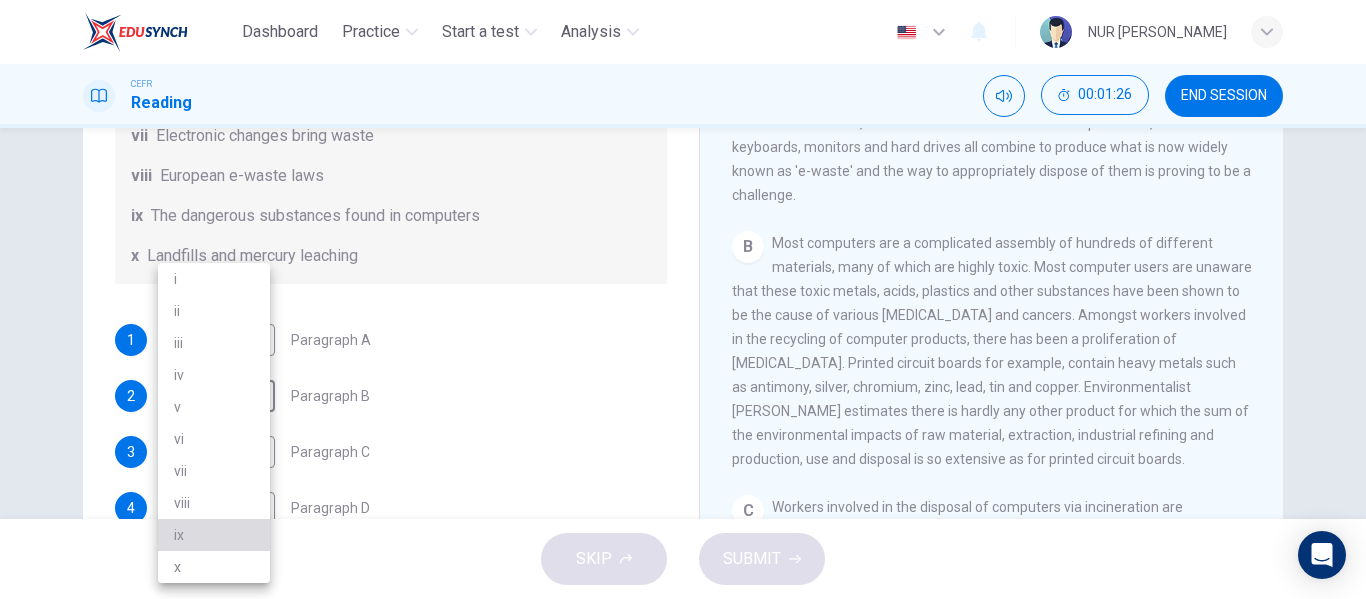 click on "ix" at bounding box center [214, 535] 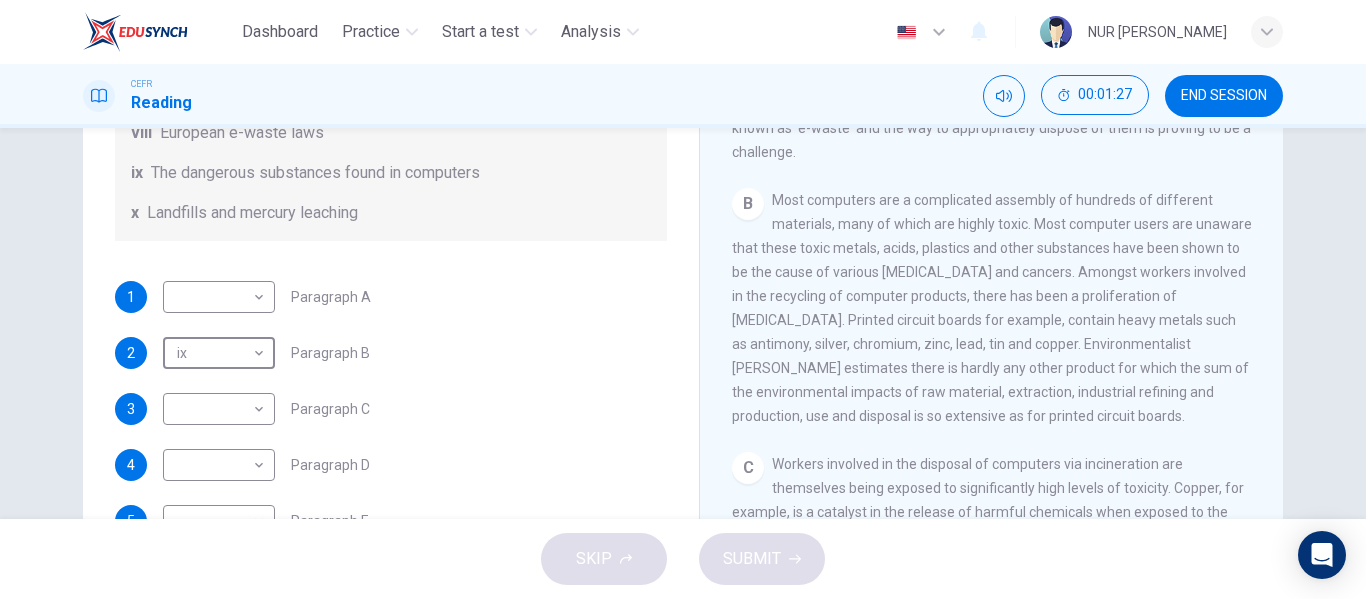 scroll, scrollTop: 178, scrollLeft: 0, axis: vertical 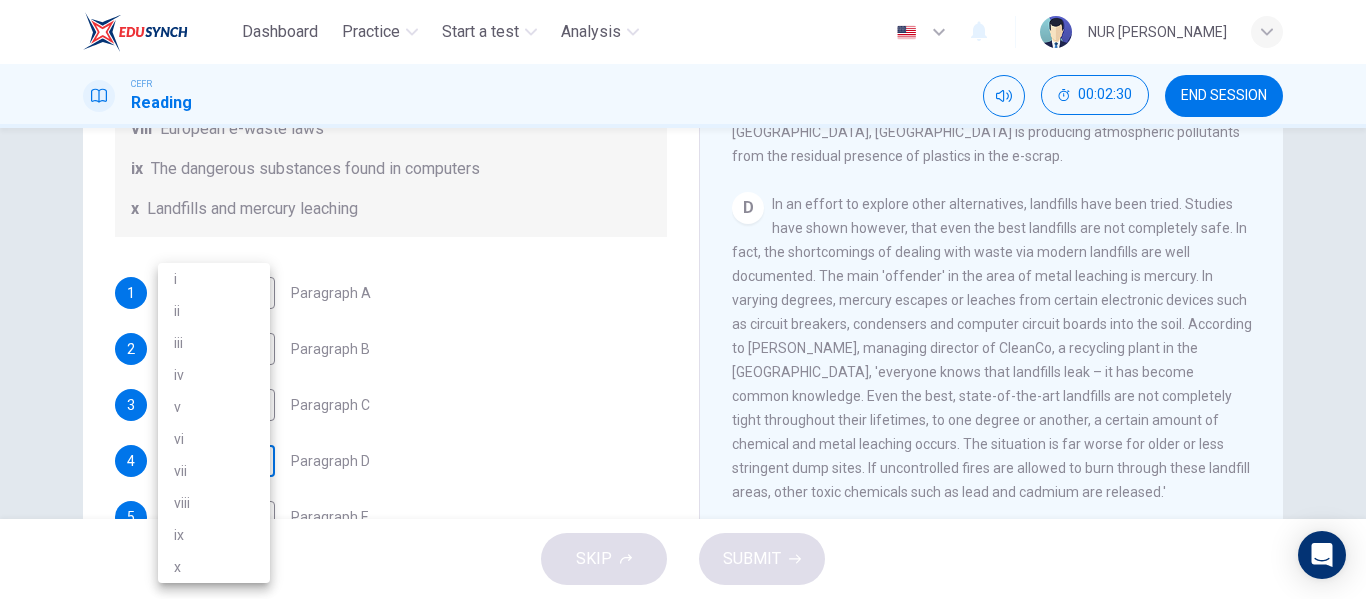 click on "Dashboard Practice Start a test Analysis English en ​ NUR [PERSON_NAME] ZUKI CEFR Reading 00:02:30 END SESSION Questions 1 - 7 The Reading Passage has 7 paragraphs,  A-G .
Choose the correct heading for each paragraph from the list of headings below.
Write the correct number,  i-x , in the boxes below. List of Headings i Exporting e-waste ii The hazards of burning computer junk iii Blame developed countries for e-waste iv Landfills are not satisfactory v Producer’s legal responsibility vi The dangers of computer circuit boards vii Electronic changes bring waste viii European e-waste laws ix The dangerous substances found in computers x Landfills and mercury leaching 1 ​ ​ Paragraph A 2 ix ix ​ Paragraph B 3 ​ ​ Paragraph C 4 ​ ​ Paragraph D 5 ​ ​ Paragraph E 6 ​ ​ Paragraph F 7 ​ ​ Paragraph G The Intense Rate of Change in the World CLICK TO ZOOM Click to Zoom A B C D E F G SKIP SUBMIT Dashboard Practice Start a test Analysis Notifications © Copyright  2025" at bounding box center (683, 299) 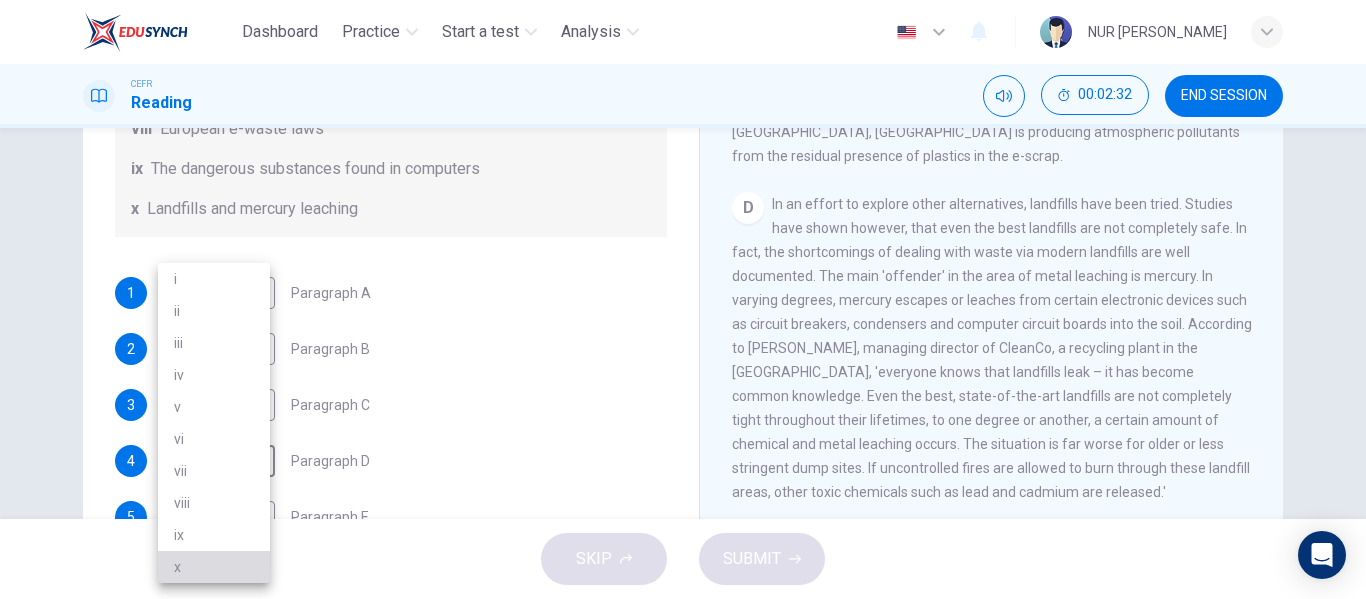 click on "x" at bounding box center (214, 567) 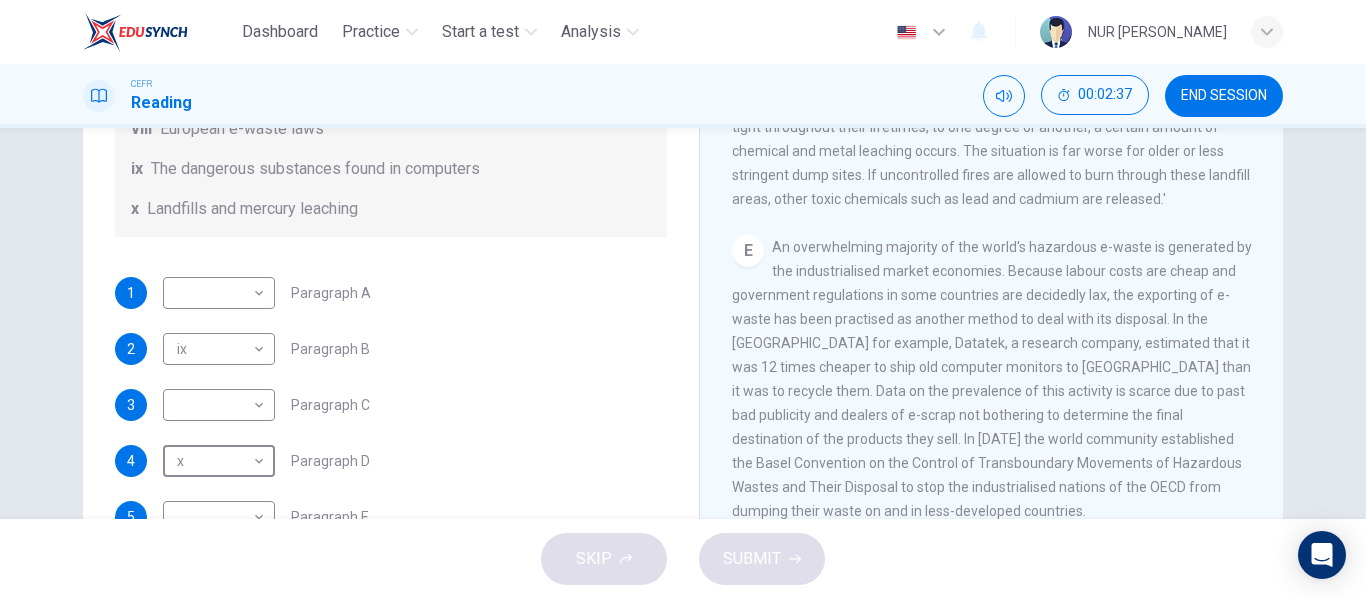 scroll, scrollTop: 1417, scrollLeft: 0, axis: vertical 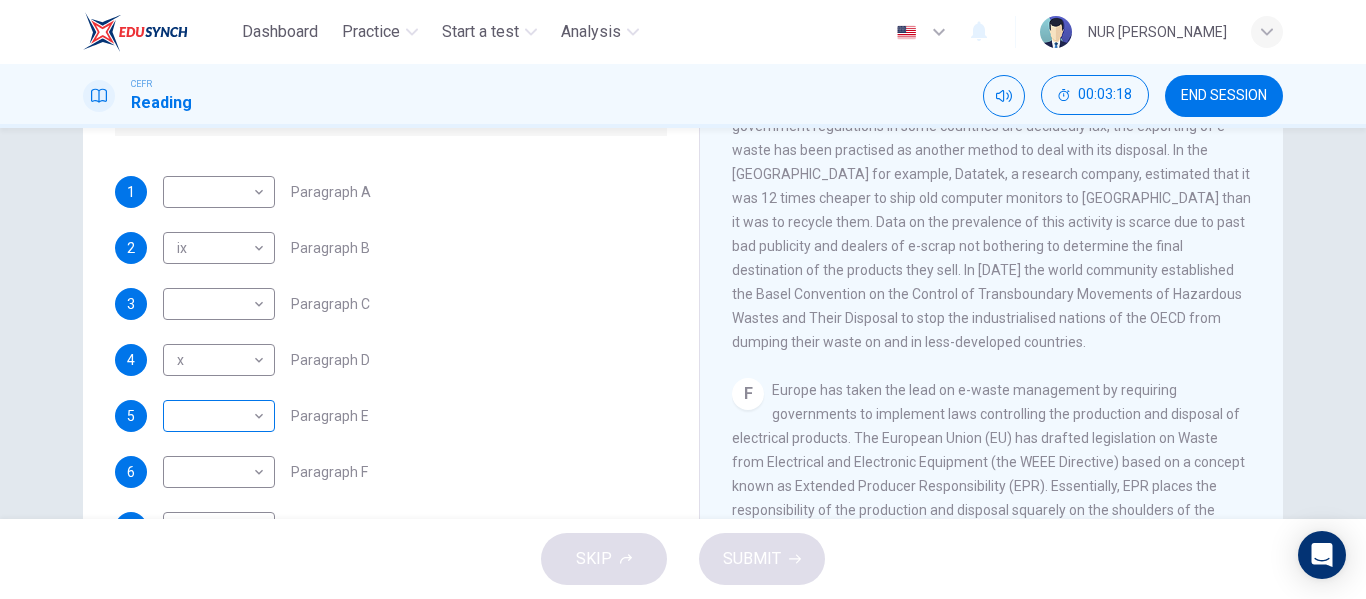 click on "​ ​" at bounding box center (219, 416) 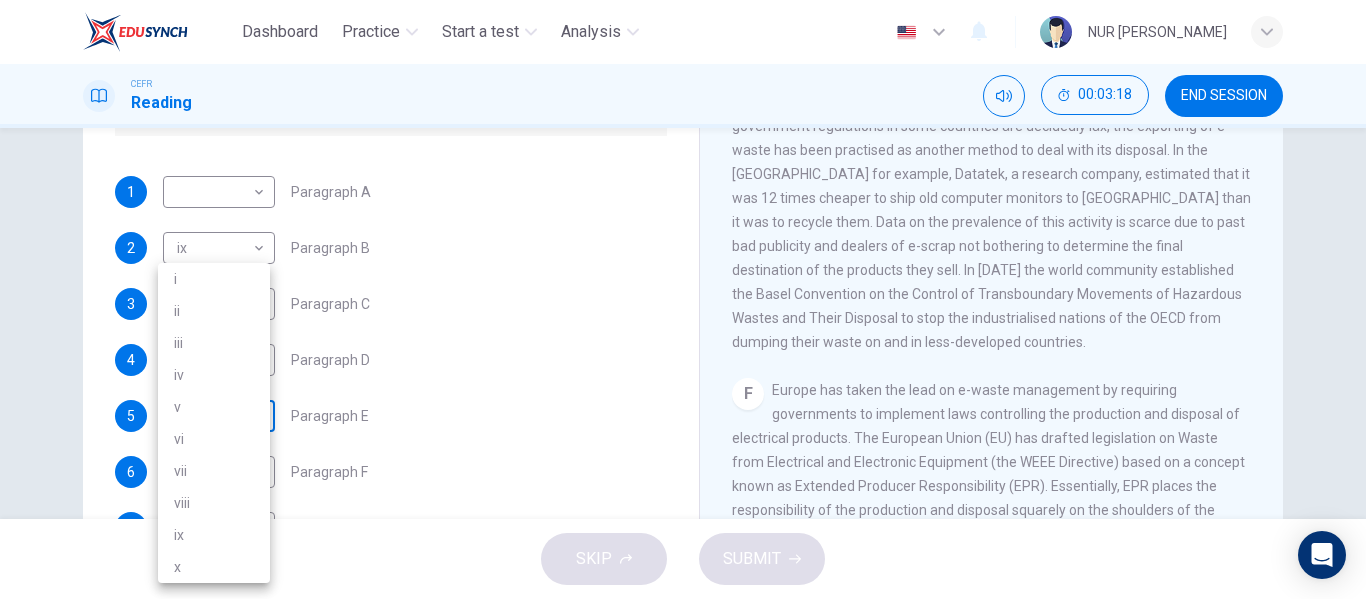 click on "Dashboard Practice Start a test Analysis English en ​ NUR [PERSON_NAME] ZUKI CEFR Reading 00:03:18 END SESSION Questions 1 - 7 The Reading Passage has 7 paragraphs,  A-G .
Choose the correct heading for each paragraph from the list of headings below.
Write the correct number,  i-x , in the boxes below. List of Headings i Exporting e-waste ii The hazards of burning computer junk iii Blame developed countries for e-waste iv Landfills are not satisfactory v Producer’s legal responsibility vi The dangers of computer circuit boards vii Electronic changes bring waste viii European e-waste laws ix The dangerous substances found in computers x Landfills and mercury leaching 1 ​ ​ Paragraph A 2 ix ix ​ Paragraph B 3 ​ ​ Paragraph C 4 x x ​ Paragraph D 5 ​ ​ Paragraph E 6 ​ ​ Paragraph F 7 ​ ​ Paragraph G The Intense Rate of Change in the World CLICK TO ZOOM Click to Zoom A B C D E F G SKIP SUBMIT Dashboard Practice Start a test Analysis Notifications © Copyright  2025" at bounding box center [683, 299] 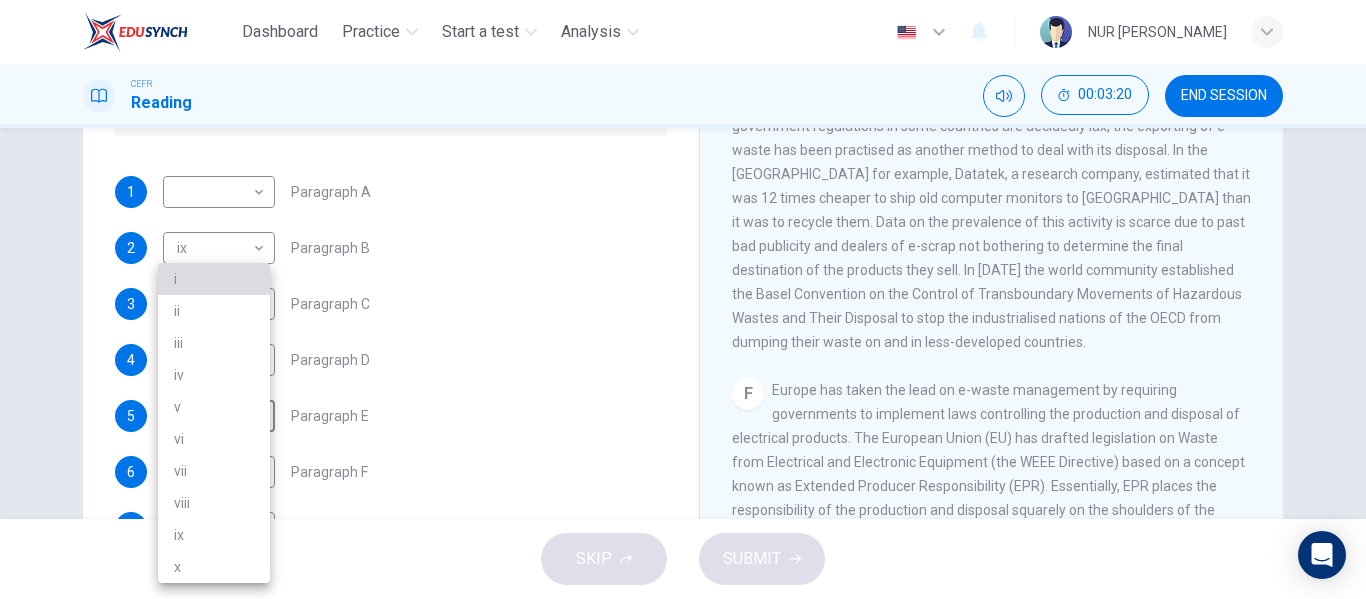 click on "i" at bounding box center [214, 279] 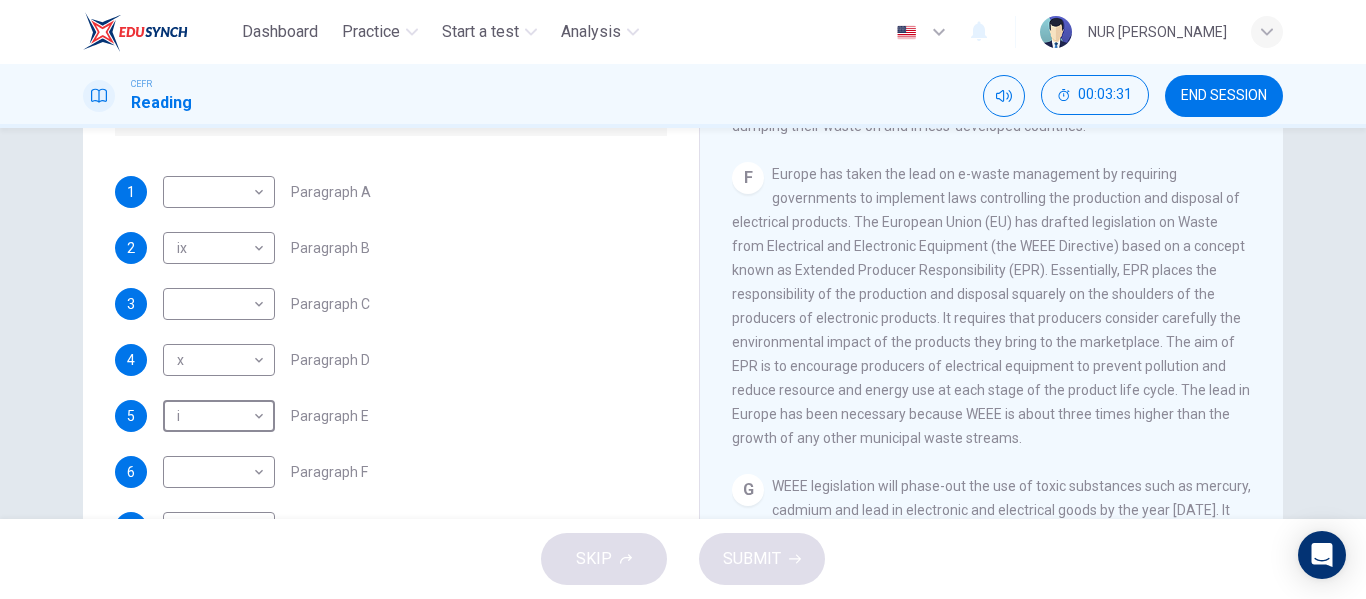 scroll, scrollTop: 1701, scrollLeft: 0, axis: vertical 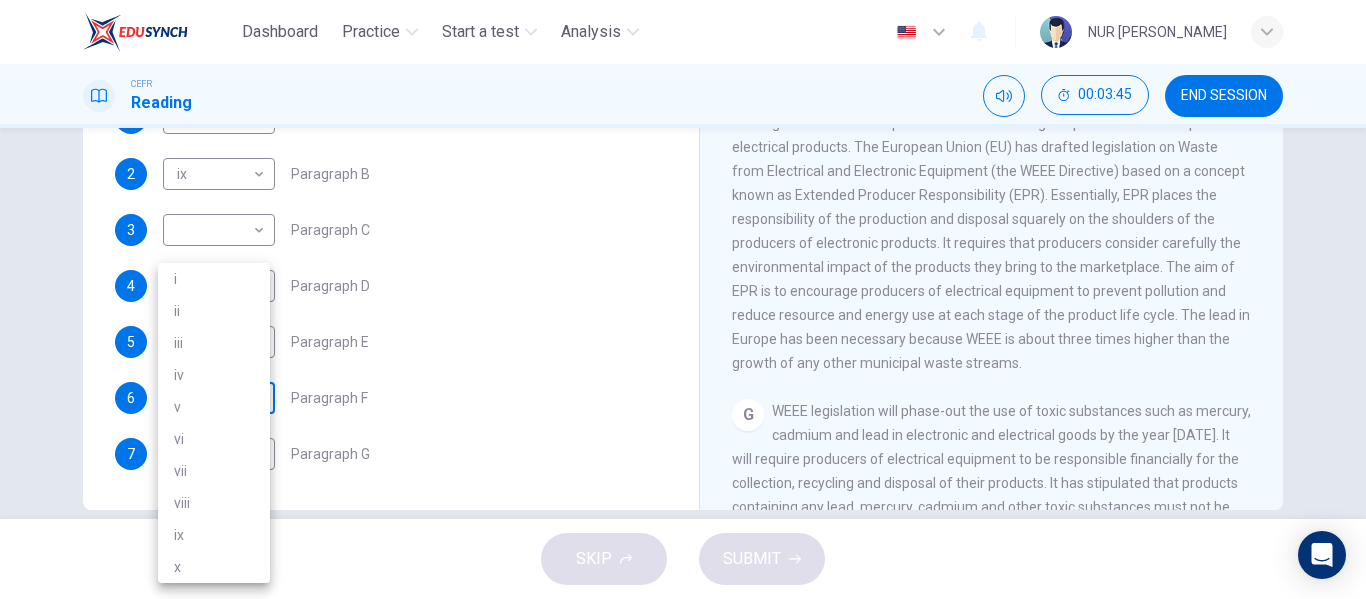 click on "Dashboard Practice Start a test Analysis English en ​ NUR [PERSON_NAME] ZUKI CEFR Reading 00:03:45 END SESSION Questions 1 - 7 The Reading Passage has 7 paragraphs,  A-G .
Choose the correct heading for each paragraph from the list of headings below.
Write the correct number,  i-x , in the boxes below. List of Headings i Exporting e-waste ii The hazards of burning computer junk iii Blame developed countries for e-waste iv Landfills are not satisfactory v Producer’s legal responsibility vi The dangers of computer circuit boards vii Electronic changes bring waste viii European e-waste laws ix The dangerous substances found in computers x Landfills and mercury leaching 1 ​ ​ Paragraph A 2 ix ix ​ Paragraph B 3 ​ ​ Paragraph C 4 x x ​ Paragraph D 5 i i ​ Paragraph E 6 ​ ​ Paragraph F 7 ​ ​ Paragraph G The Intense Rate of Change in the World CLICK TO ZOOM Click to Zoom A B C D E F G SKIP SUBMIT Dashboard Practice Start a test Analysis Notifications © Copyright  2025" at bounding box center [683, 299] 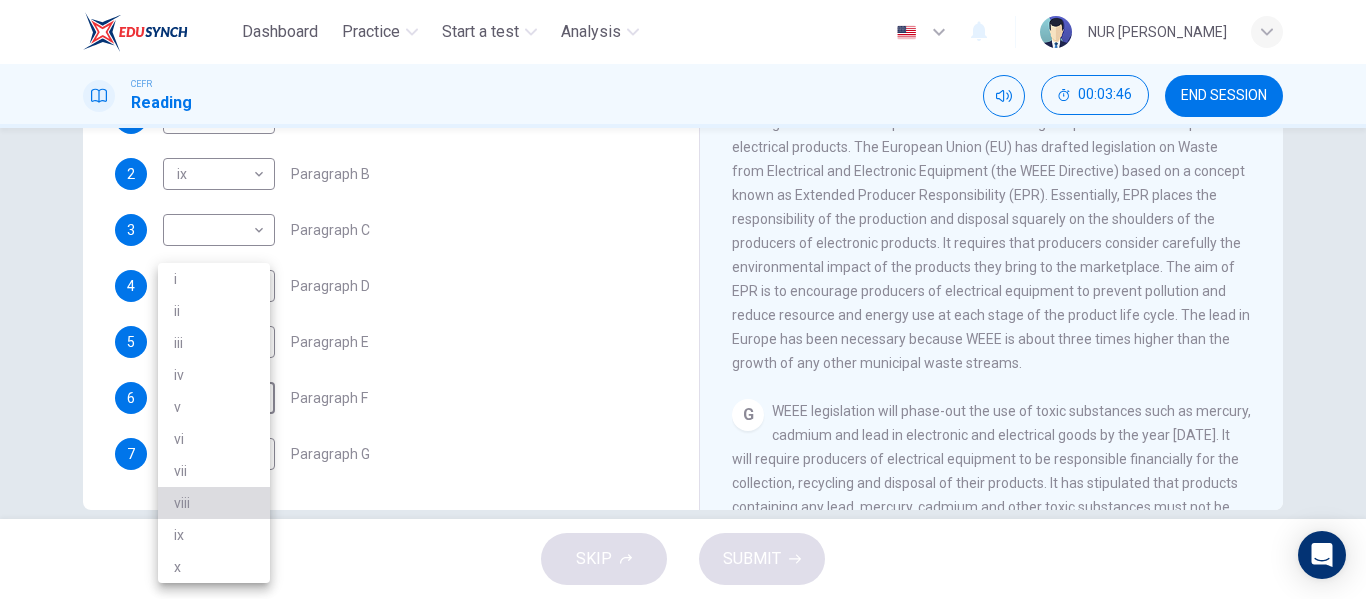 click on "viii" at bounding box center (214, 503) 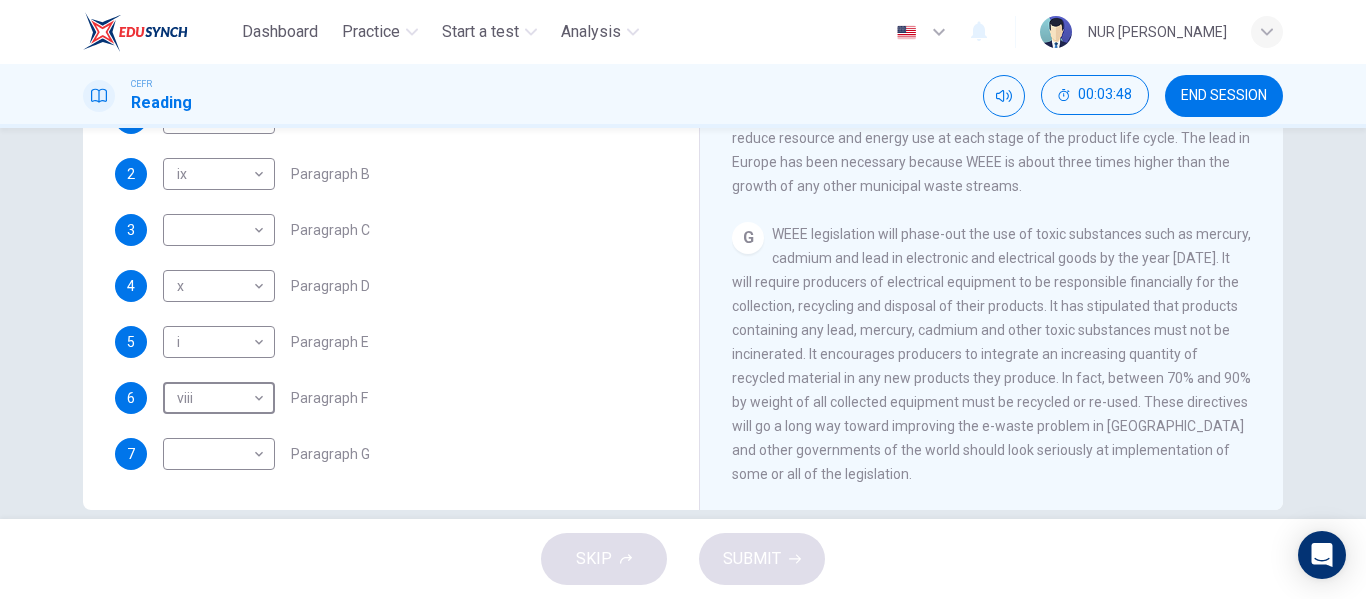 scroll, scrollTop: 1931, scrollLeft: 0, axis: vertical 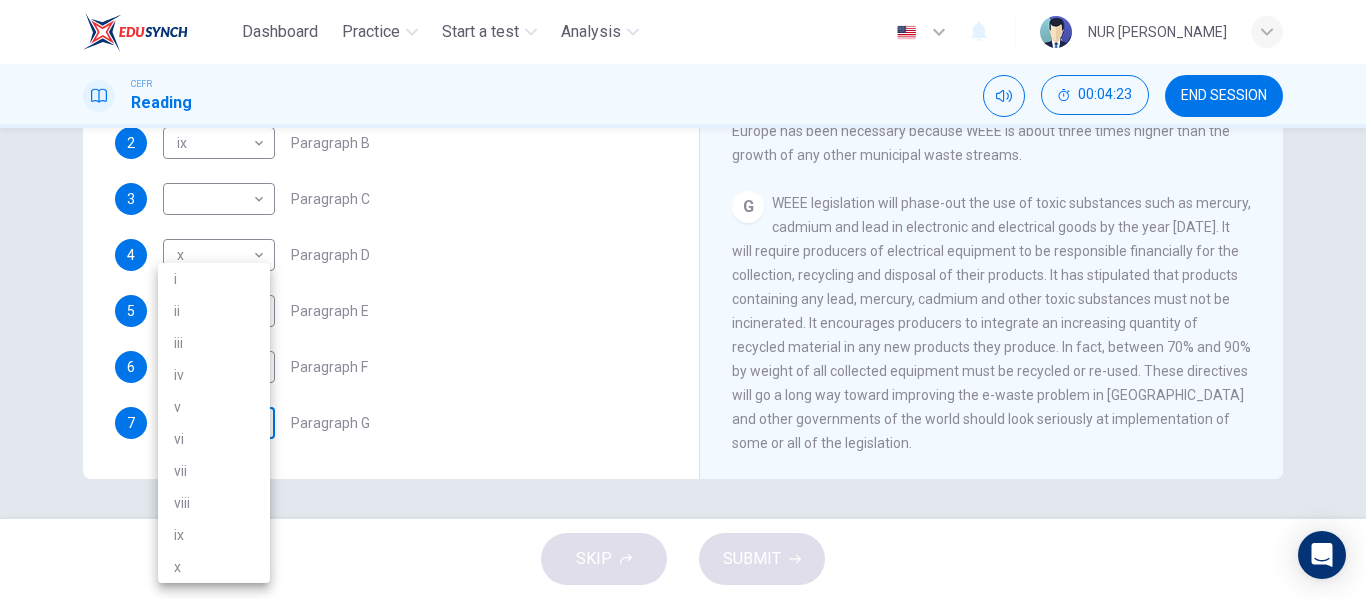click on "Dashboard Practice Start a test Analysis English en ​ NUR [PERSON_NAME] ZUKI CEFR Reading 00:04:23 END SESSION Questions 1 - 7 The Reading Passage has 7 paragraphs,  A-G .
Choose the correct heading for each paragraph from the list of headings below.
Write the correct number,  i-x , in the boxes below. List of Headings i Exporting e-waste ii The hazards of burning computer junk iii Blame developed countries for e-waste iv Landfills are not satisfactory v Producer’s legal responsibility vi The dangers of computer circuit boards vii Electronic changes bring waste viii European e-waste laws ix The dangerous substances found in computers x Landfills and mercury leaching 1 ​ ​ Paragraph A 2 ix ix ​ Paragraph B 3 ​ ​ Paragraph C 4 x x ​ Paragraph D 5 i i ​ Paragraph E 6 viii viii ​ Paragraph F 7 ​ ​ Paragraph G The Intense Rate of Change in the World CLICK TO ZOOM Click to Zoom A B C D E F G SKIP SUBMIT Dashboard Practice Start a test Analysis Notifications © Copyright" at bounding box center (683, 299) 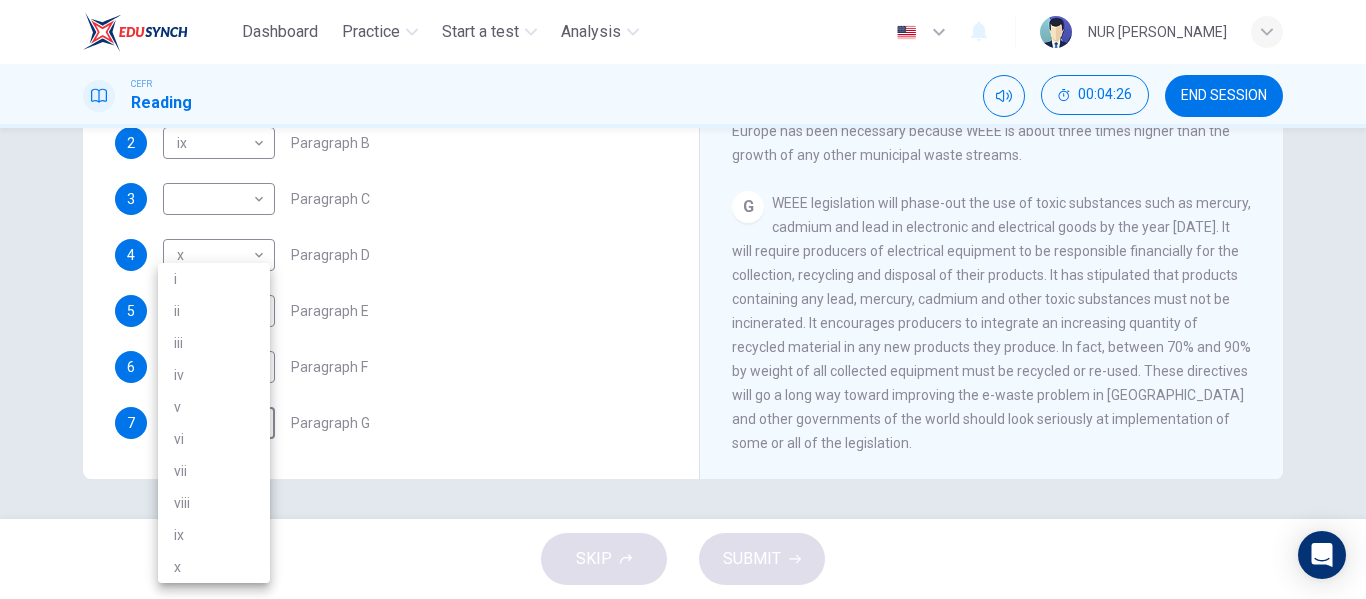 click at bounding box center [683, 299] 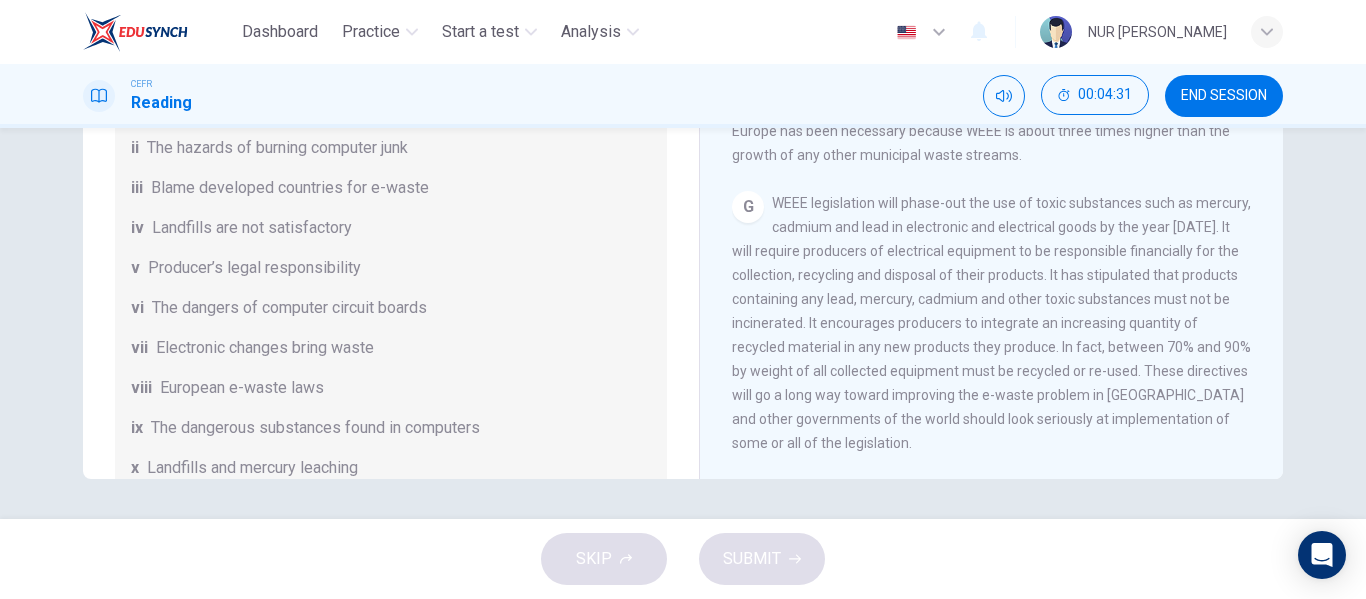 scroll, scrollTop: 0, scrollLeft: 0, axis: both 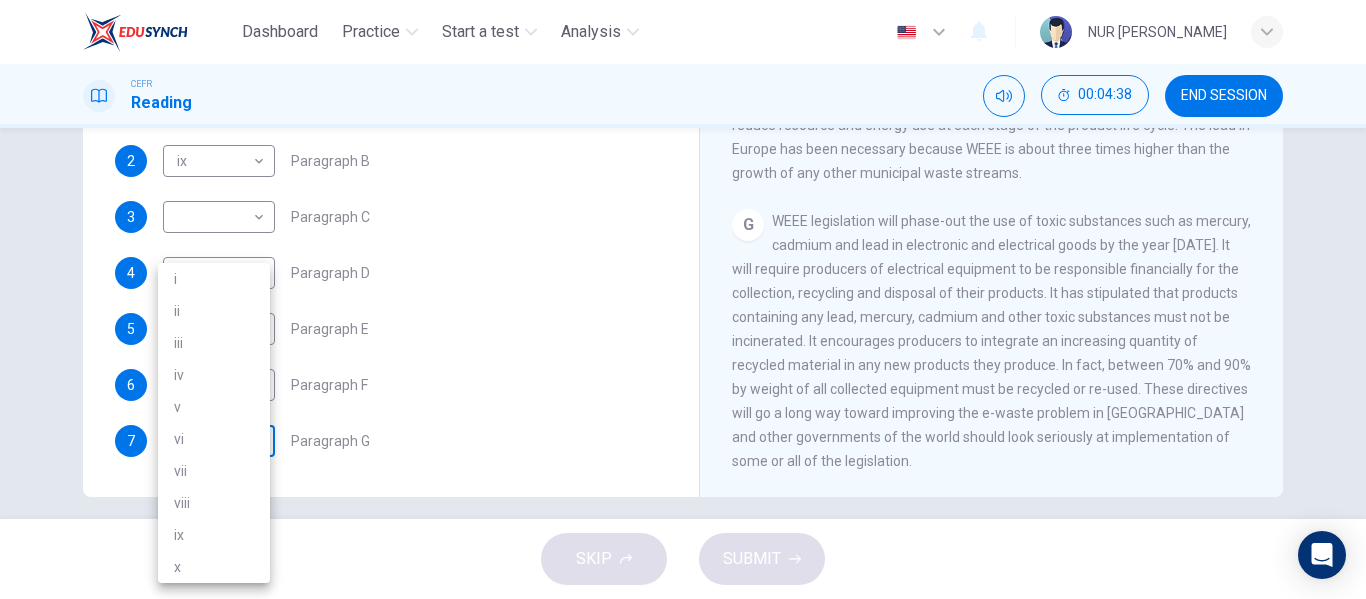 click on "Dashboard Practice Start a test Analysis English en ​ NUR [PERSON_NAME] ZUKI CEFR Reading 00:04:38 END SESSION Questions 1 - 7 The Reading Passage has 7 paragraphs,  A-G .
Choose the correct heading for each paragraph from the list of headings below.
Write the correct number,  i-x , in the boxes below. List of Headings i Exporting e-waste ii The hazards of burning computer junk iii Blame developed countries for e-waste iv Landfills are not satisfactory v Producer’s legal responsibility vi The dangers of computer circuit boards vii Electronic changes bring waste viii European e-waste laws ix The dangerous substances found in computers x Landfills and mercury leaching 1 ​ ​ Paragraph A 2 ix ix ​ Paragraph B 3 ​ ​ Paragraph C 4 x x ​ Paragraph D 5 i i ​ Paragraph E 6 viii viii ​ Paragraph F 7 ​ ​ Paragraph G The Intense Rate of Change in the World CLICK TO ZOOM Click to Zoom A B C D E F G SKIP SUBMIT Dashboard Practice Start a test Analysis Notifications © Copyright" at bounding box center [683, 299] 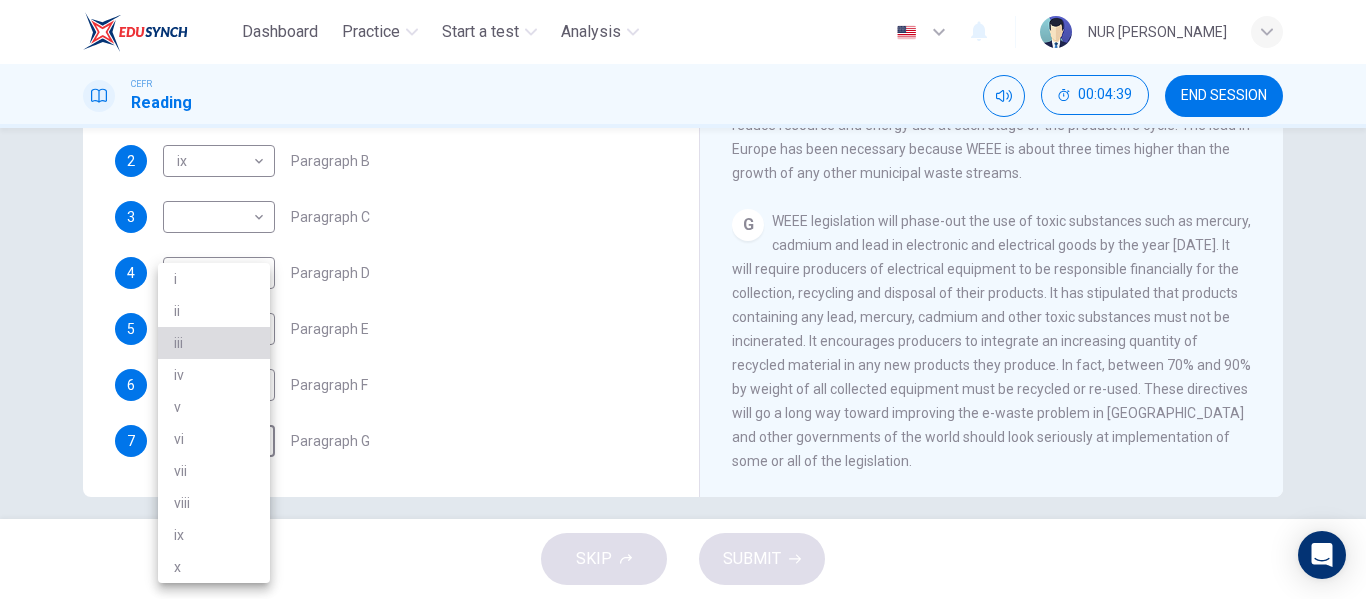 click on "iii" at bounding box center [214, 343] 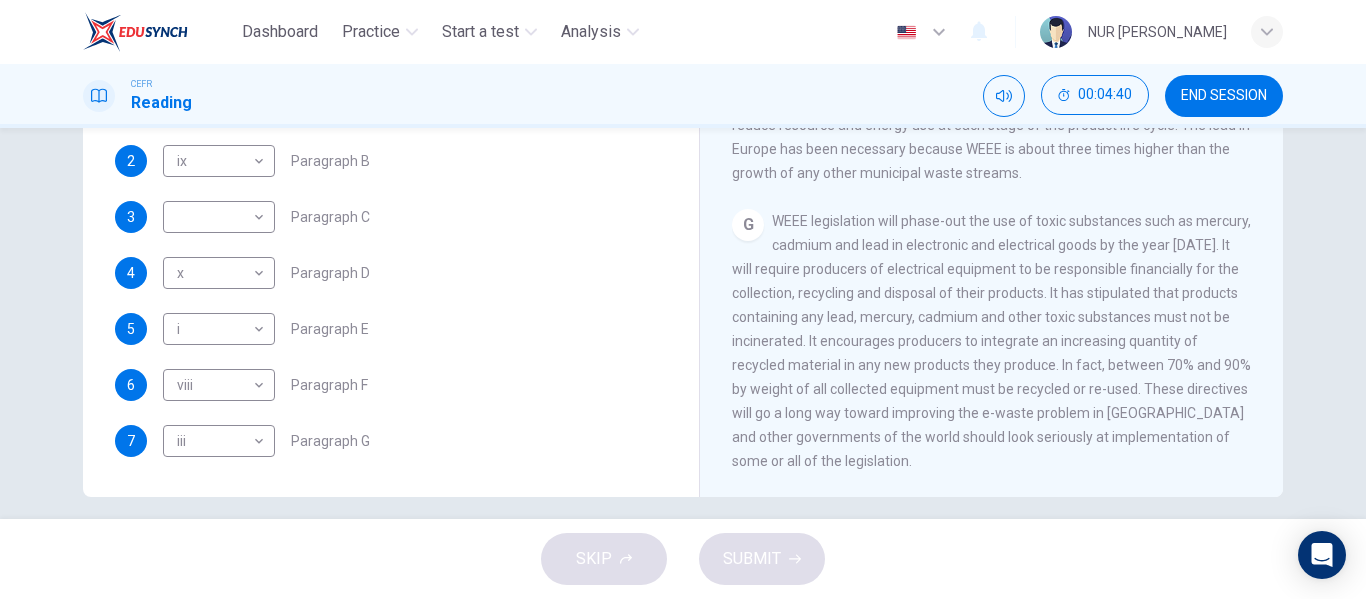 click on "1 ​ ​ Paragraph A 2 ix ix ​ Paragraph B 3 ​ ​ Paragraph C 4 x x ​ Paragraph D 5 i i ​ Paragraph E 6 viii viii ​ Paragraph F 7 iii iii ​ Paragraph G" at bounding box center (391, 273) 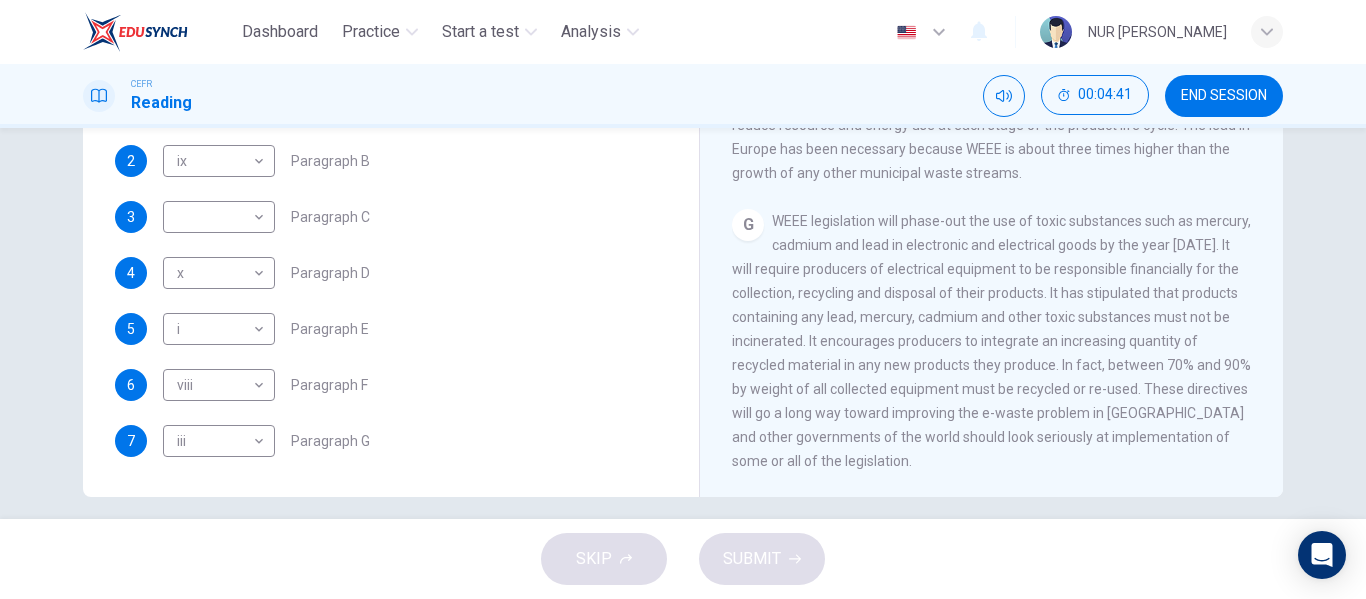 scroll, scrollTop: 409, scrollLeft: 0, axis: vertical 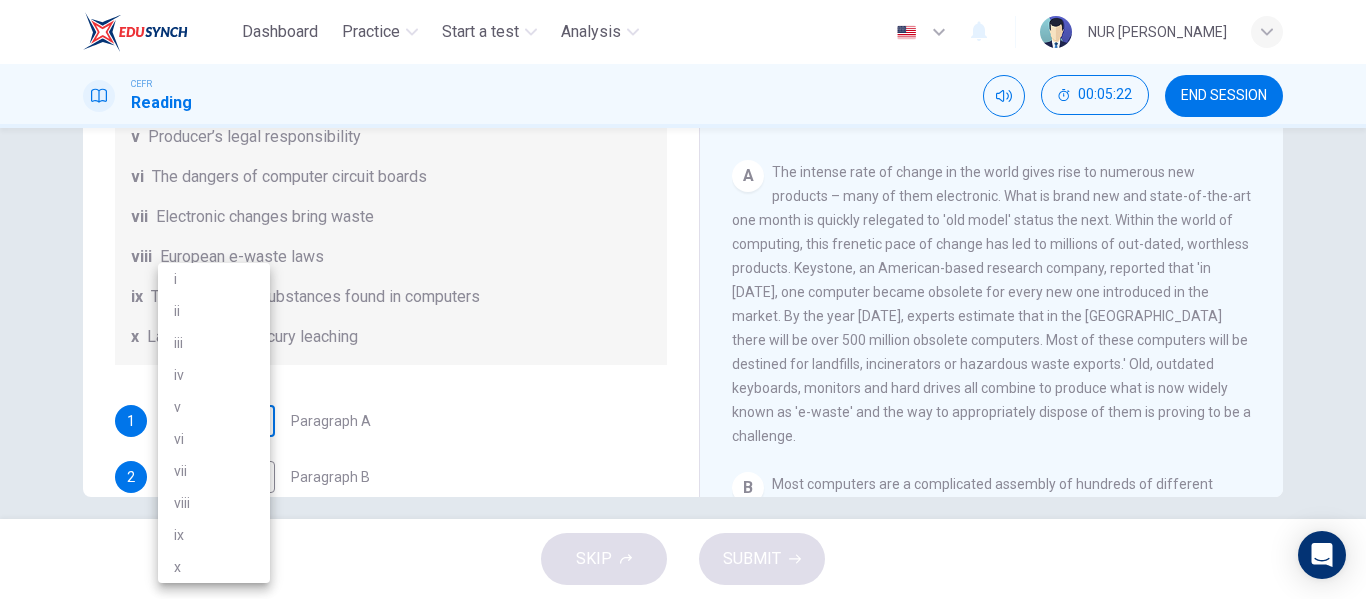 click on "Dashboard Practice Start a test Analysis English en ​ NUR [PERSON_NAME] ZUKI CEFR Reading 00:05:22 END SESSION Questions 1 - 7 The Reading Passage has 7 paragraphs,  A-G .
Choose the correct heading for each paragraph from the list of headings below.
Write the correct number,  i-x , in the boxes below. List of Headings i Exporting e-waste ii The hazards of burning computer junk iii Blame developed countries for e-waste iv Landfills are not satisfactory v Producer’s legal responsibility vi The dangers of computer circuit boards vii Electronic changes bring waste viii European e-waste laws ix The dangerous substances found in computers x Landfills and mercury leaching 1 ​ ​ Paragraph A 2 ix ix ​ Paragraph B 3 ​ ​ Paragraph C 4 x x ​ Paragraph D 5 i i ​ Paragraph E 6 viii viii ​ Paragraph F 7 iii iii ​ Paragraph G The Intense Rate of Change in the World CLICK TO ZOOM Click to Zoom A B C D E F G SKIP SUBMIT Dashboard Practice Start a test Analysis Notifications 2025" at bounding box center [683, 299] 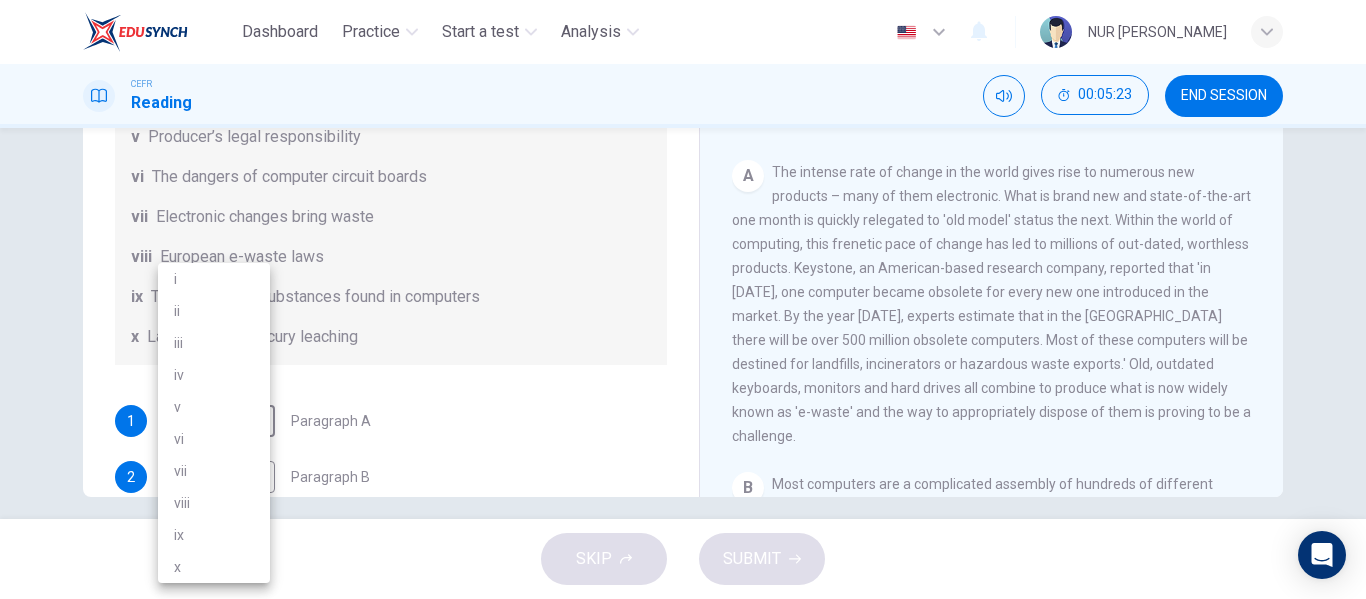 click on "vii" at bounding box center (214, 471) 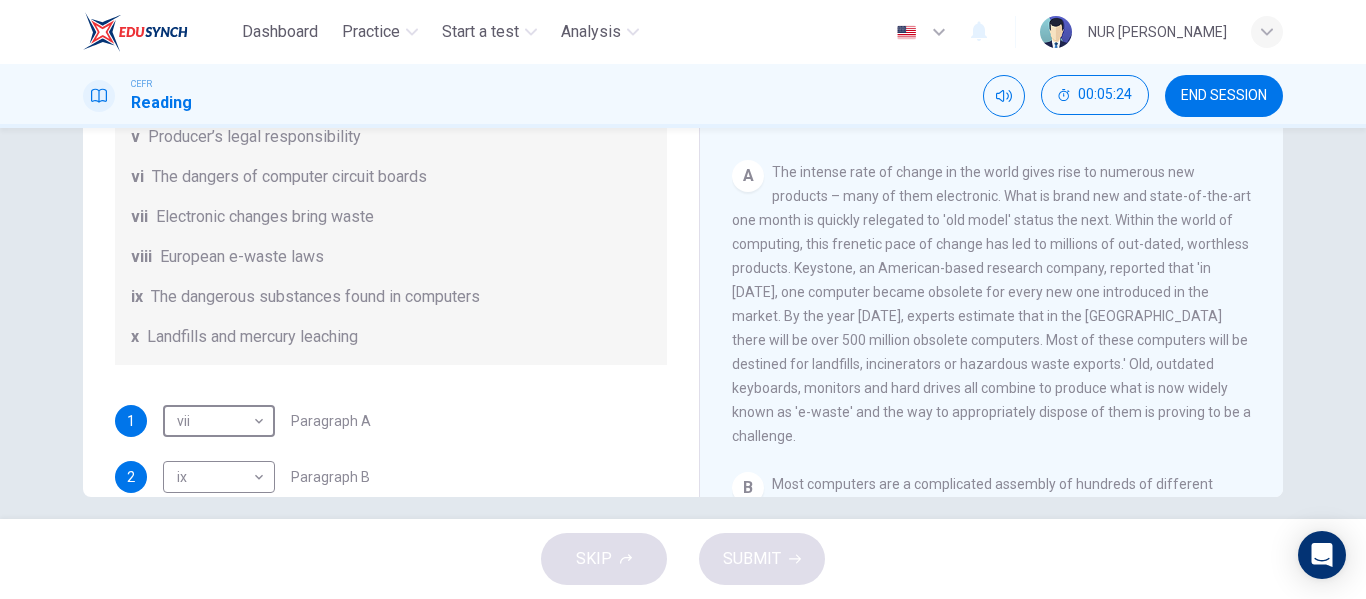 type on "vii" 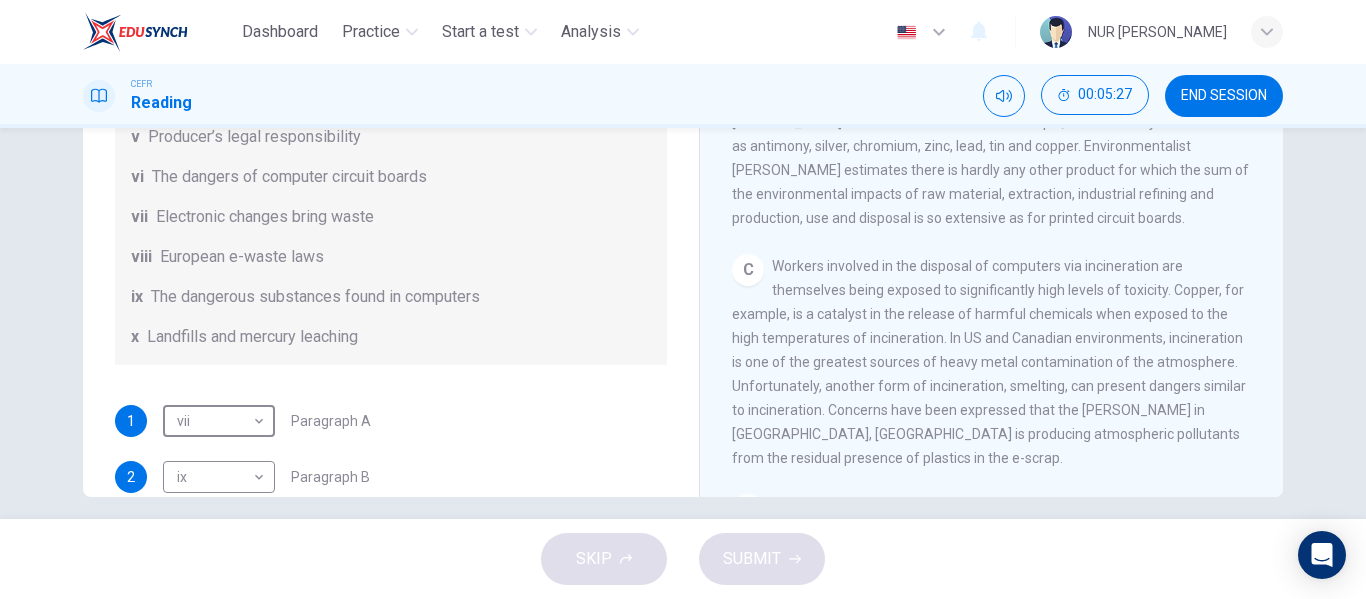 scroll, scrollTop: 634, scrollLeft: 0, axis: vertical 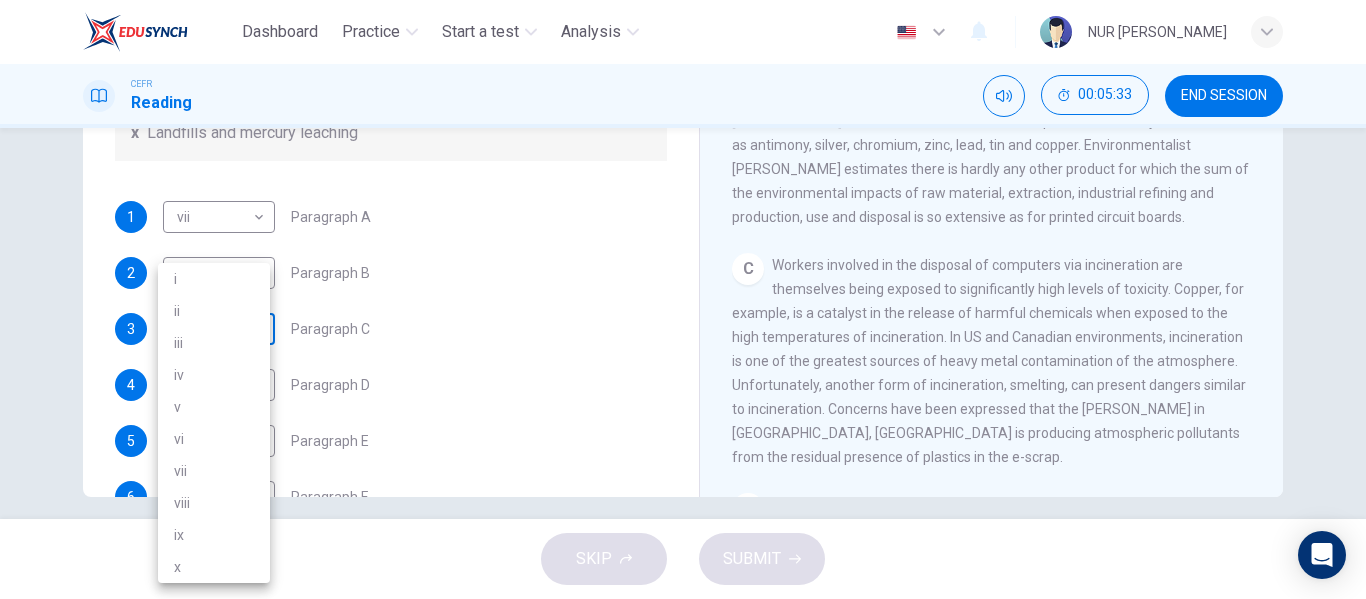 click on "Dashboard Practice Start a test Analysis English en ​ NUR [PERSON_NAME] ZUKI CEFR Reading 00:05:33 END SESSION Questions 1 - 7 The Reading Passage has 7 paragraphs,  A-G .
Choose the correct heading for each paragraph from the list of headings below.
Write the correct number,  i-x , in the boxes below. List of Headings i Exporting e-waste ii The hazards of burning computer junk iii Blame developed countries for e-waste iv Landfills are not satisfactory v Producer’s legal responsibility vi The dangers of computer circuit boards vii Electronic changes bring waste viii European e-waste laws ix The dangerous substances found in computers x Landfills and mercury leaching 1 vii vii ​ Paragraph A 2 ix ix ​ Paragraph B 3 ​ ​ Paragraph C 4 x x ​ Paragraph D 5 i i ​ Paragraph E 6 viii viii ​ Paragraph F 7 iii iii ​ Paragraph G The Intense Rate of Change in the World CLICK TO ZOOM Click to Zoom A B C D E F G SKIP SUBMIT Dashboard Practice Start a test Analysis Notifications 2025" at bounding box center [683, 299] 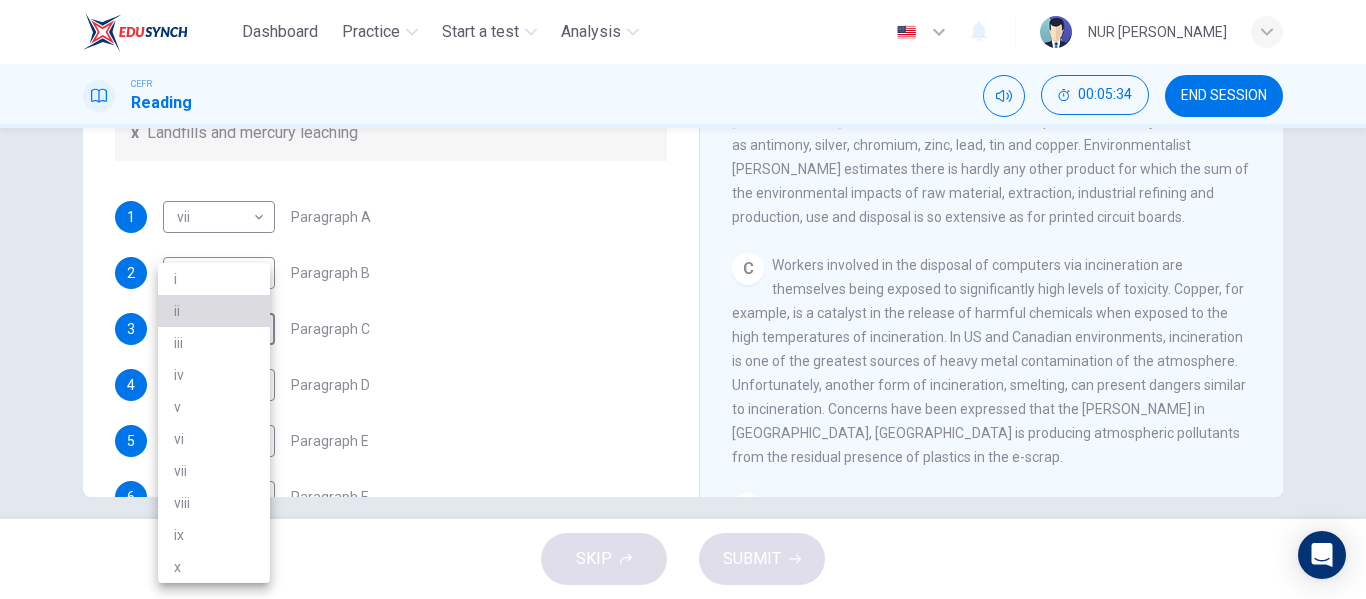 click on "ii" at bounding box center [214, 311] 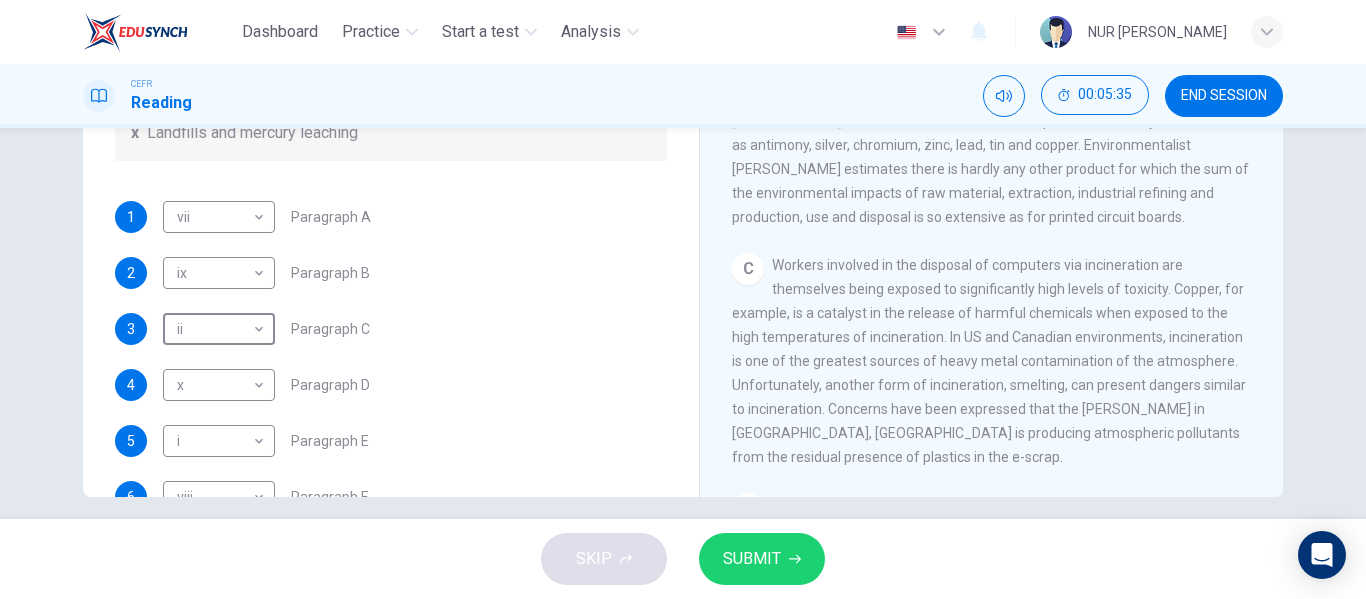 scroll, scrollTop: 489, scrollLeft: 0, axis: vertical 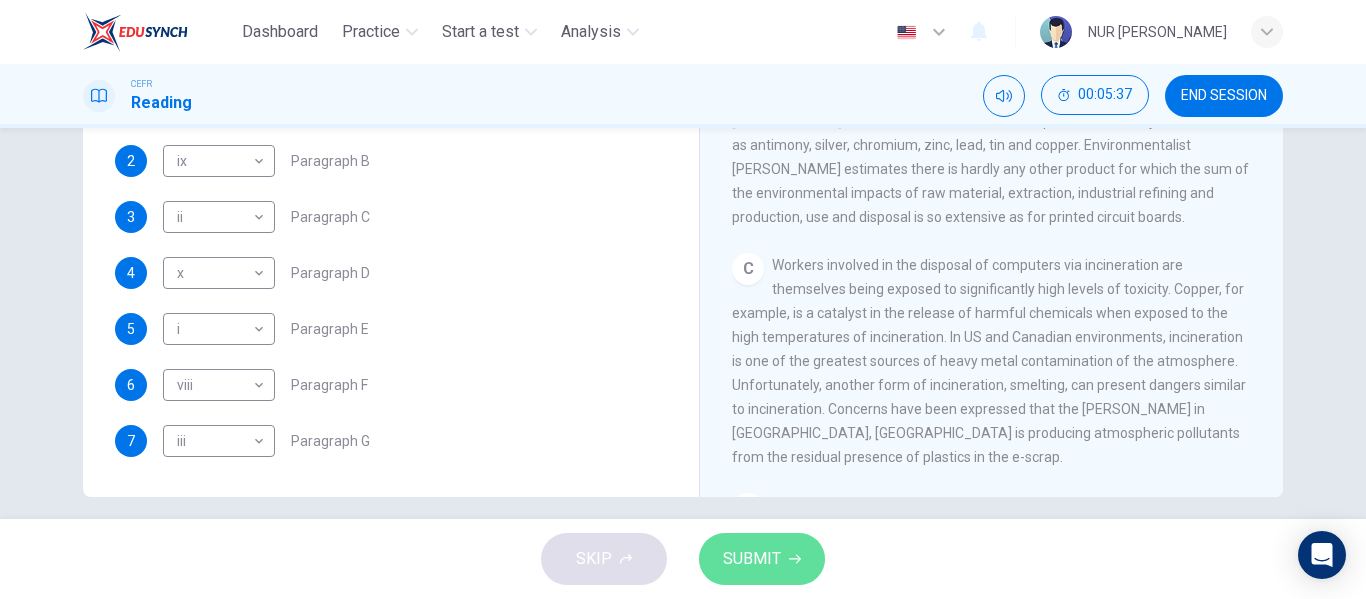 click on "SUBMIT" at bounding box center [762, 559] 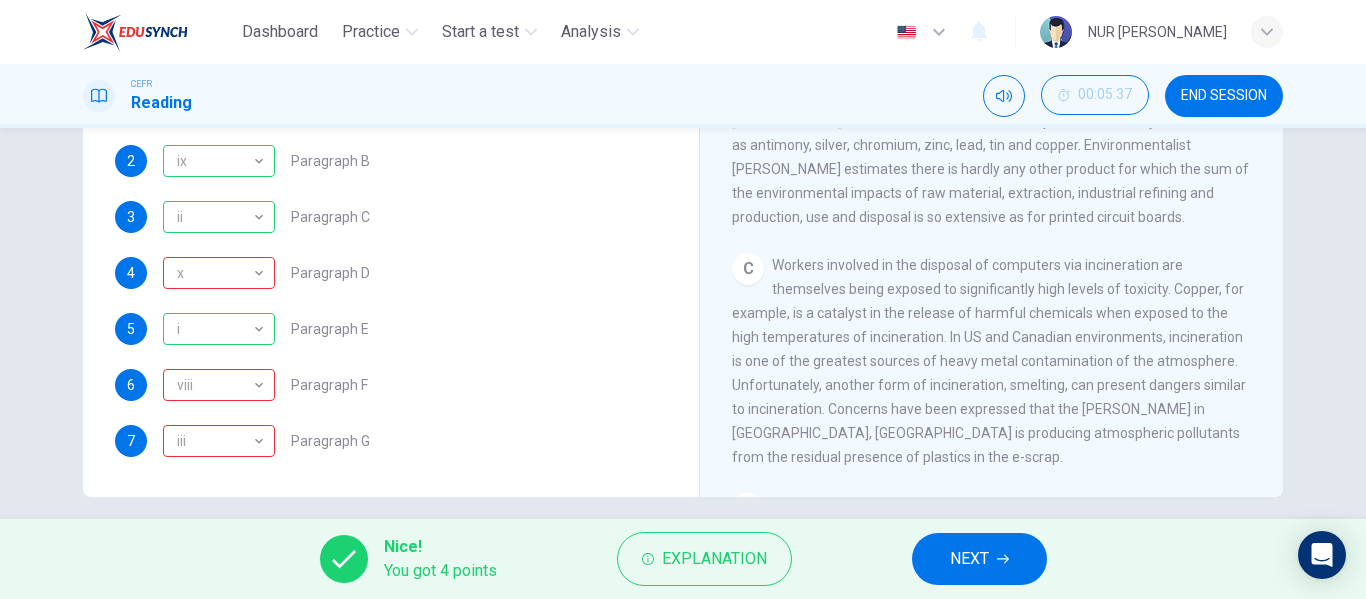 scroll, scrollTop: 384, scrollLeft: 0, axis: vertical 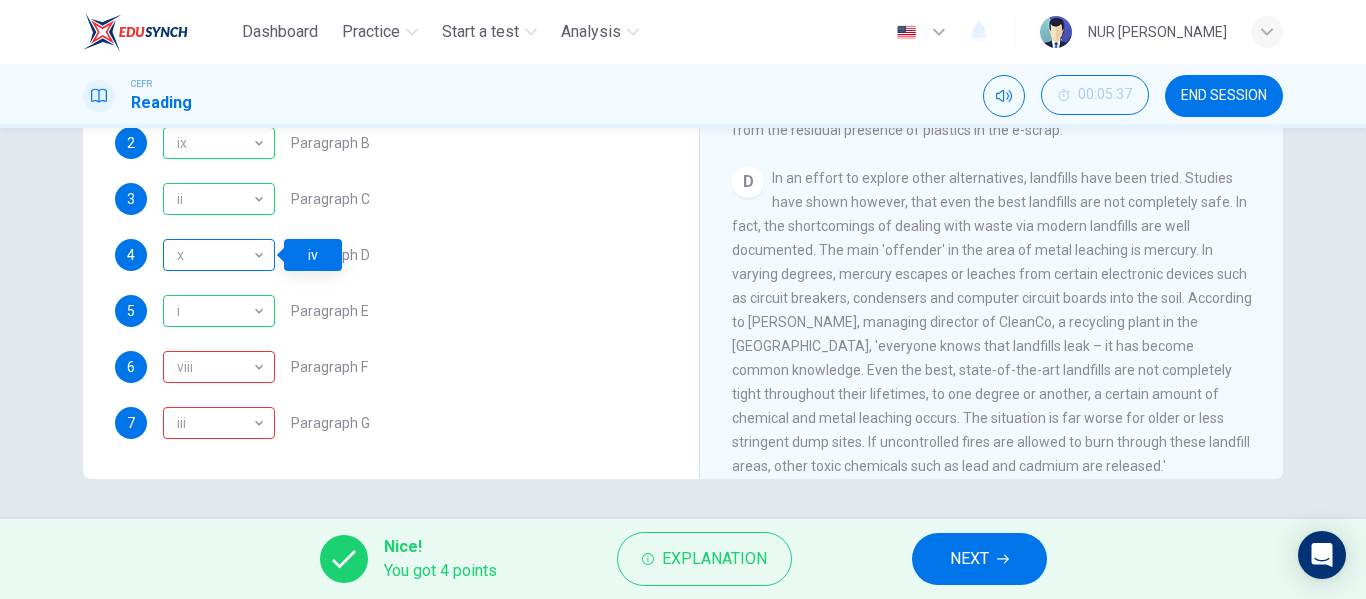 click on "x" at bounding box center (215, 255) 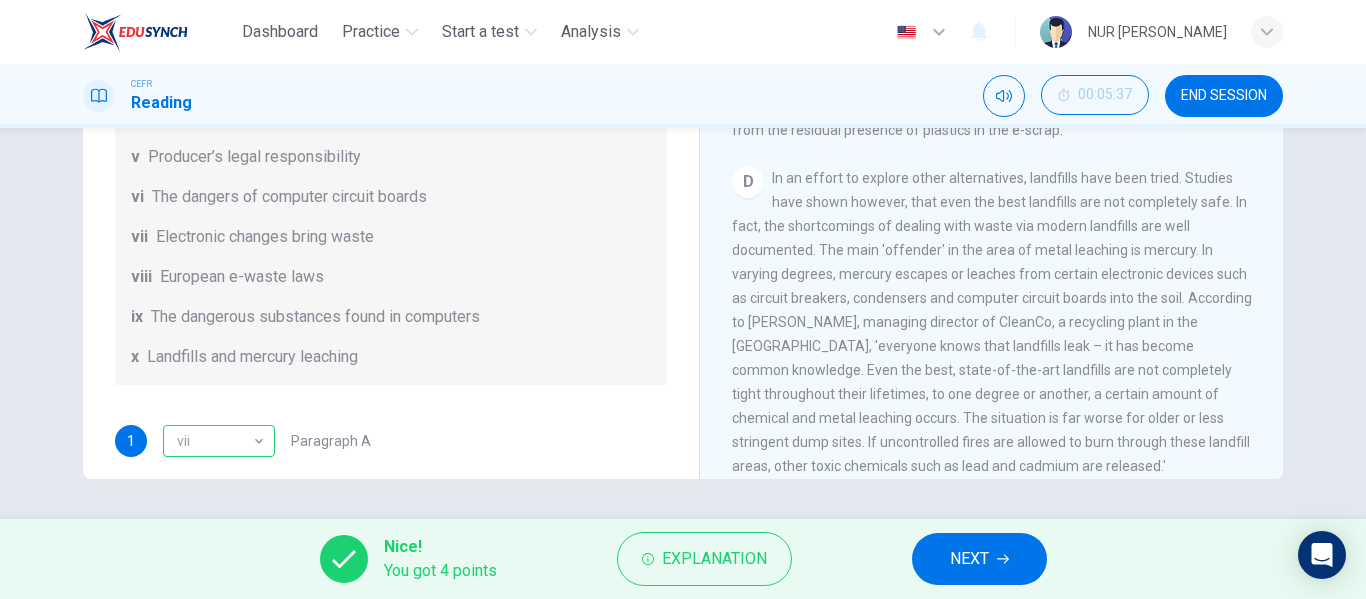scroll, scrollTop: 0, scrollLeft: 0, axis: both 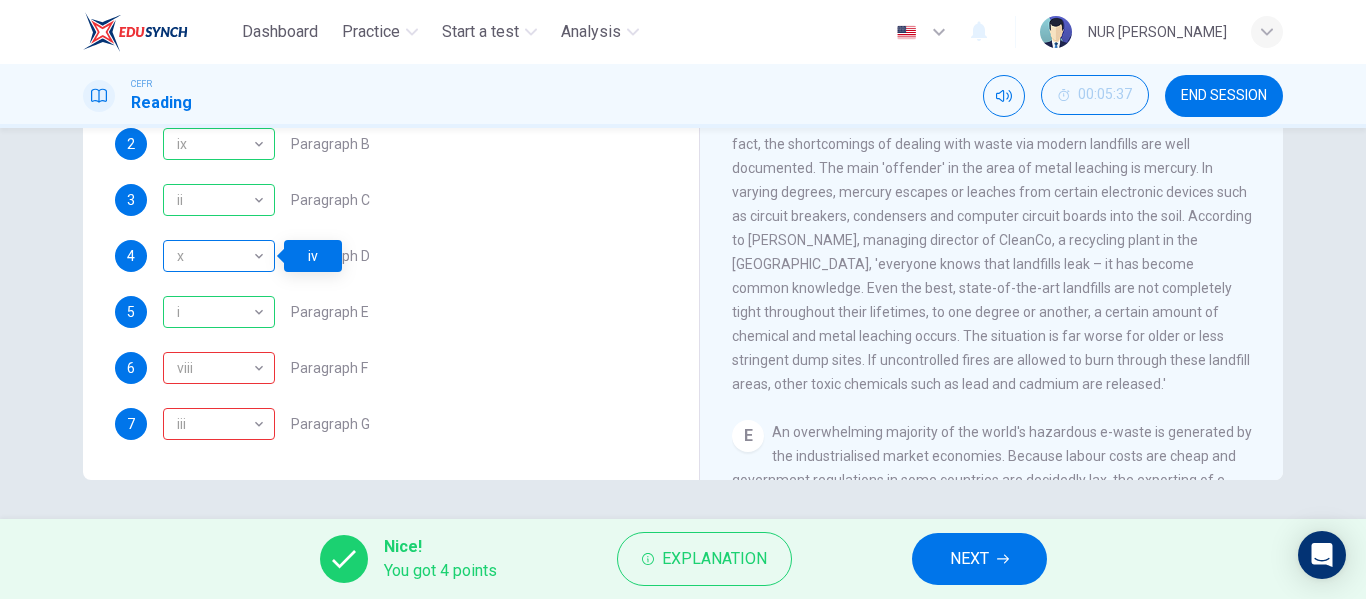 click on "x" at bounding box center [215, 256] 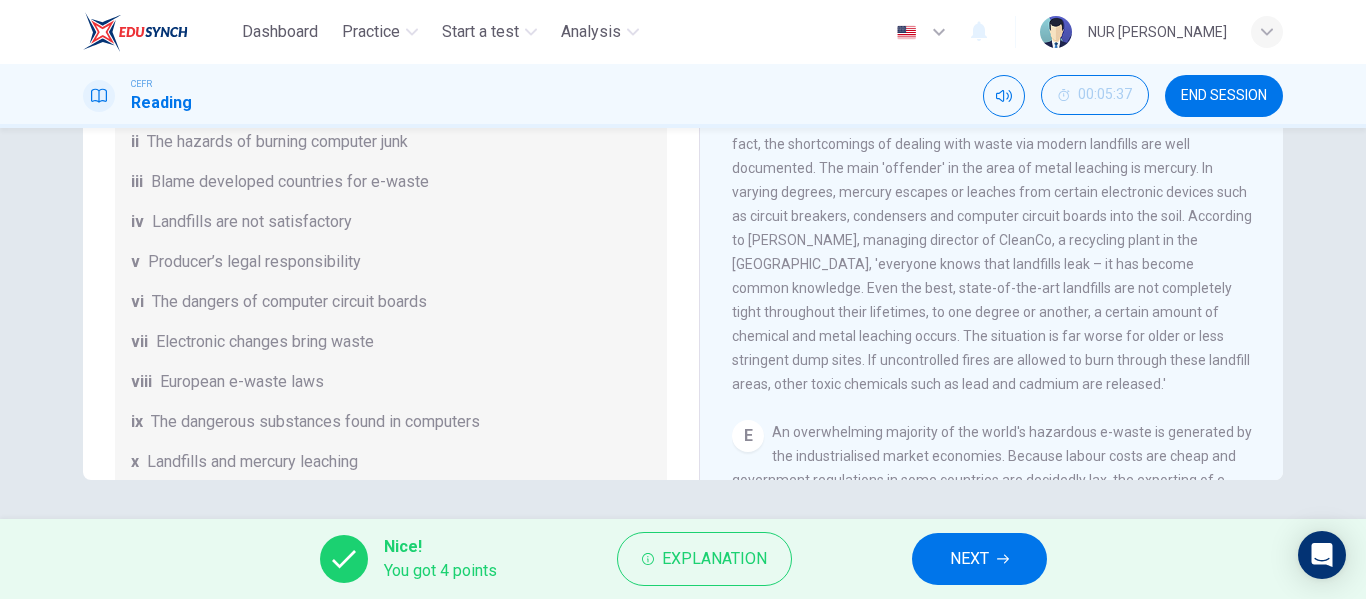 scroll, scrollTop: 0, scrollLeft: 0, axis: both 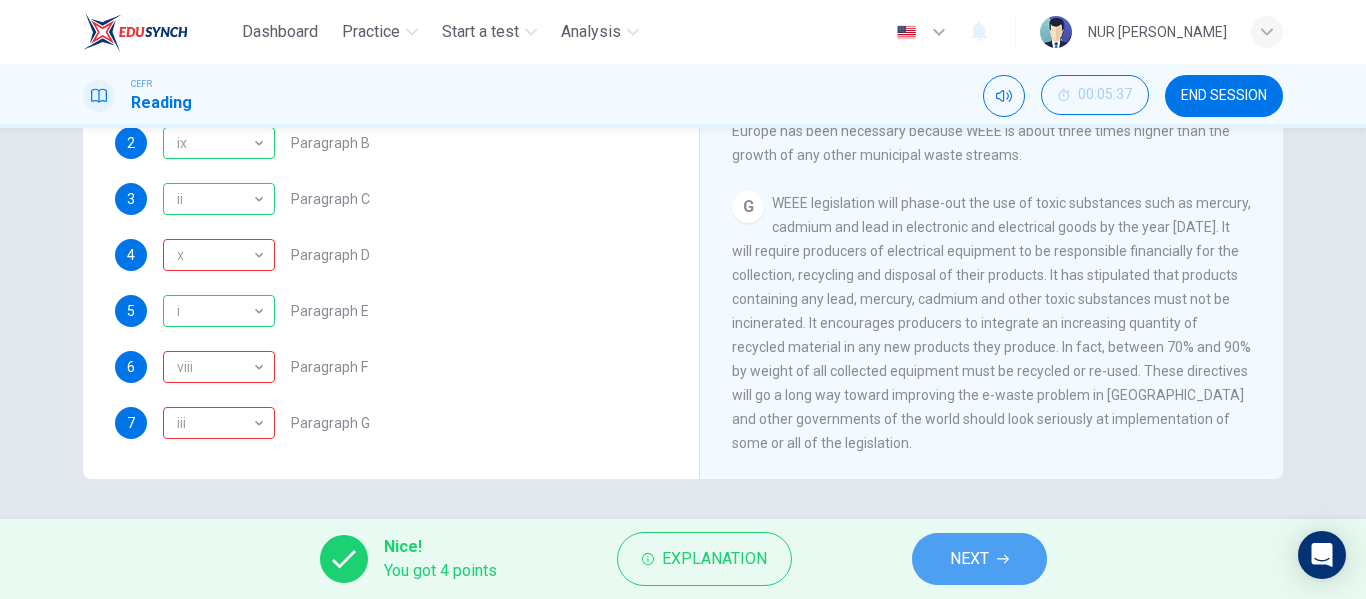 click on "NEXT" at bounding box center (969, 559) 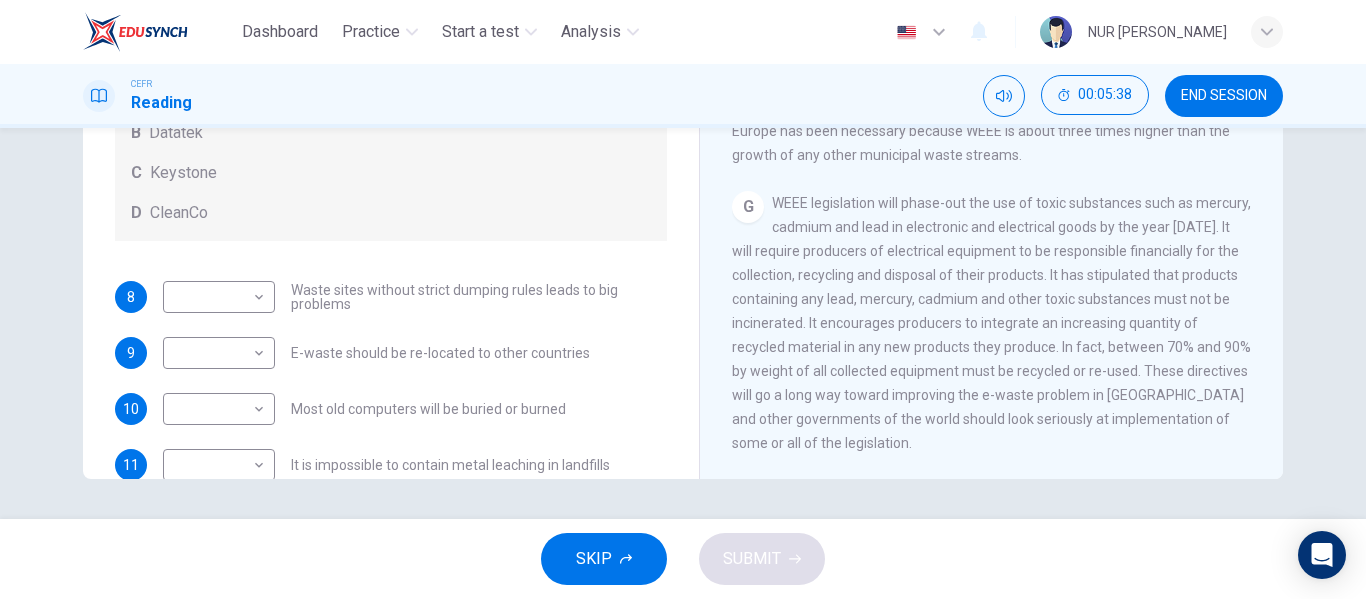 scroll, scrollTop: 0, scrollLeft: 0, axis: both 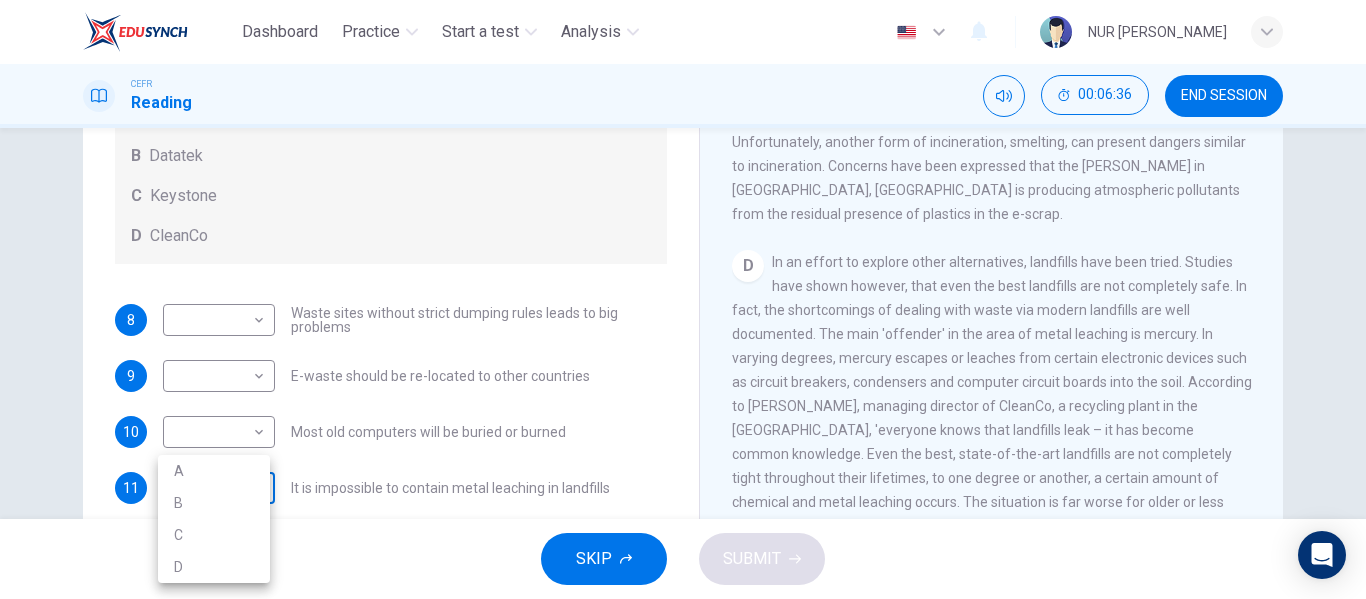click on "Dashboard Practice Start a test Analysis English en ​ NUR [PERSON_NAME] ZUKI CEFR Reading 00:06:36 END SESSION Questions 8 - 11 Look at the following list of statements and the list of
companies below.
Match each statement with the correct company. Write the correct letter A-D in the boxes below on your answer sheet.
NB  You may use any letter more than once. List of Companies A Noranda Smelter B Datatek C Keystone D CleanCo 8 ​ ​ Waste sites without strict dumping rules leads to big problems 9 ​ ​ E-waste should be re-located to other countries 10 ​ ​ Most old computers will be buried or burned 11 ​ ​ It is impossible to contain metal leaching in landfills The Intense Rate of Change in the World CLICK TO ZOOM Click to Zoom A B C D E F G SKIP SUBMIT Dashboard Practice Start a test Analysis Notifications © Copyright  2025
A B C D" at bounding box center (683, 299) 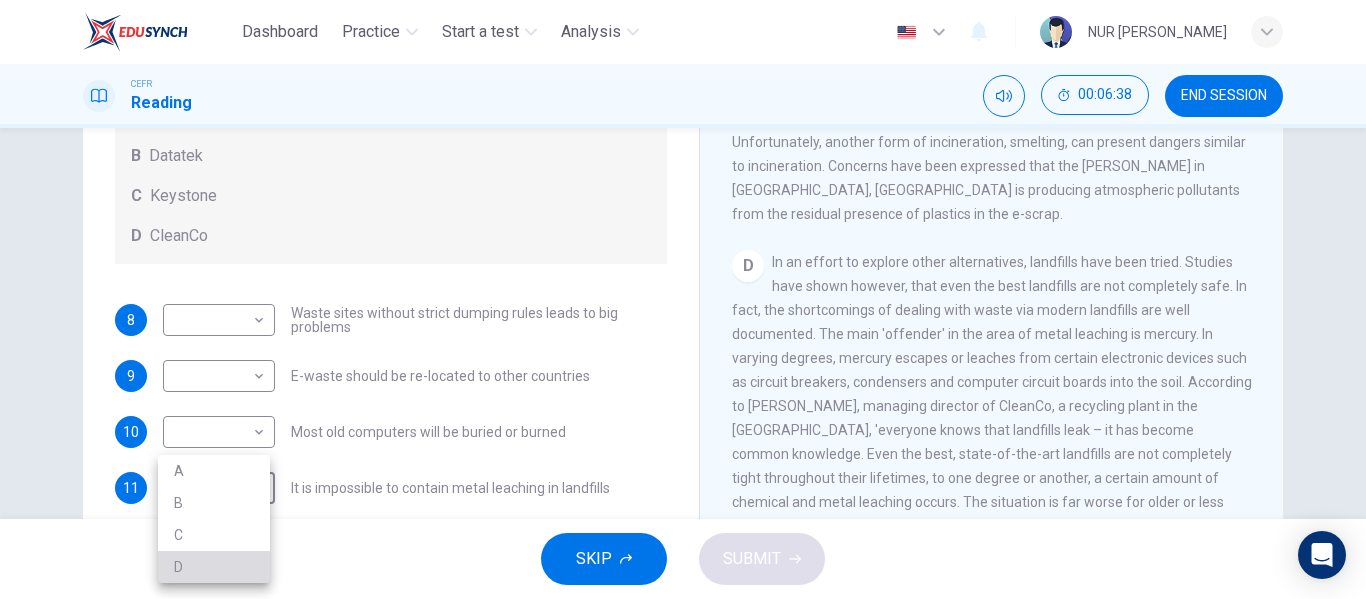 click on "D" at bounding box center [214, 567] 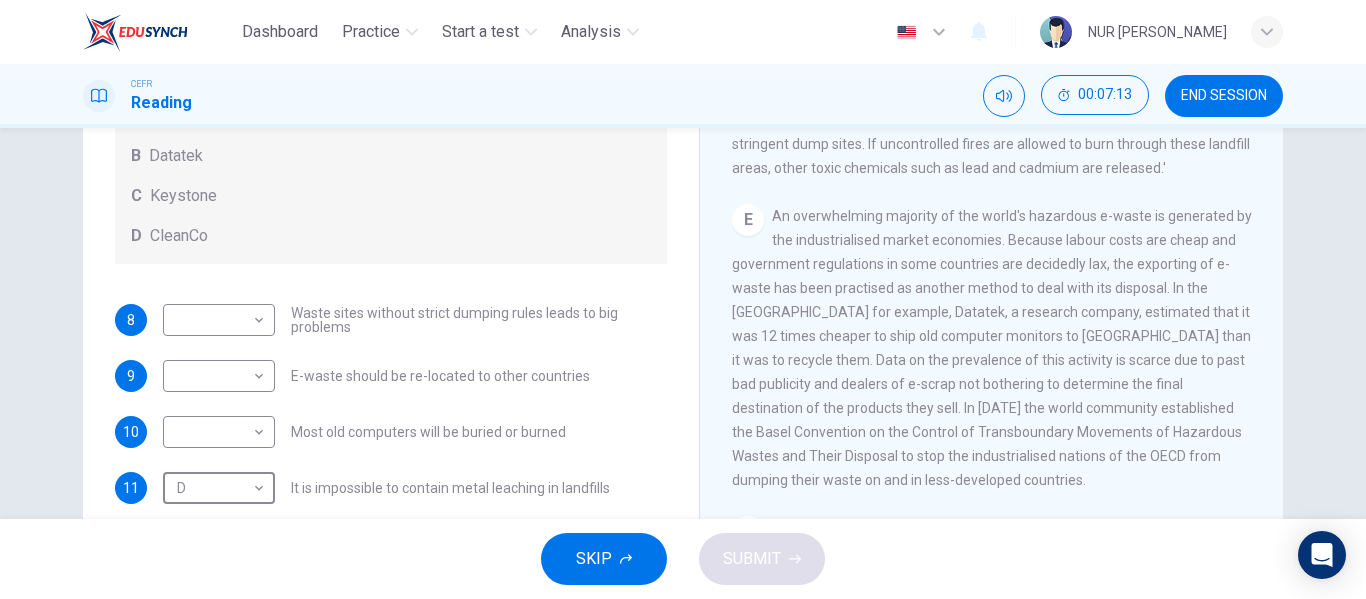 scroll, scrollTop: 1308, scrollLeft: 0, axis: vertical 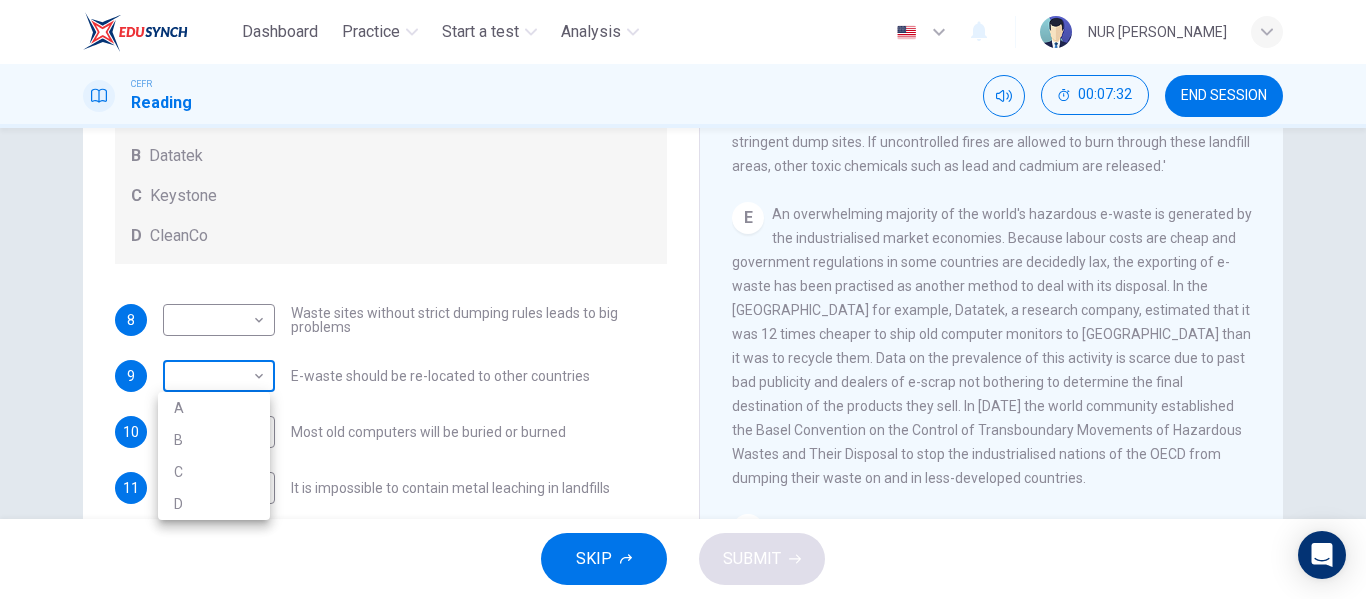 click on "Dashboard Practice Start a test Analysis English en ​ NUR [PERSON_NAME] ZUKI CEFR Reading 00:07:32 END SESSION Questions 8 - 11 Look at the following list of statements and the list of
companies below.
Match each statement with the correct company. Write the correct letter A-D in the boxes below on your answer sheet.
NB  You may use any letter more than once. List of Companies A Noranda Smelter B Datatek C Keystone D CleanCo 8 ​ ​ Waste sites without strict dumping rules leads to big problems 9 ​ ​ E-waste should be re-located to other countries 10 ​ ​ Most old computers will be buried or burned 11 D D ​ It is impossible to contain metal leaching in landfills The Intense Rate of Change in the World CLICK TO ZOOM Click to Zoom A B C D E F G SKIP SUBMIT Dashboard Practice Start a test Analysis Notifications © Copyright  2025
A B C D" at bounding box center [683, 299] 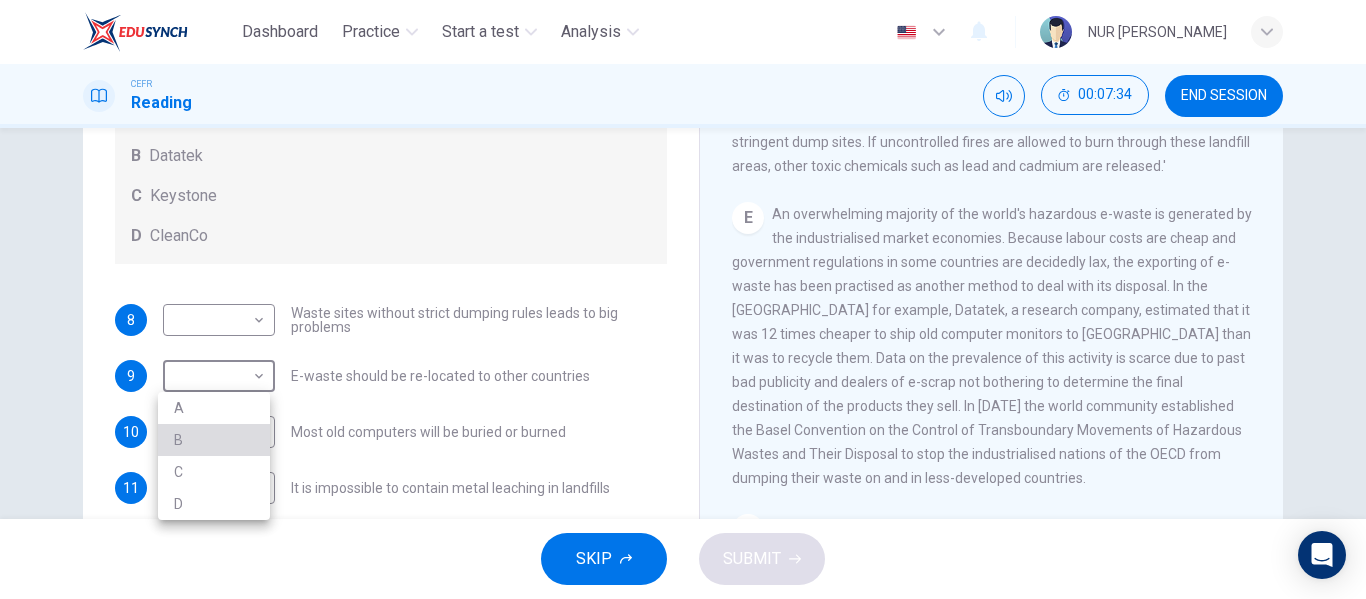 click on "B" at bounding box center [214, 440] 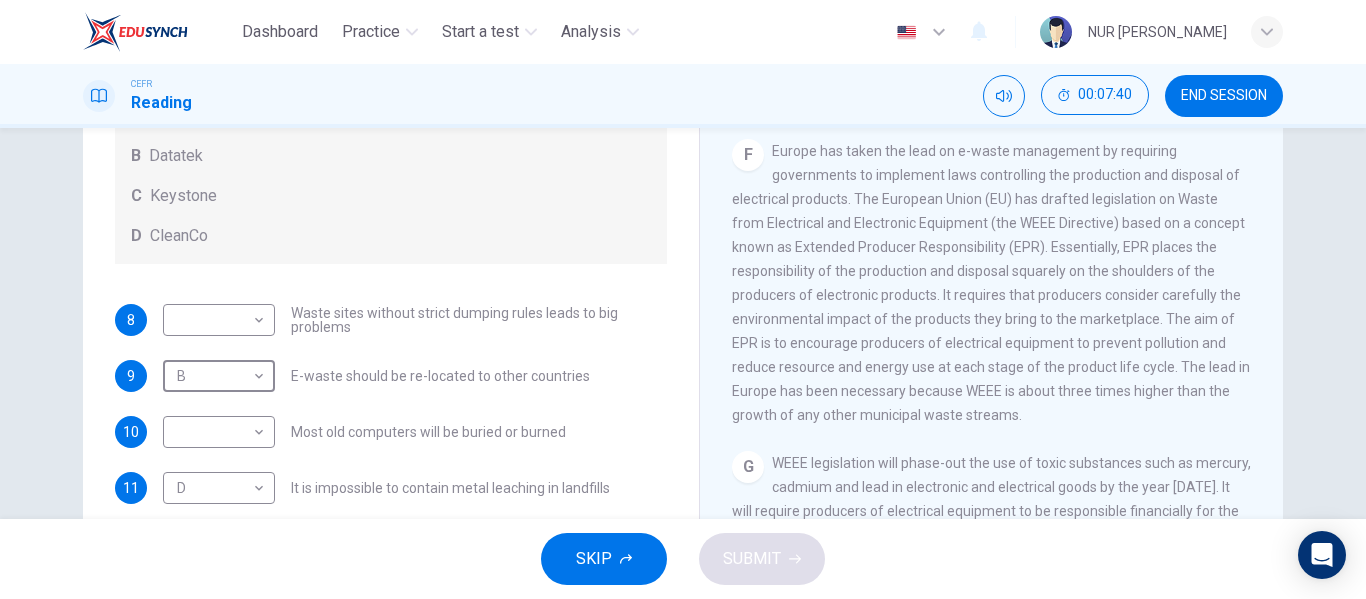 scroll, scrollTop: 1682, scrollLeft: 0, axis: vertical 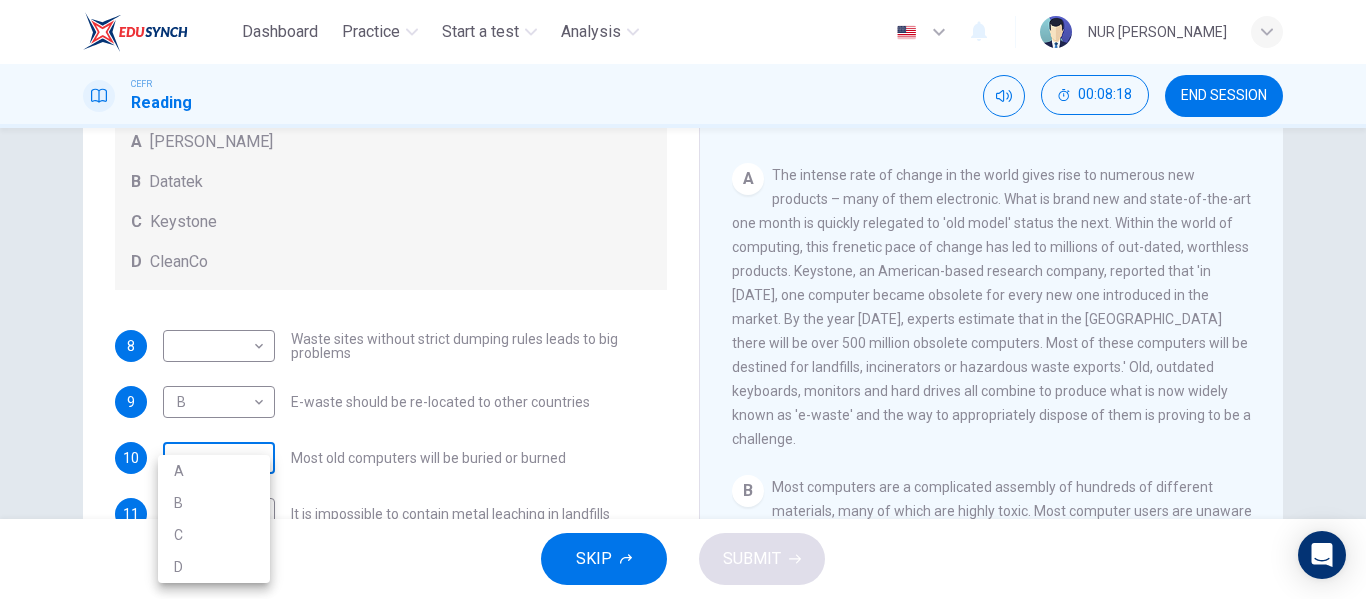 click on "Dashboard Practice Start a test Analysis English en ​ NUR [PERSON_NAME] ZUKI CEFR Reading 00:08:18 END SESSION Questions 8 - 11 Look at the following list of statements and the list of
companies below.
Match each statement with the correct company. Write the correct letter A-D in the boxes below on your answer sheet.
NB  You may use any letter more than once. List of Companies A Noranda Smelter B Datatek C Keystone D CleanCo 8 ​ ​ Waste sites without strict dumping rules leads to big problems 9 B B ​ E-waste should be re-located to other countries 10 ​ ​ Most old computers will be buried or burned 11 D D ​ It is impossible to contain metal leaching in landfills The Intense Rate of Change in the World CLICK TO ZOOM Click to Zoom A B C D E F G SKIP SUBMIT Dashboard Practice Start a test Analysis Notifications © Copyright  2025
A B C D" at bounding box center [683, 299] 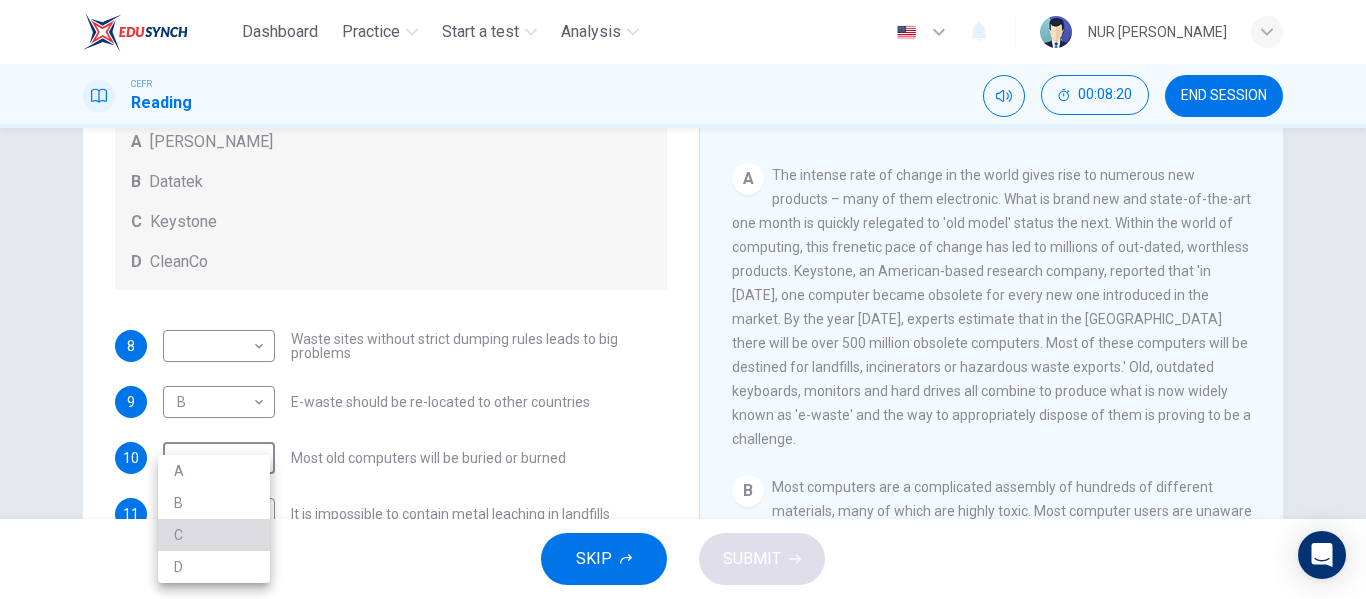click on "C" at bounding box center (214, 535) 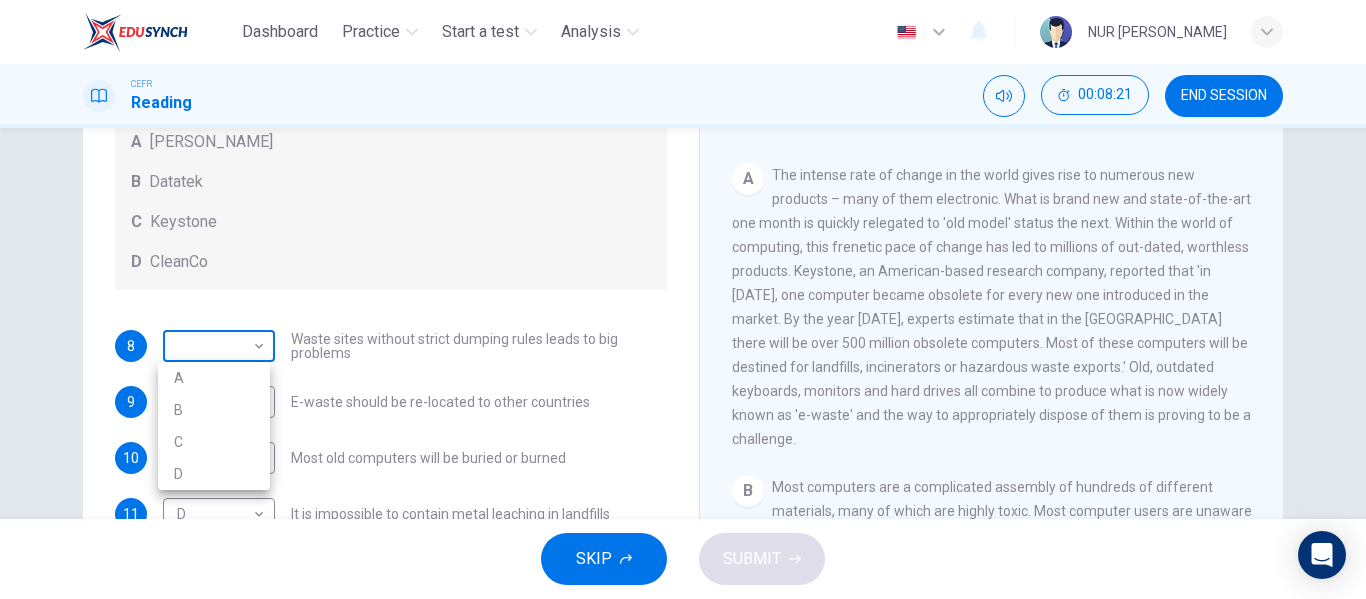 click on "Dashboard Practice Start a test Analysis English en ​ NUR [PERSON_NAME] ZUKI CEFR Reading 00:08:21 END SESSION Questions 8 - 11 Look at the following list of statements and the list of
companies below.
Match each statement with the correct company. Write the correct letter A-D in the boxes below on your answer sheet.
NB  You may use any letter more than once. List of Companies A [PERSON_NAME] B Datatek C Keystone D CleanCo 8 ​ ​ Waste sites without strict dumping rules leads to big problems 9 B B ​ E-waste should be re-located to other countries 10 C C ​ Most old computers will be buried or burned 11 D D ​ It is impossible to contain metal leaching in landfills The Intense Rate of Change in the World CLICK TO ZOOM Click to Zoom A B C D E F G SKIP SUBMIT Dashboard Practice Start a test Analysis Notifications © Copyright  2025
A B C D" at bounding box center (683, 299) 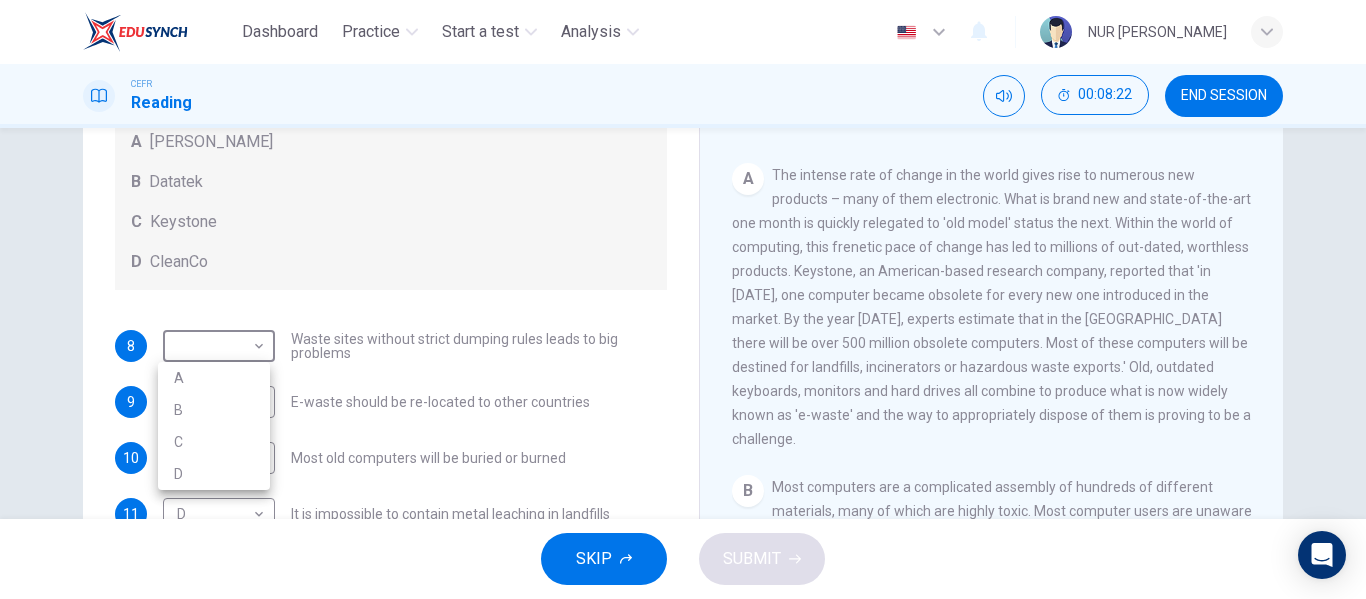 click at bounding box center (683, 299) 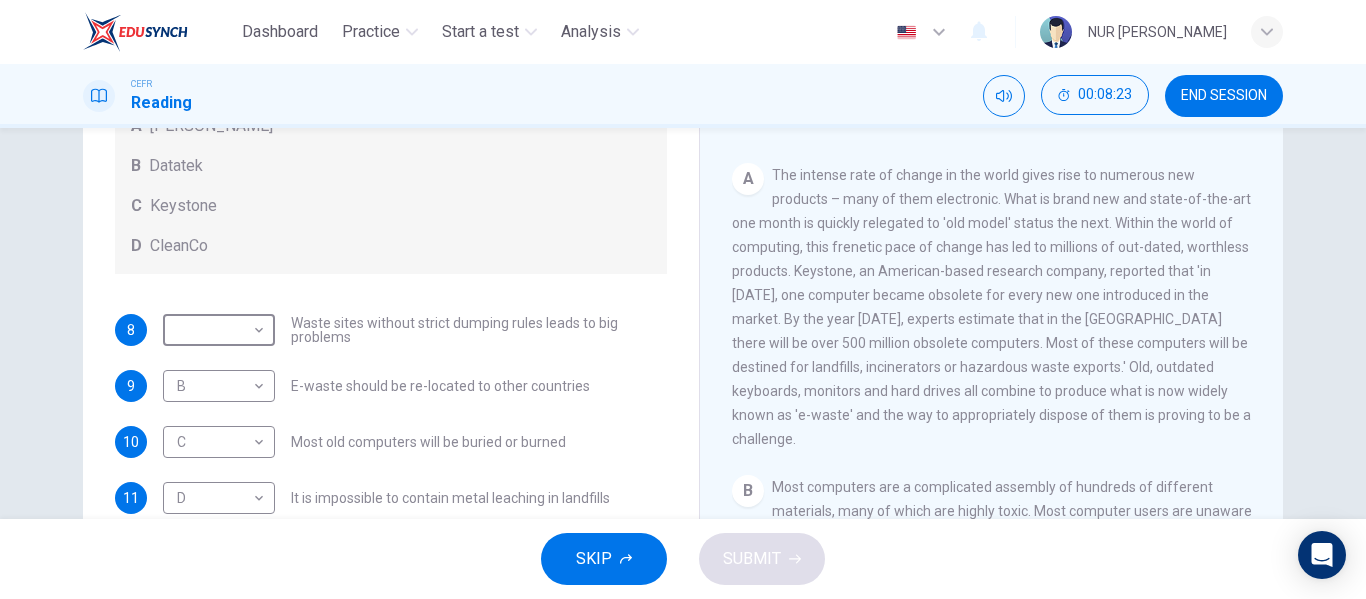 scroll, scrollTop: 96, scrollLeft: 0, axis: vertical 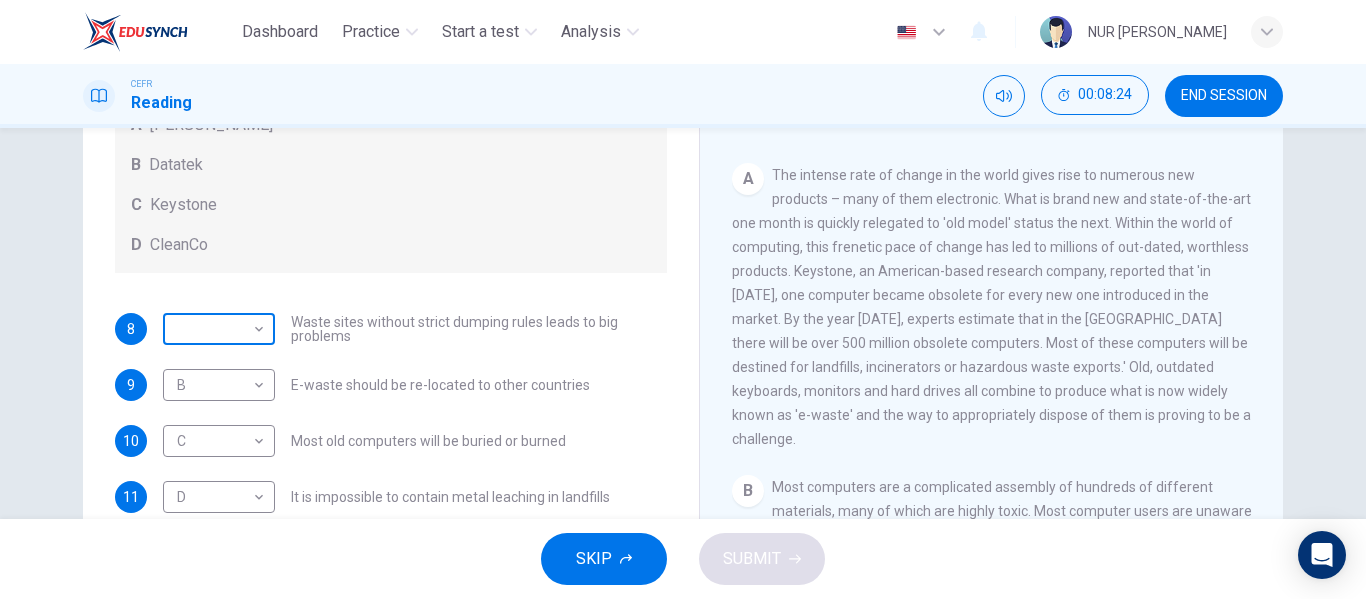 click on "Dashboard Practice Start a test Analysis English en ​ NUR [PERSON_NAME] ZUKI CEFR Reading 00:08:24 END SESSION Questions 8 - 11 Look at the following list of statements and the list of
companies below.
Match each statement with the correct company. Write the correct letter A-D in the boxes below on your answer sheet.
NB  You may use any letter more than once. List of Companies A [PERSON_NAME] B Datatek C Keystone D CleanCo 8 ​ ​ Waste sites without strict dumping rules leads to big problems 9 B B ​ E-waste should be re-located to other countries 10 C C ​ Most old computers will be buried or burned 11 D D ​ It is impossible to contain metal leaching in landfills The Intense Rate of Change in the World CLICK TO ZOOM Click to Zoom A B C D E F G SKIP SUBMIT Dashboard Practice Start a test Analysis Notifications © Copyright  2025" at bounding box center [683, 299] 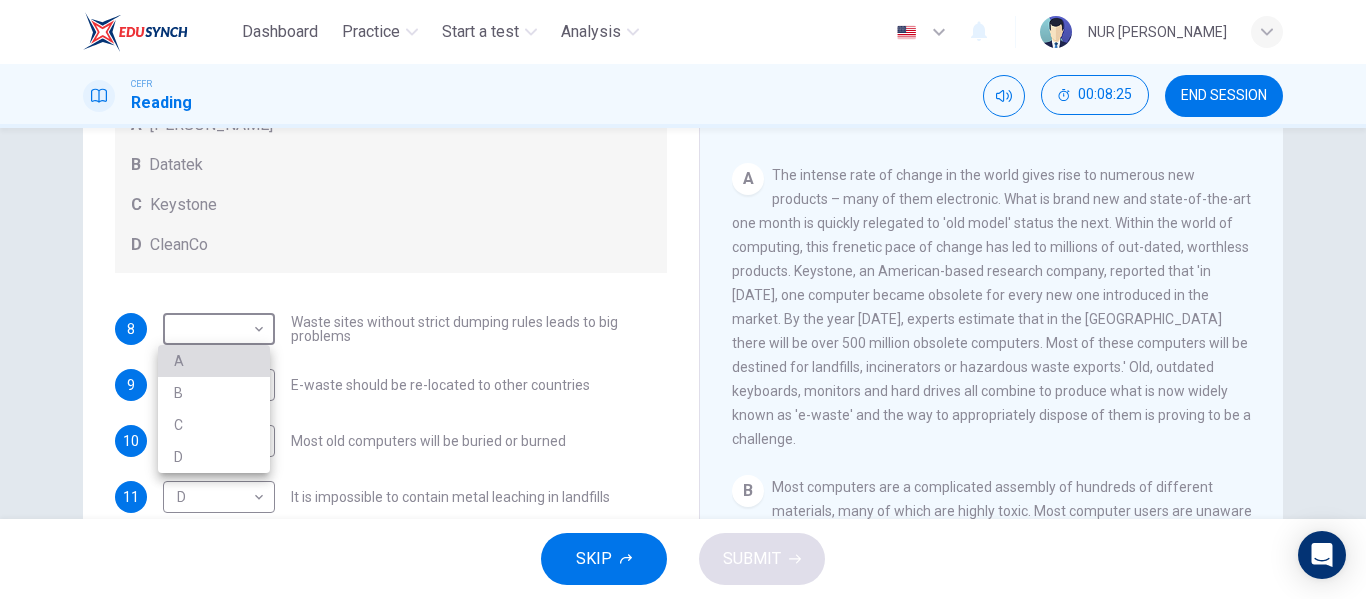 click on "A" at bounding box center [214, 361] 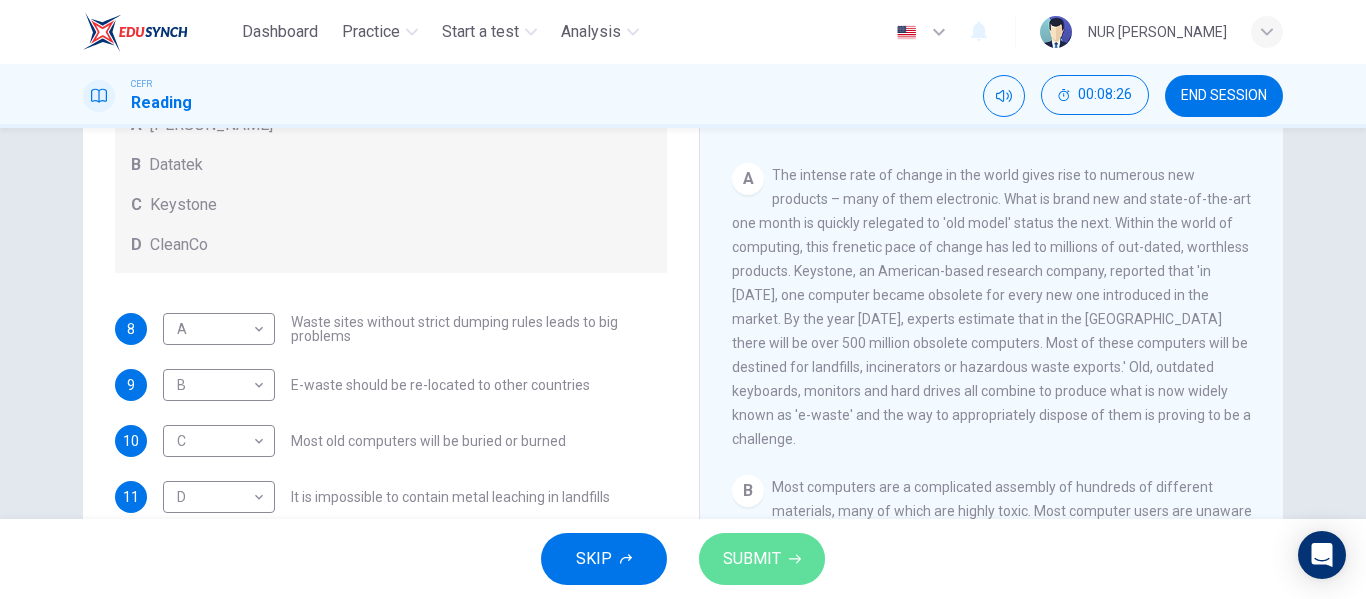 click on "SUBMIT" at bounding box center (752, 559) 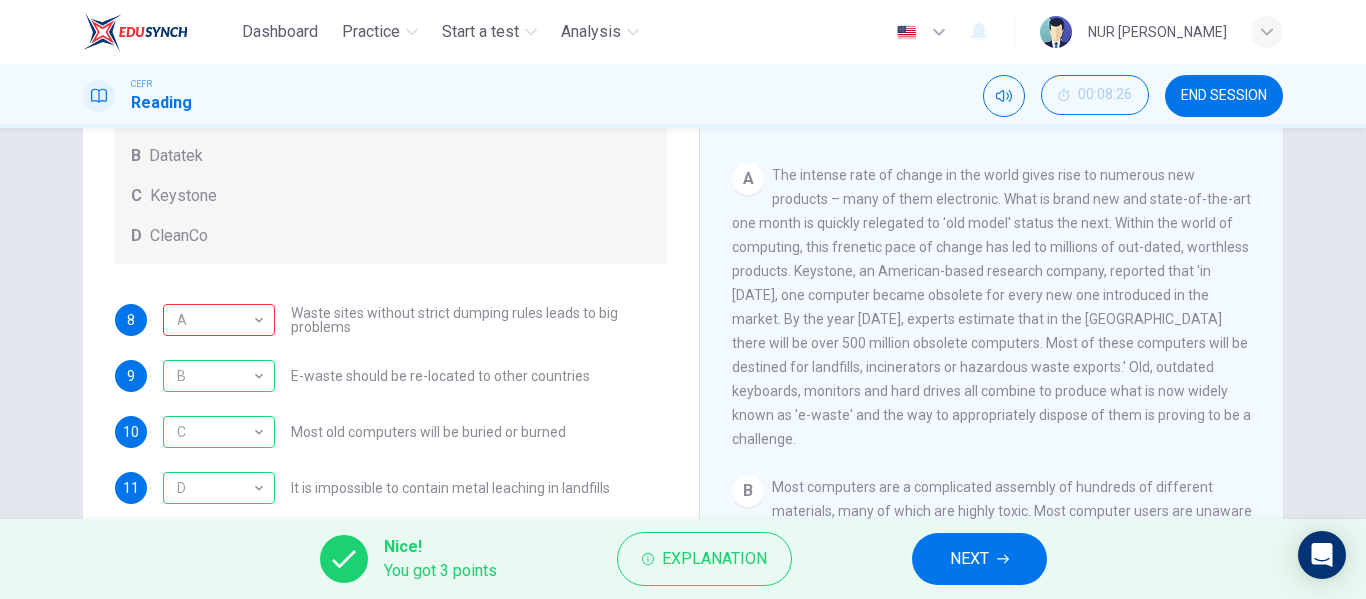scroll, scrollTop: 105, scrollLeft: 0, axis: vertical 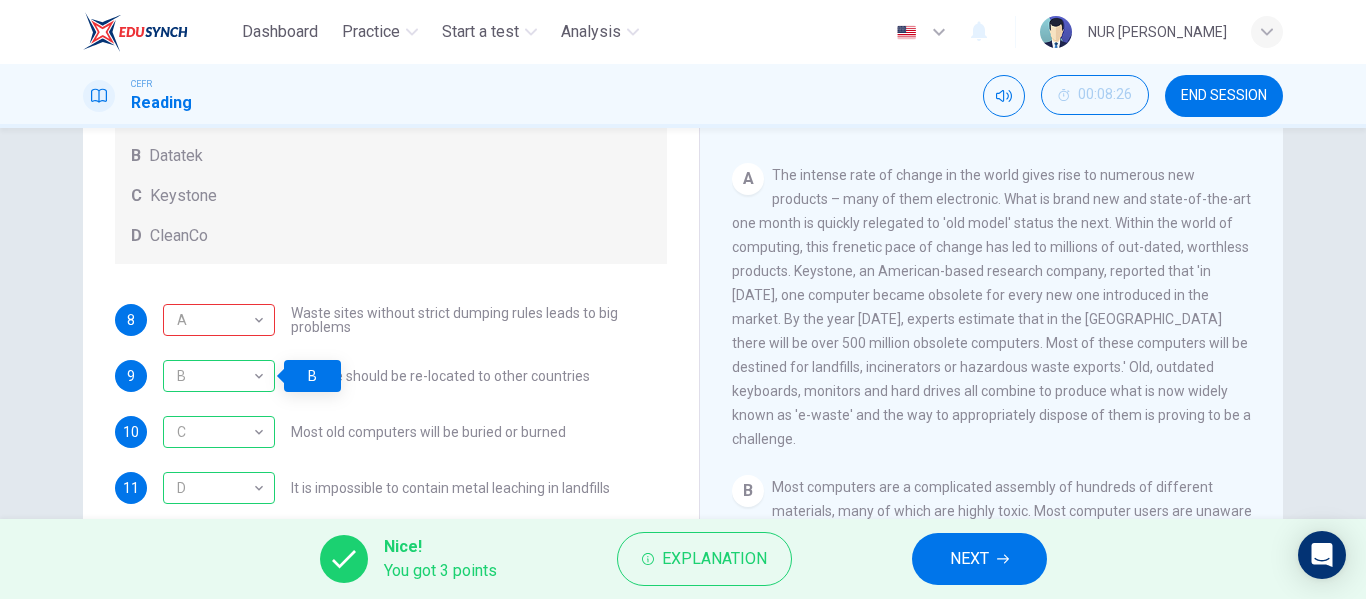 click on "Waste sites without strict dumping rules leads to big problems" at bounding box center (479, 320) 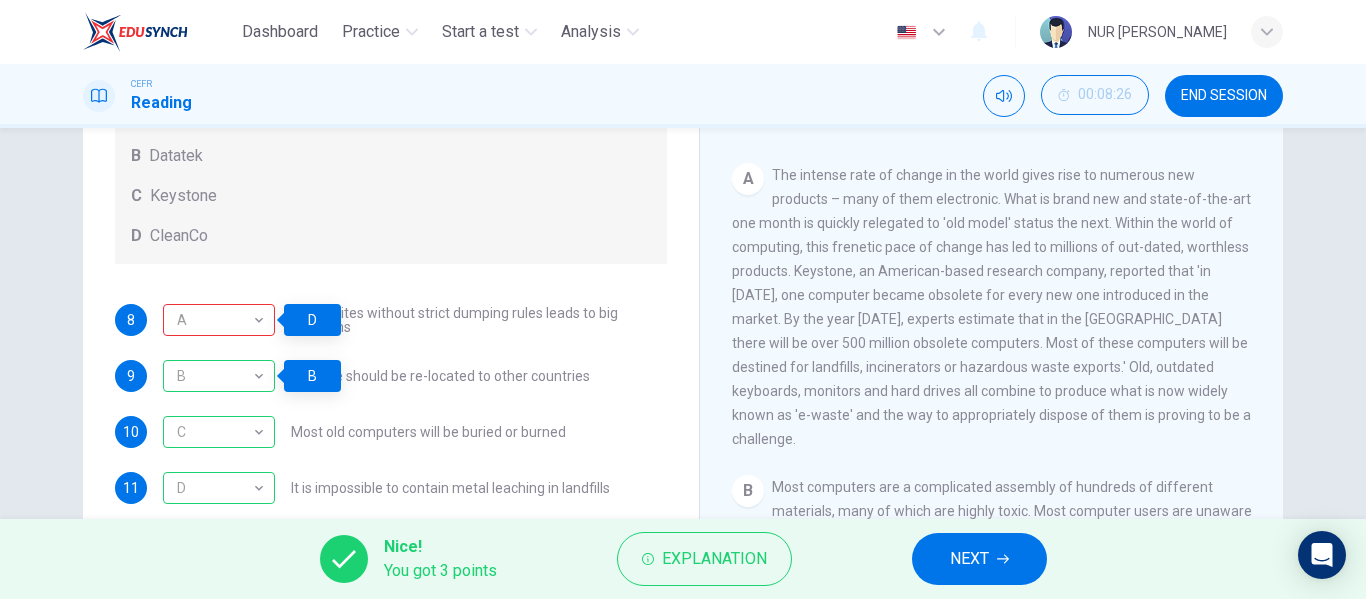 drag, startPoint x: 554, startPoint y: 314, endPoint x: 563, endPoint y: 175, distance: 139.29106 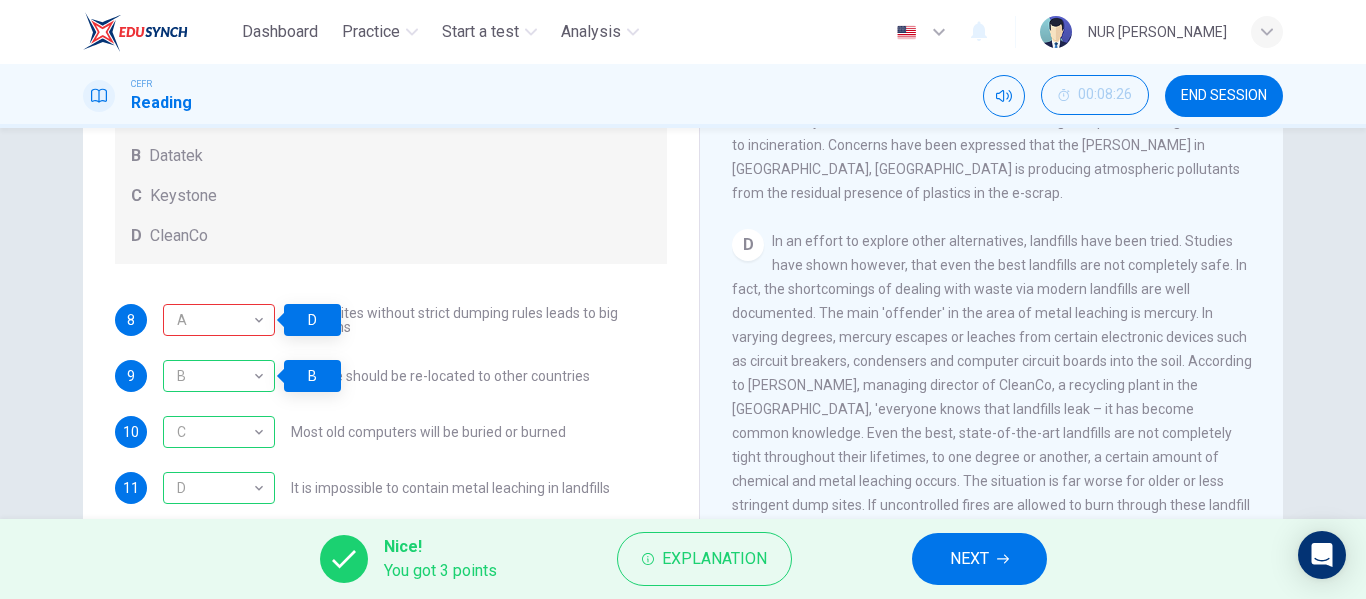 scroll, scrollTop: 943, scrollLeft: 0, axis: vertical 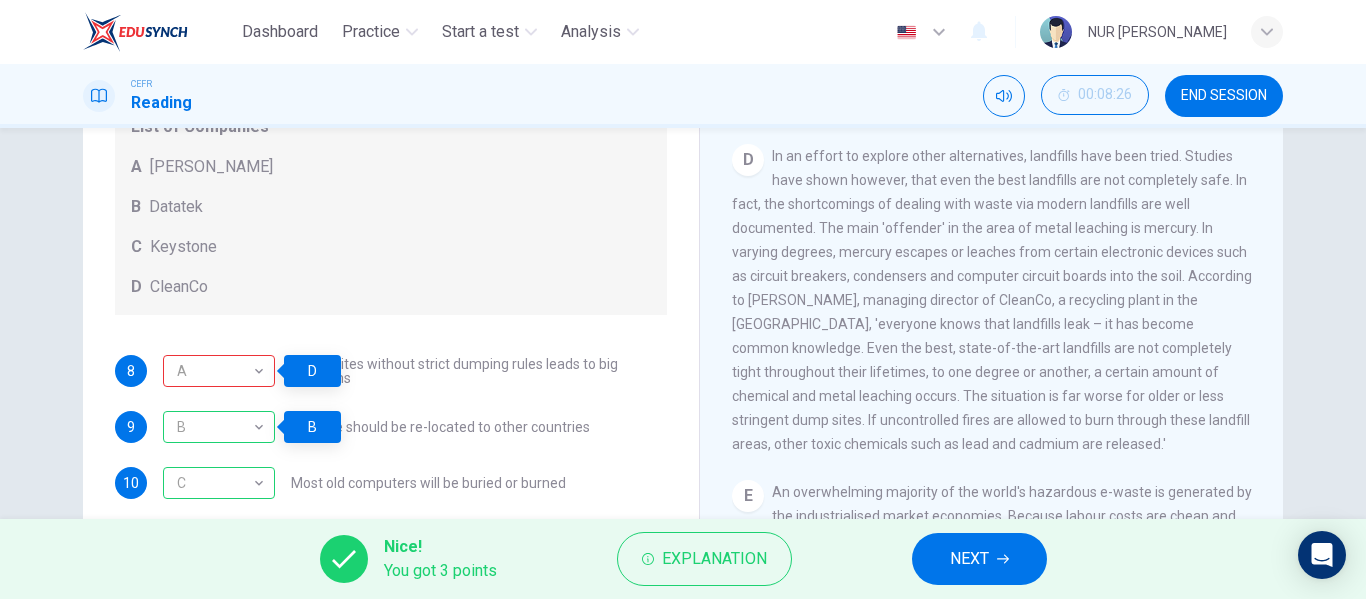 click on "Questions 8 - 11 Look at the following list of statements and the list of
companies below.
Match each statement with the correct company. Write the correct letter A-D in the boxes below on your answer sheet.
NB  You may use any letter more than once. List of Companies A Noranda Smelter B Datatek C Keystone D CleanCo 8 A A ​ Waste sites without strict dumping rules leads to big problems 9 B B ​ E-waste should be re-located to other countries 10 C C ​ Most old computers will be buried or burned 11 D D ​ It is impossible to contain metal leaching in landfills" at bounding box center [391, 195] 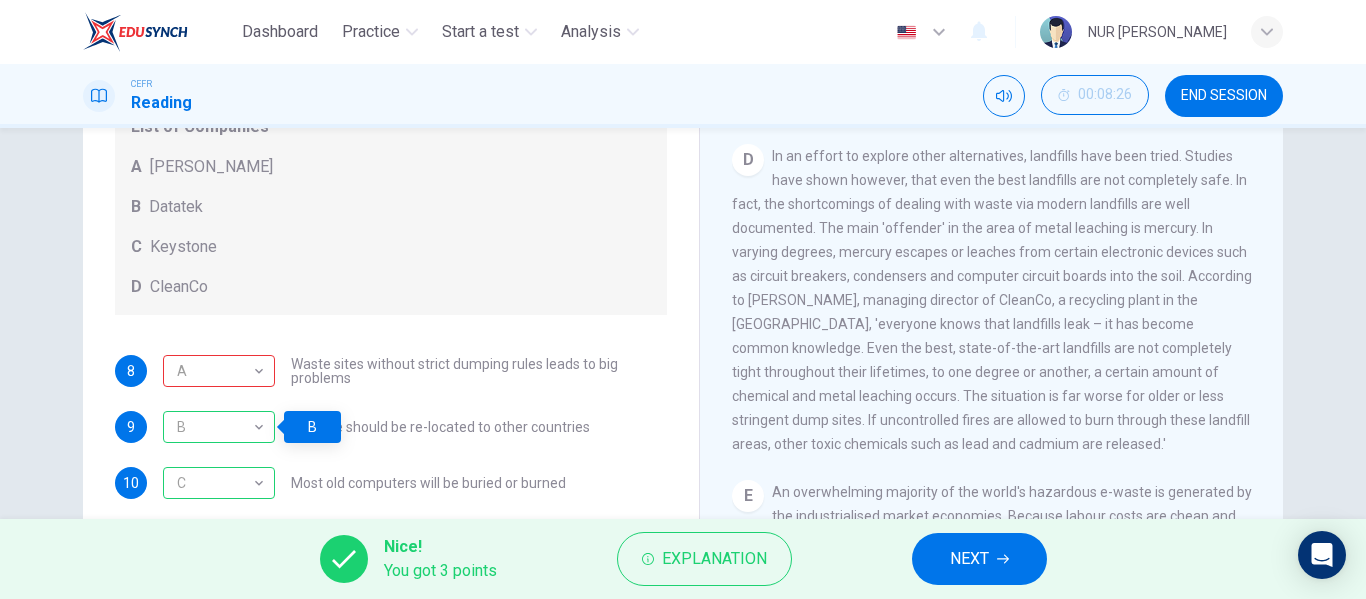click on "Waste sites without strict dumping rules leads to big problems" at bounding box center (479, 371) 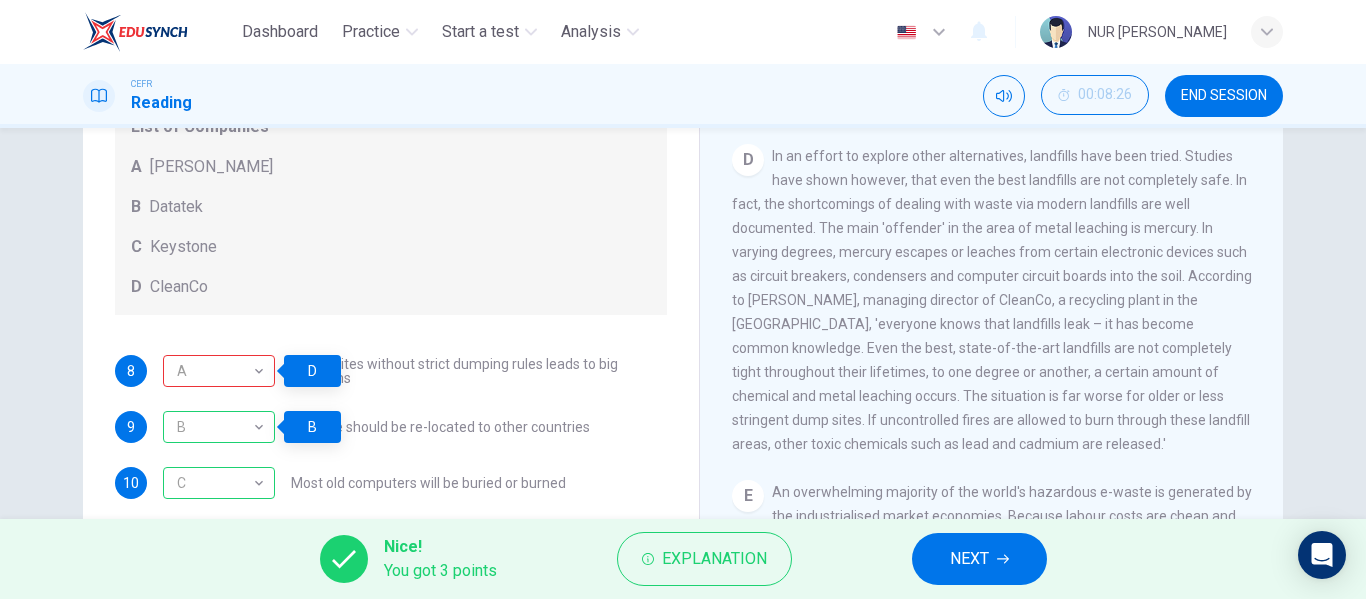 click on "Waste sites without strict dumping rules leads to big problems" at bounding box center [479, 371] 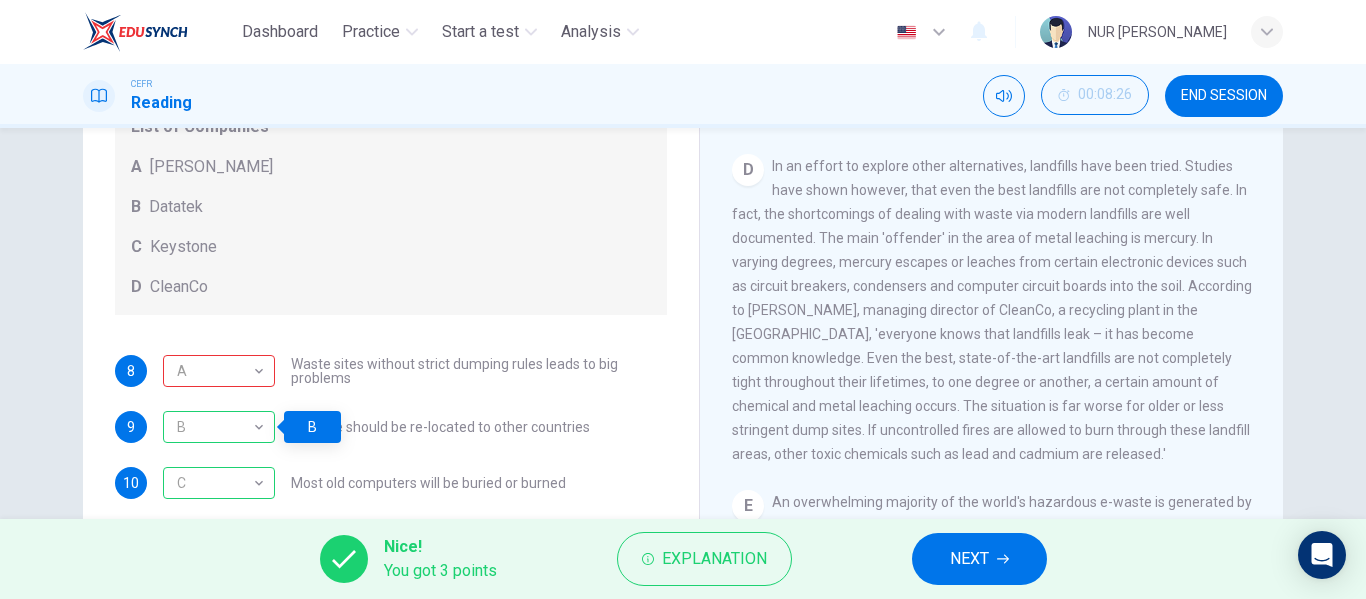 scroll, scrollTop: 1019, scrollLeft: 0, axis: vertical 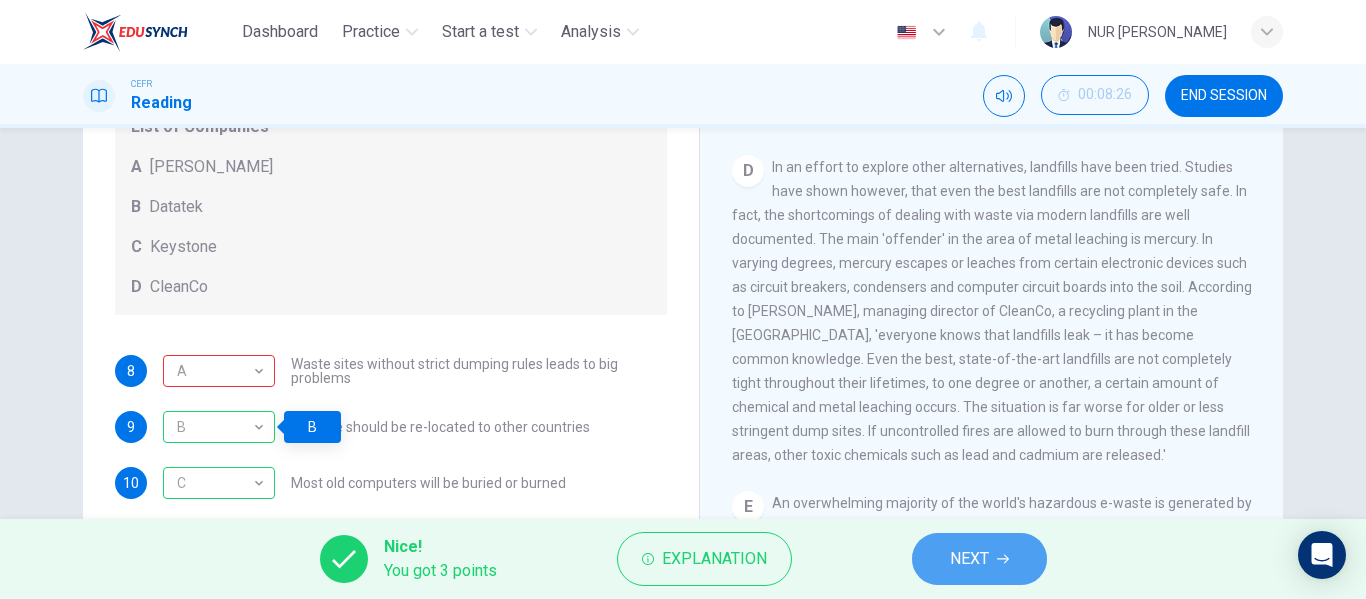 click on "NEXT" at bounding box center [979, 559] 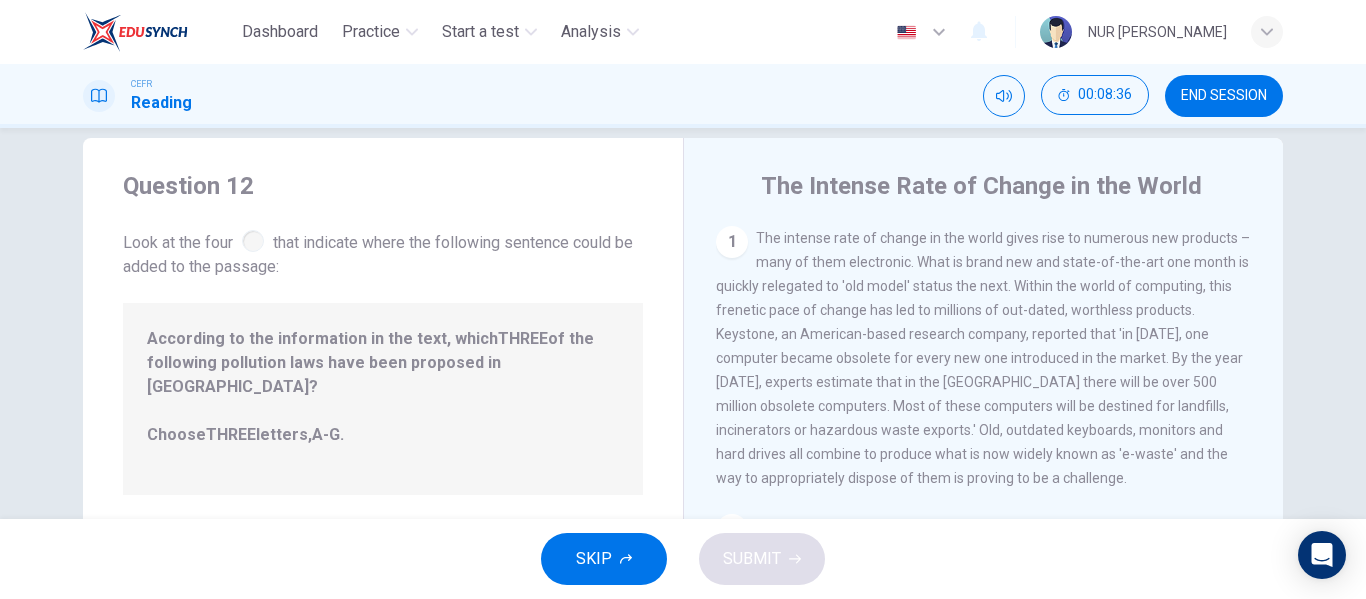 scroll, scrollTop: 33, scrollLeft: 0, axis: vertical 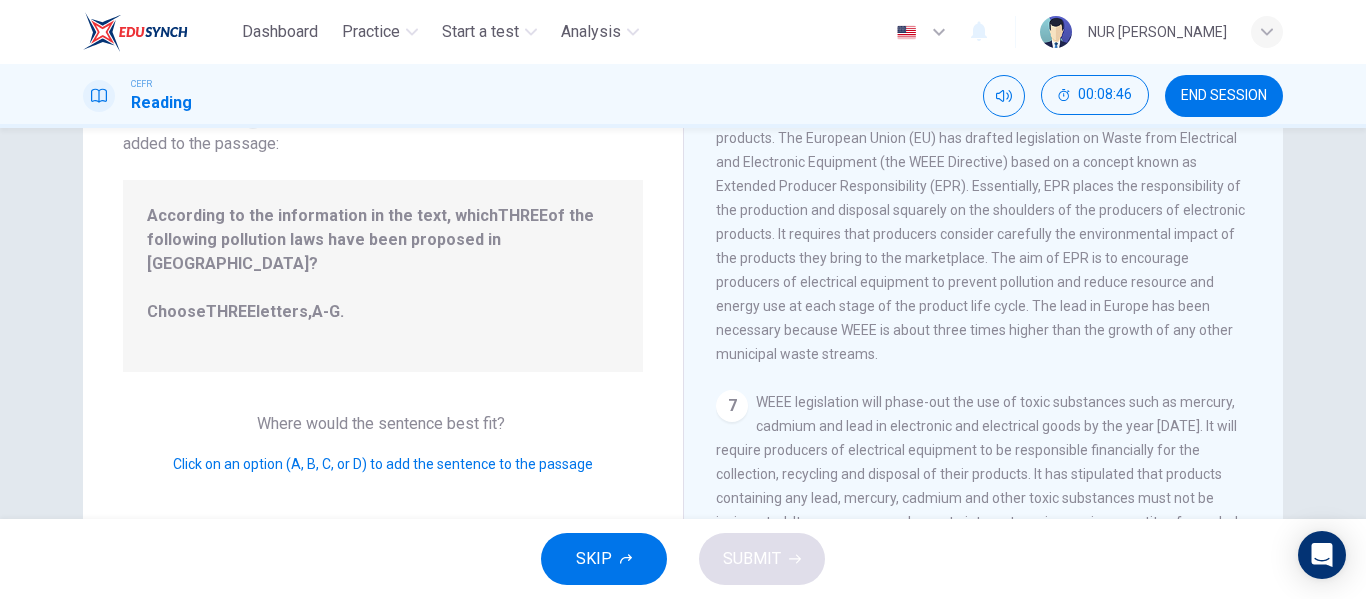 click on "Click on an option (A, B, C, or D) to add the sentence to the passage" at bounding box center [383, 464] 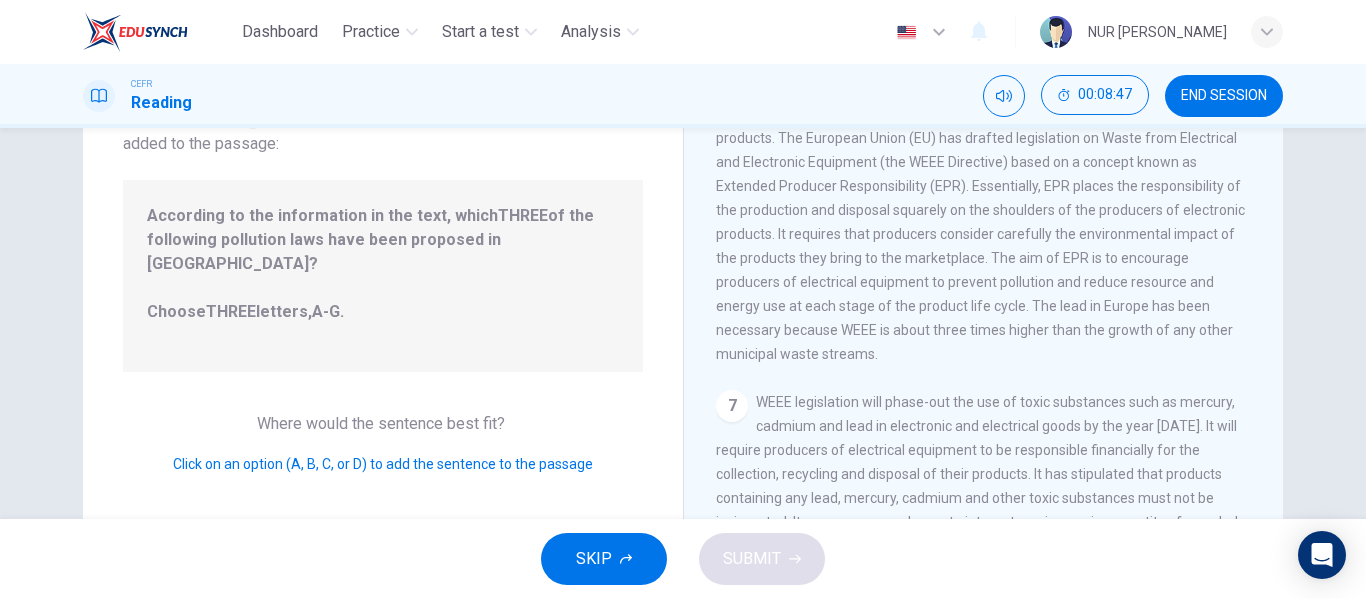 click on "Click on an option (A, B, C, or D) to add the sentence to the passage" at bounding box center [383, 464] 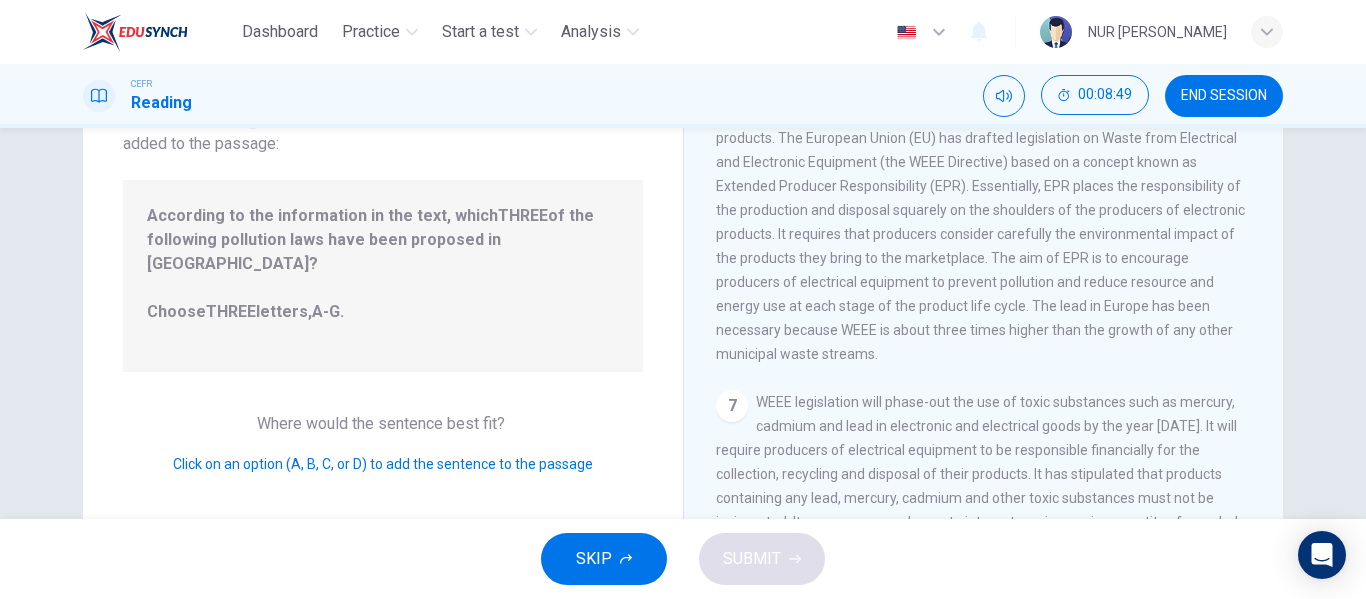 drag, startPoint x: 188, startPoint y: 445, endPoint x: 531, endPoint y: 454, distance: 343.11804 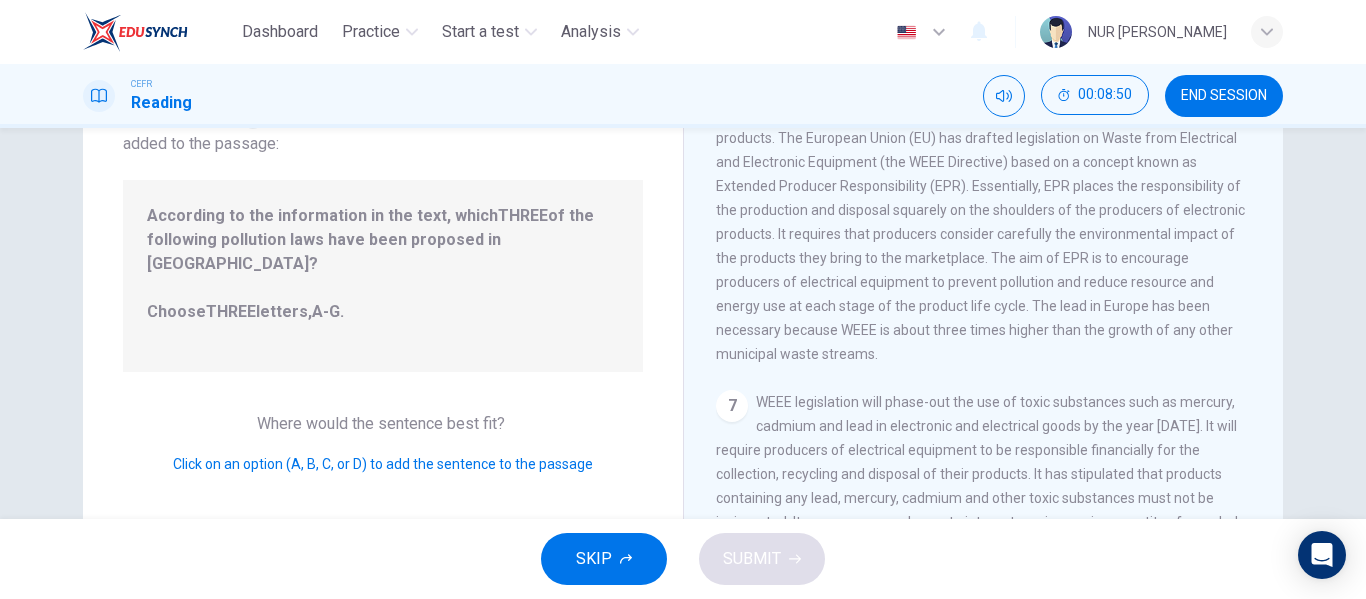 click on "Click on an option (A, B, C, or D) to add the sentence to the passage" at bounding box center [383, 464] 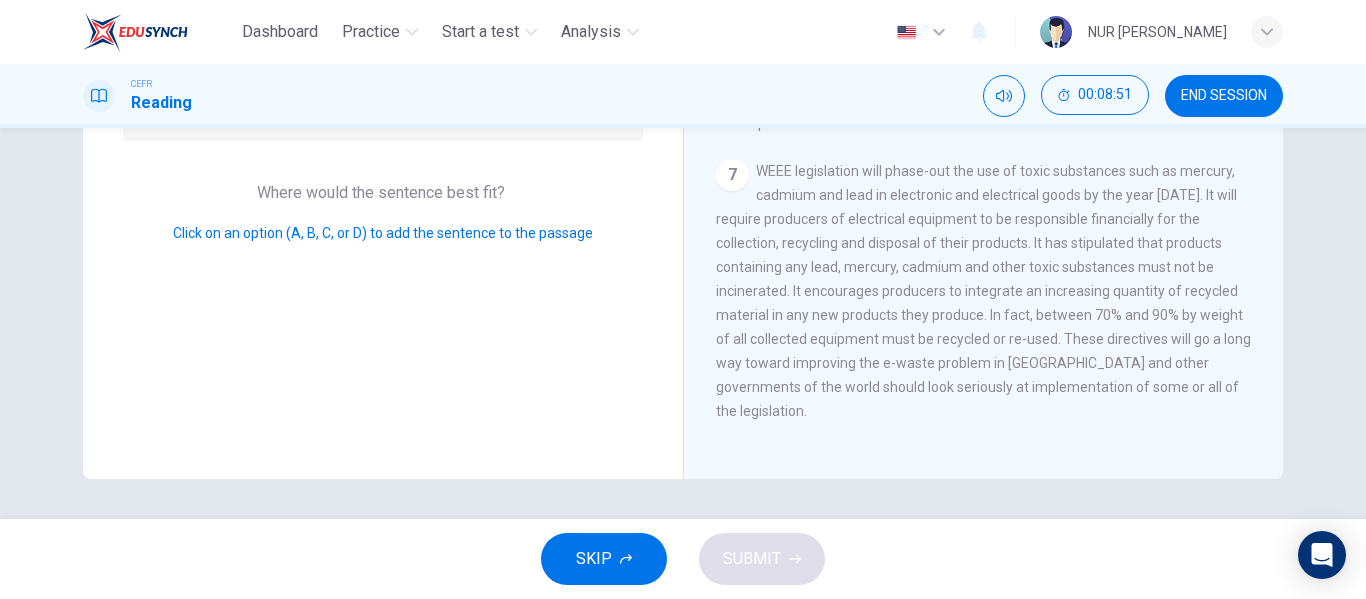 scroll, scrollTop: 0, scrollLeft: 0, axis: both 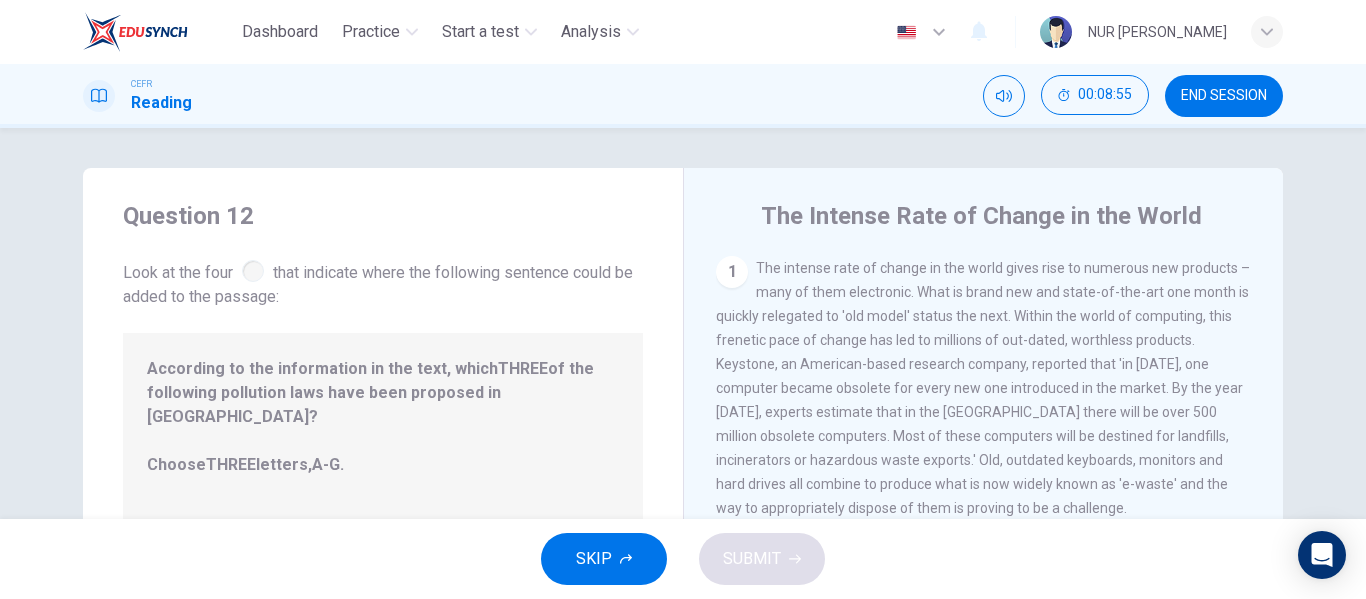 click on "1" at bounding box center (732, 272) 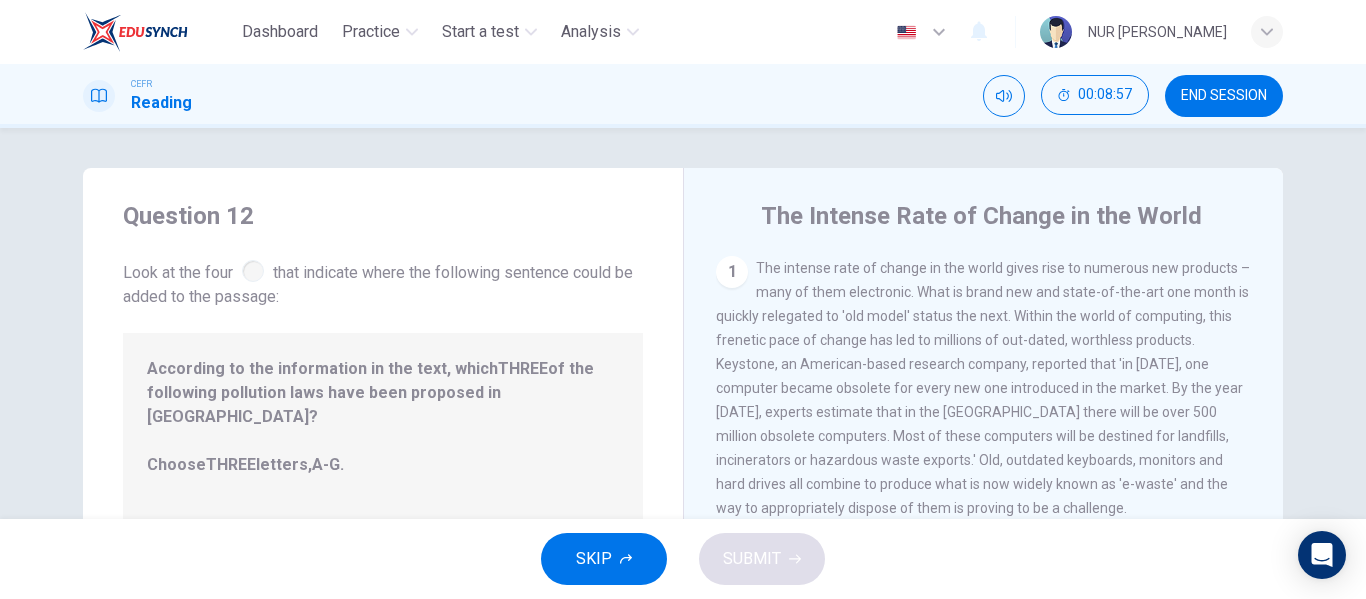 click on "Look at the four     that indicate where the following sentence could be added to the passage:" at bounding box center (383, 282) 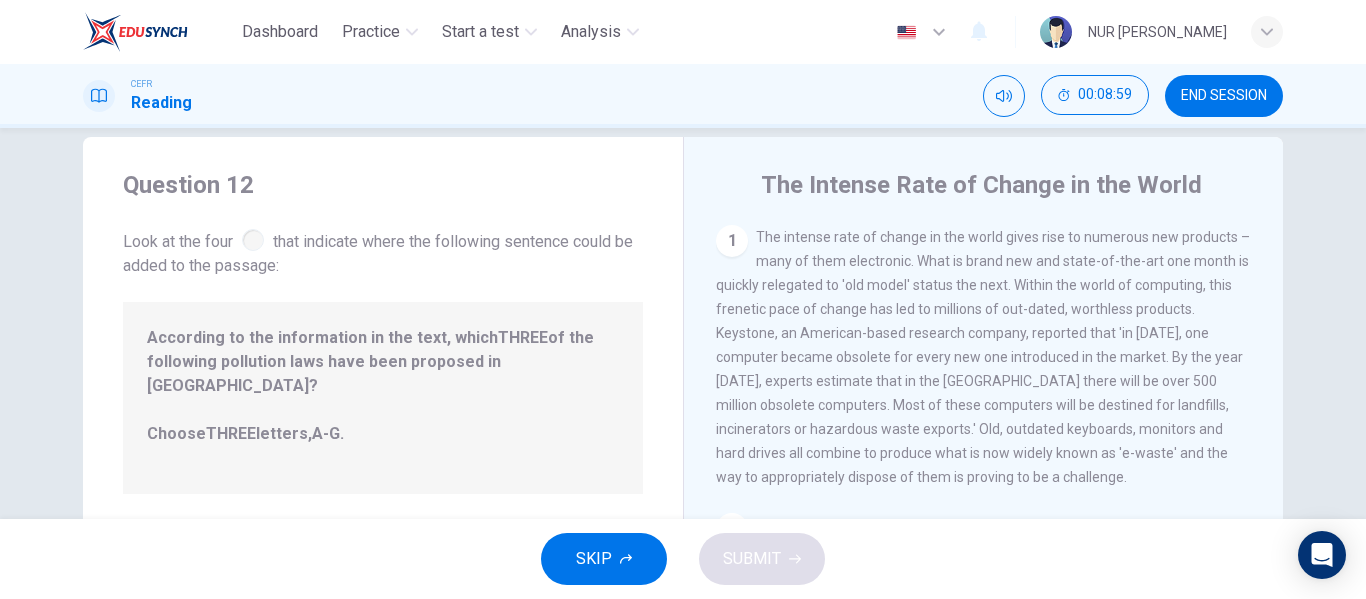scroll, scrollTop: 38, scrollLeft: 0, axis: vertical 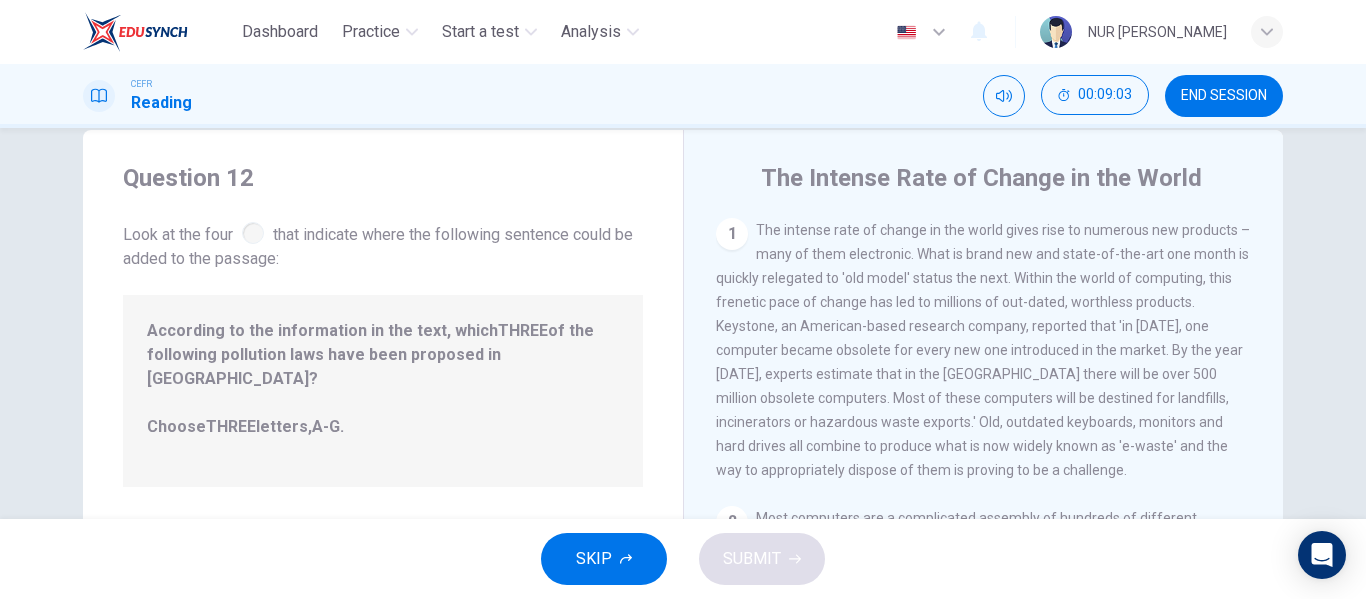 click on "A-G" at bounding box center (326, 426) 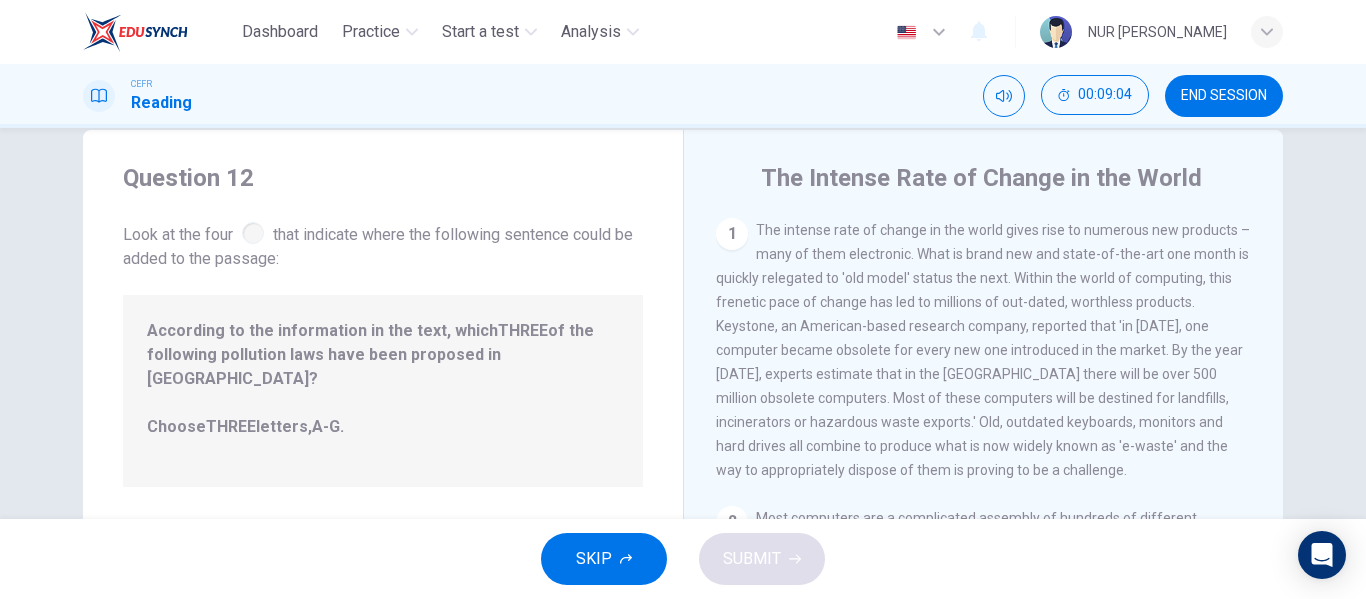 drag, startPoint x: 344, startPoint y: 401, endPoint x: 332, endPoint y: 412, distance: 16.27882 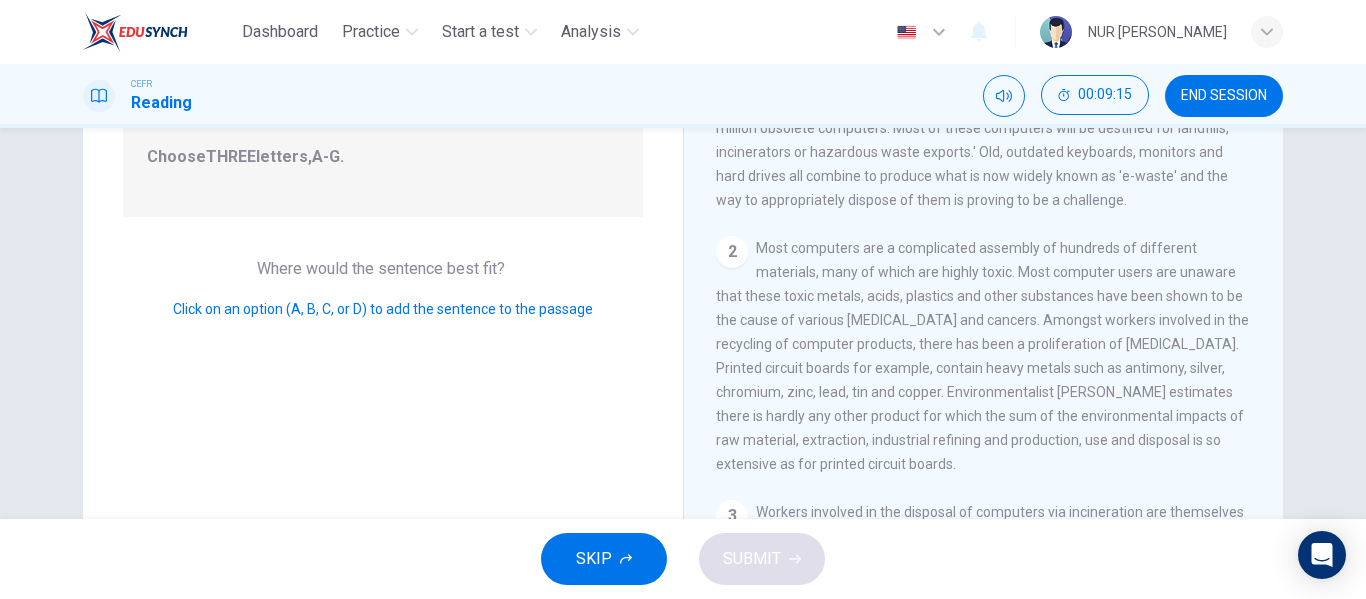 scroll, scrollTop: 310, scrollLeft: 0, axis: vertical 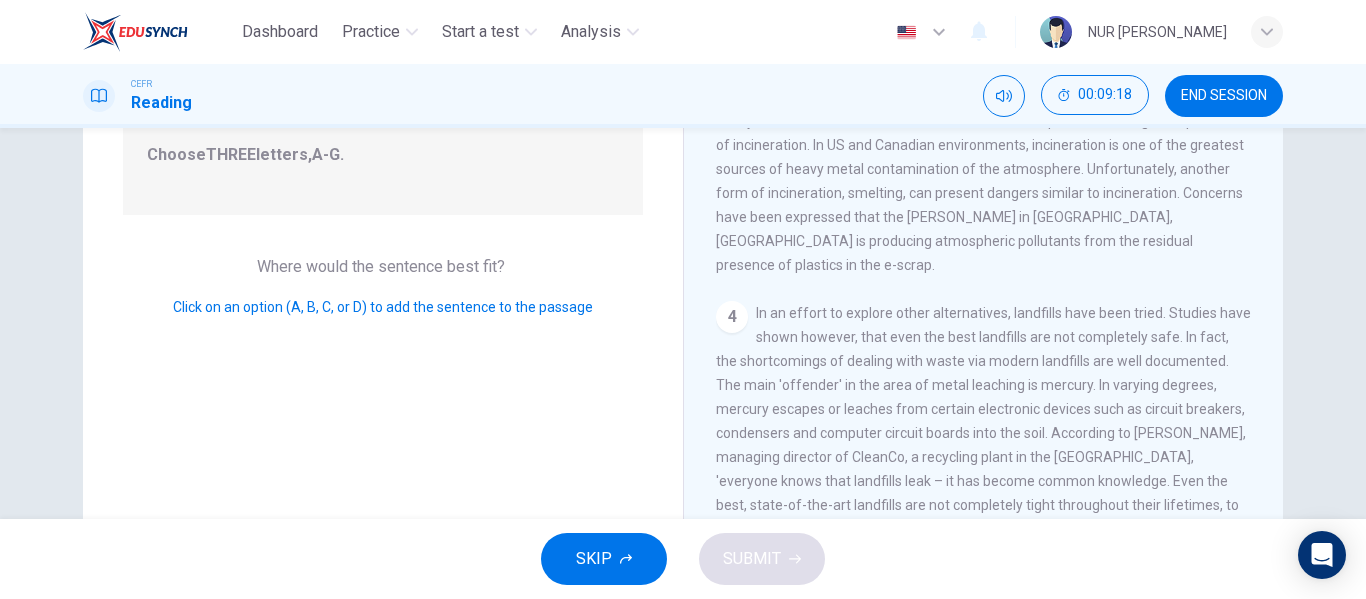 click on "4" at bounding box center (732, 317) 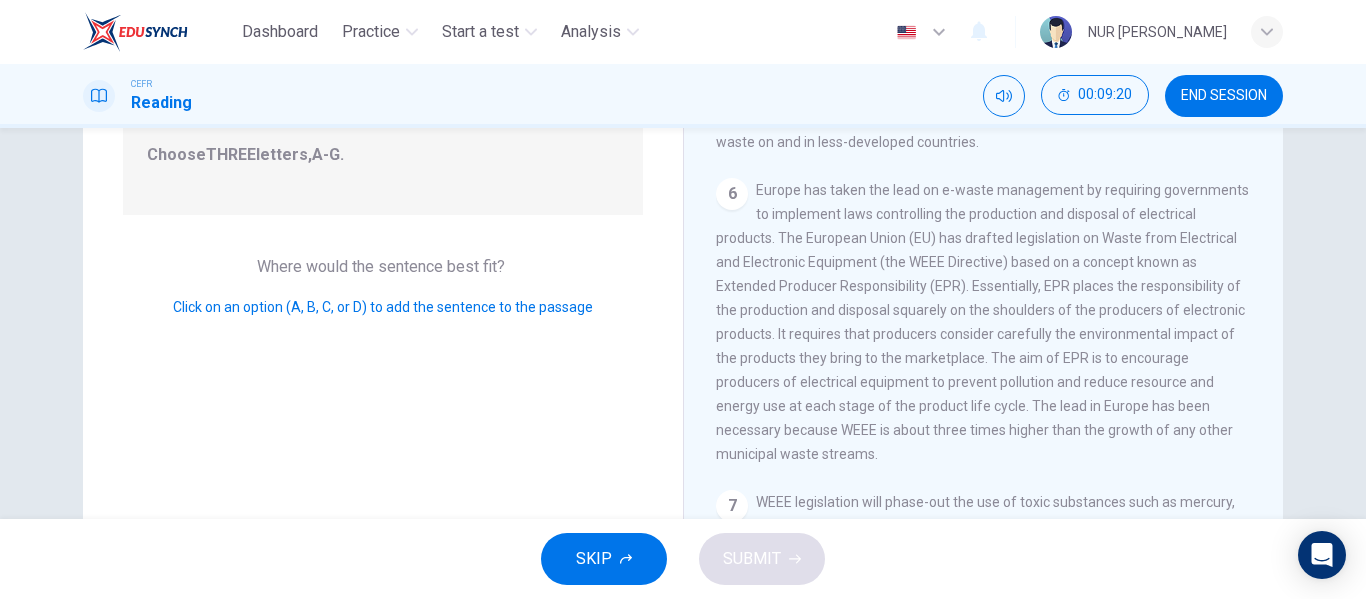 scroll, scrollTop: 1468, scrollLeft: 0, axis: vertical 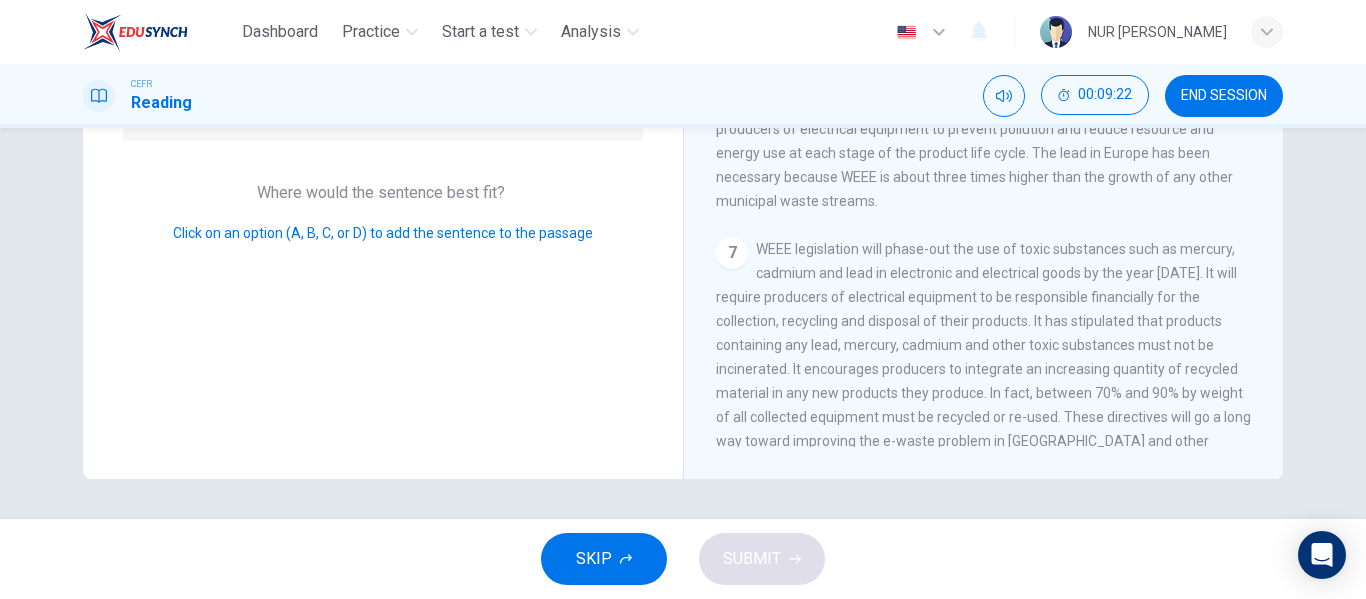 click on "Click on an option (A, B, C, or D) to add the sentence to the passage" at bounding box center [383, 233] 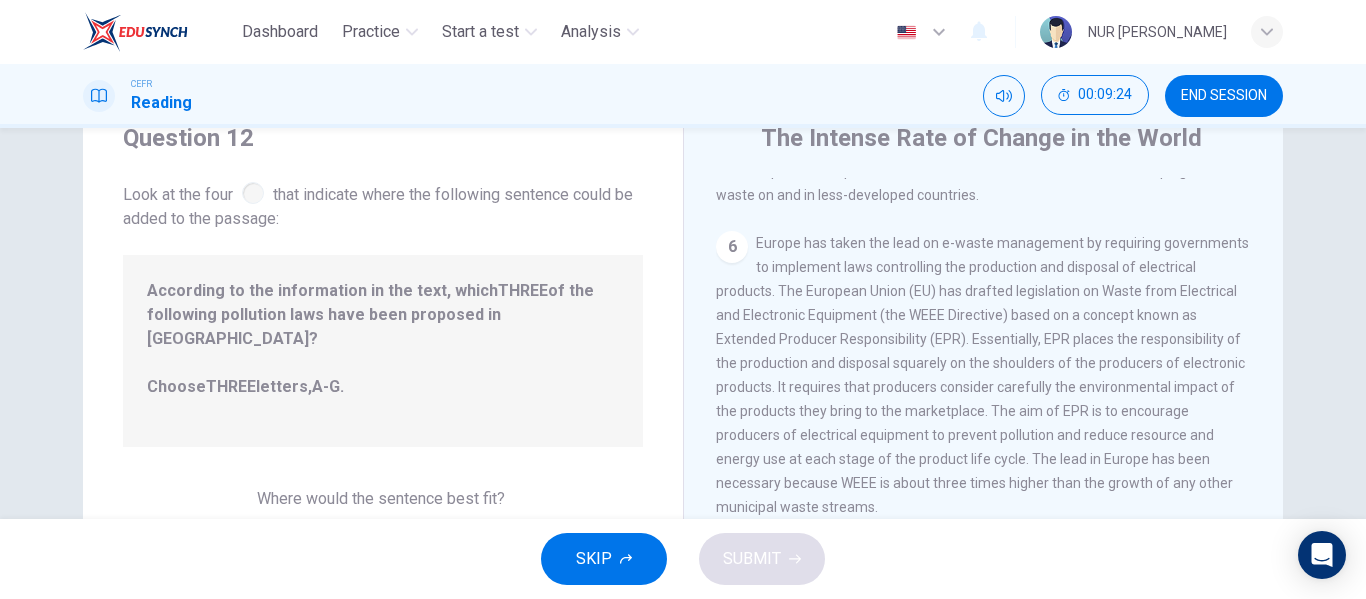 scroll, scrollTop: 0, scrollLeft: 0, axis: both 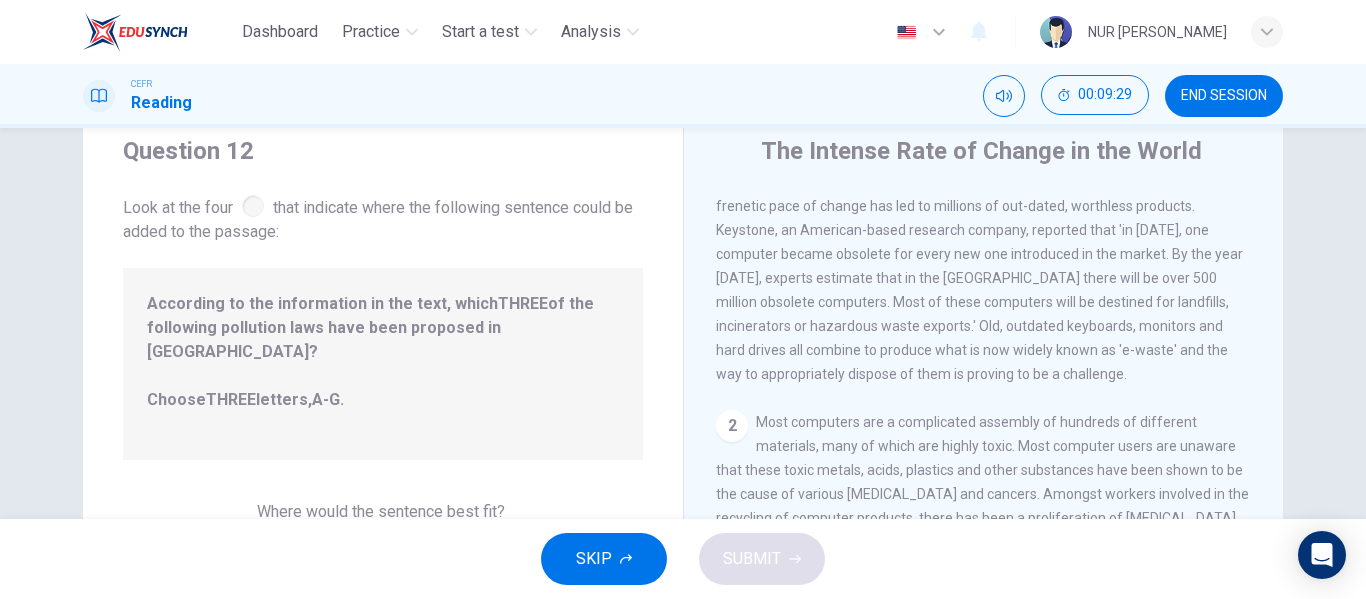 drag, startPoint x: 301, startPoint y: 373, endPoint x: 332, endPoint y: 372, distance: 31.016125 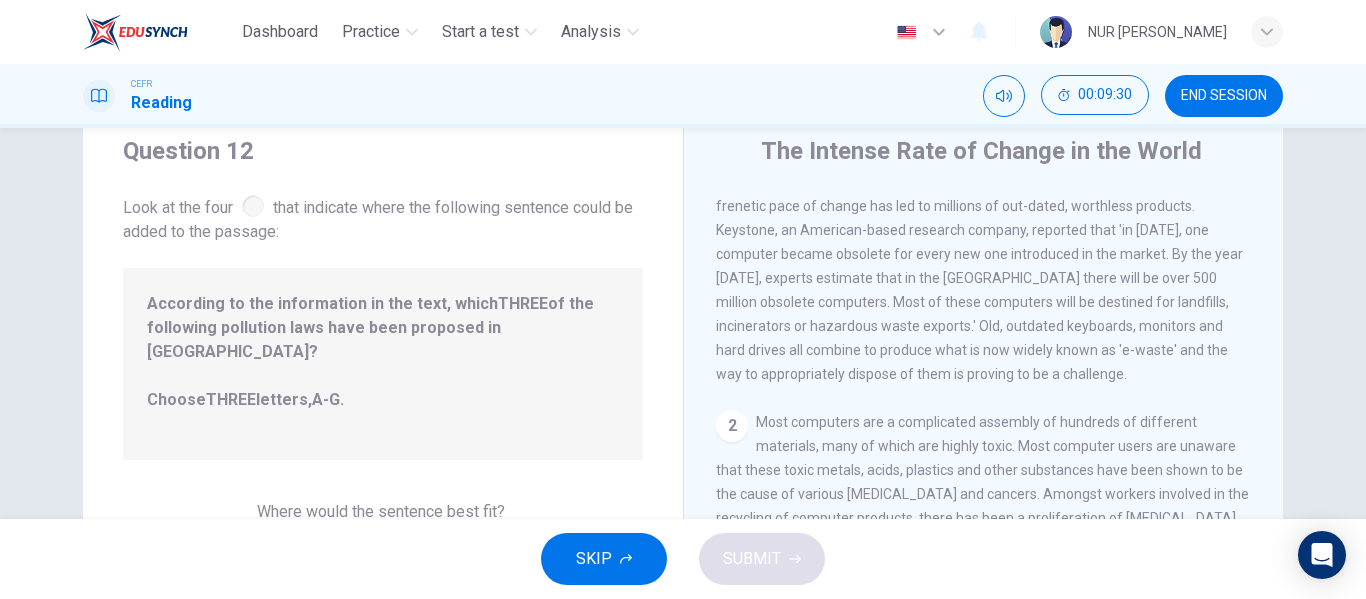 click on "A-G" at bounding box center [326, 399] 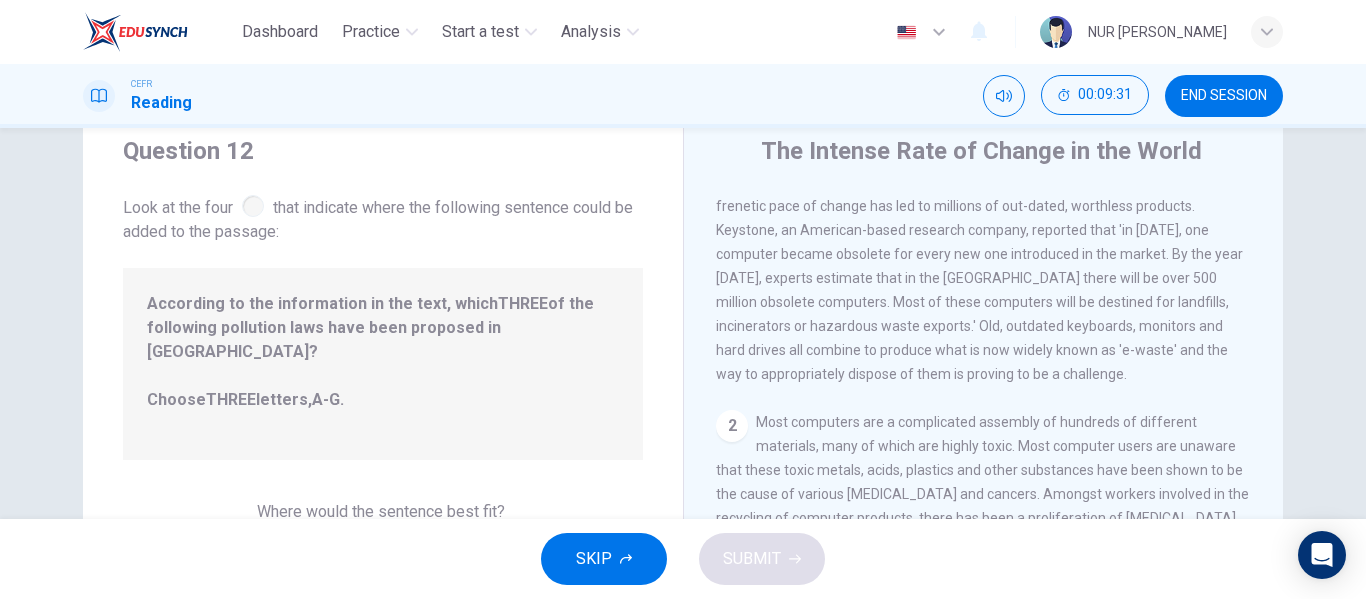 scroll, scrollTop: 153, scrollLeft: 0, axis: vertical 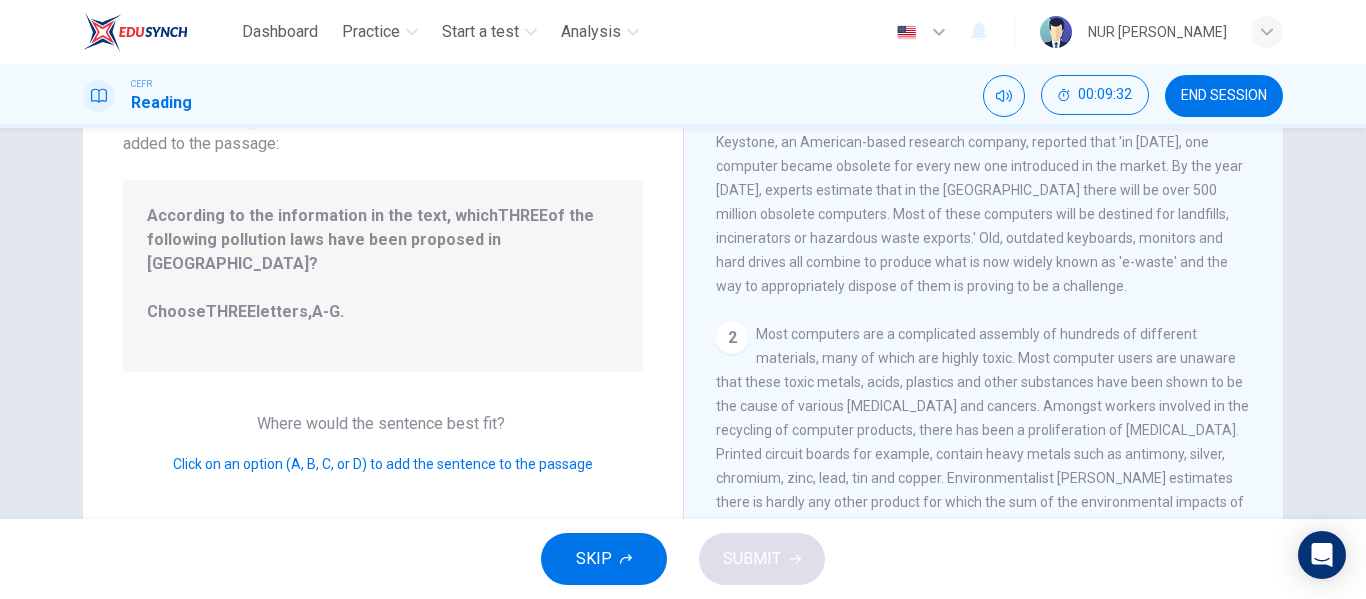 click on "Click on an option (A, B, C, or D) to add the sentence to the passage" at bounding box center (383, 464) 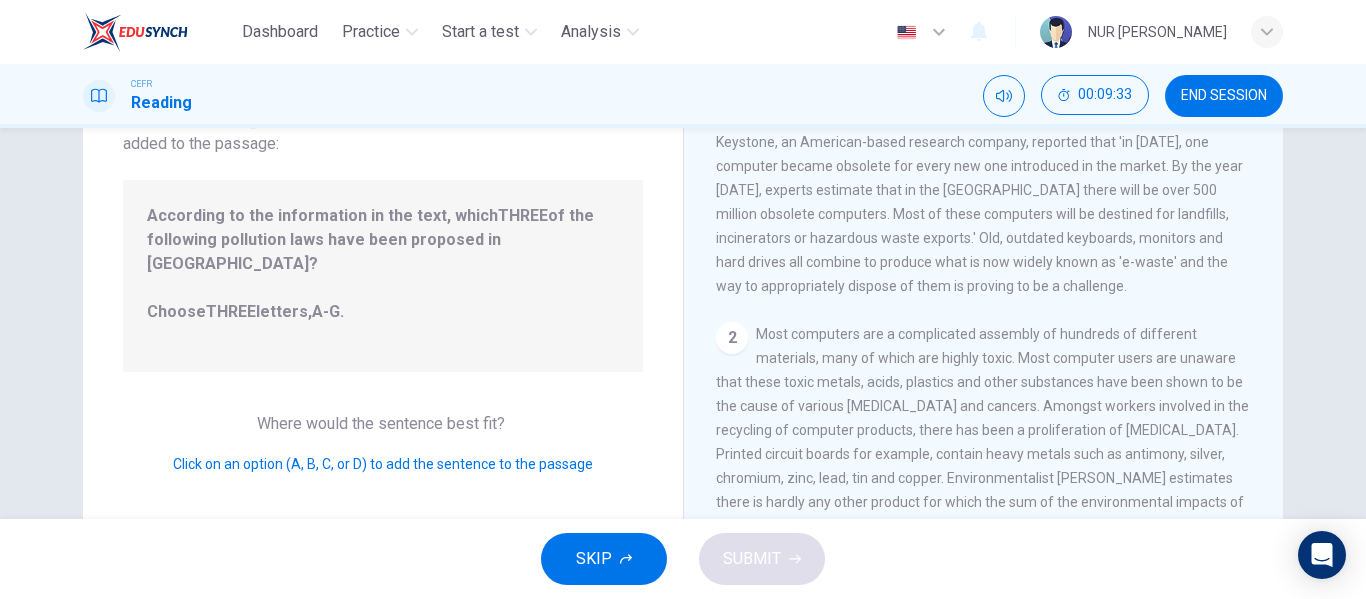 click on "Click on an option (A, B, C, or D) to add the sentence to the passage" at bounding box center [383, 464] 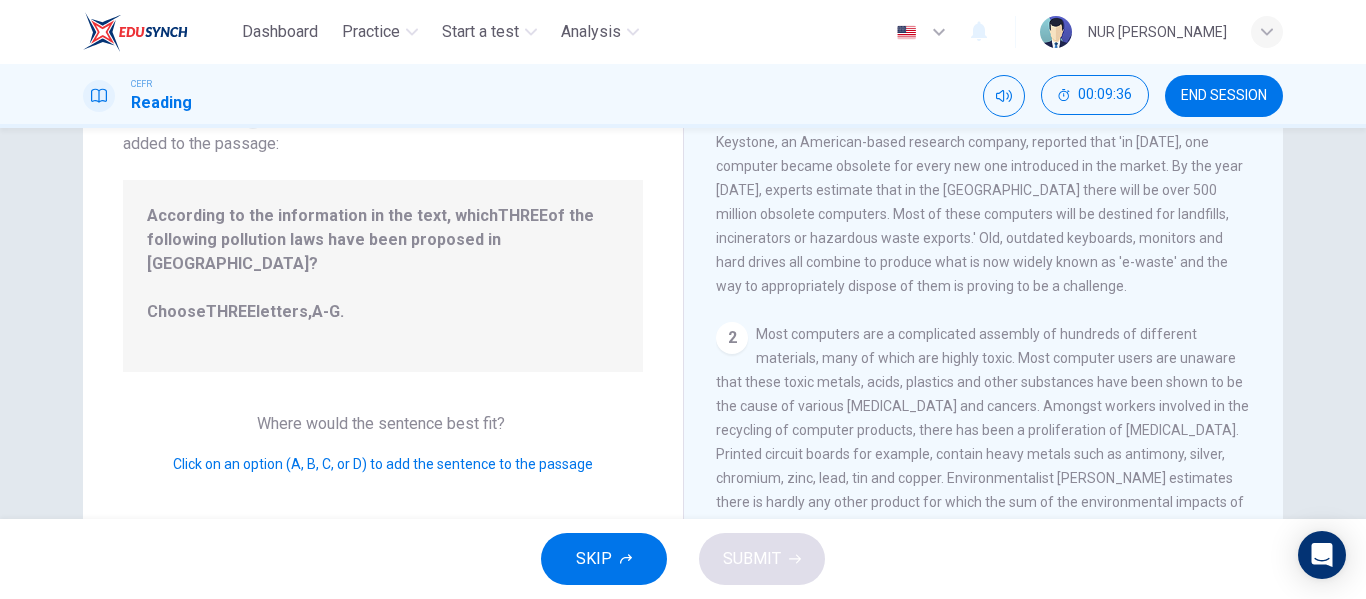 scroll, scrollTop: 0, scrollLeft: 0, axis: both 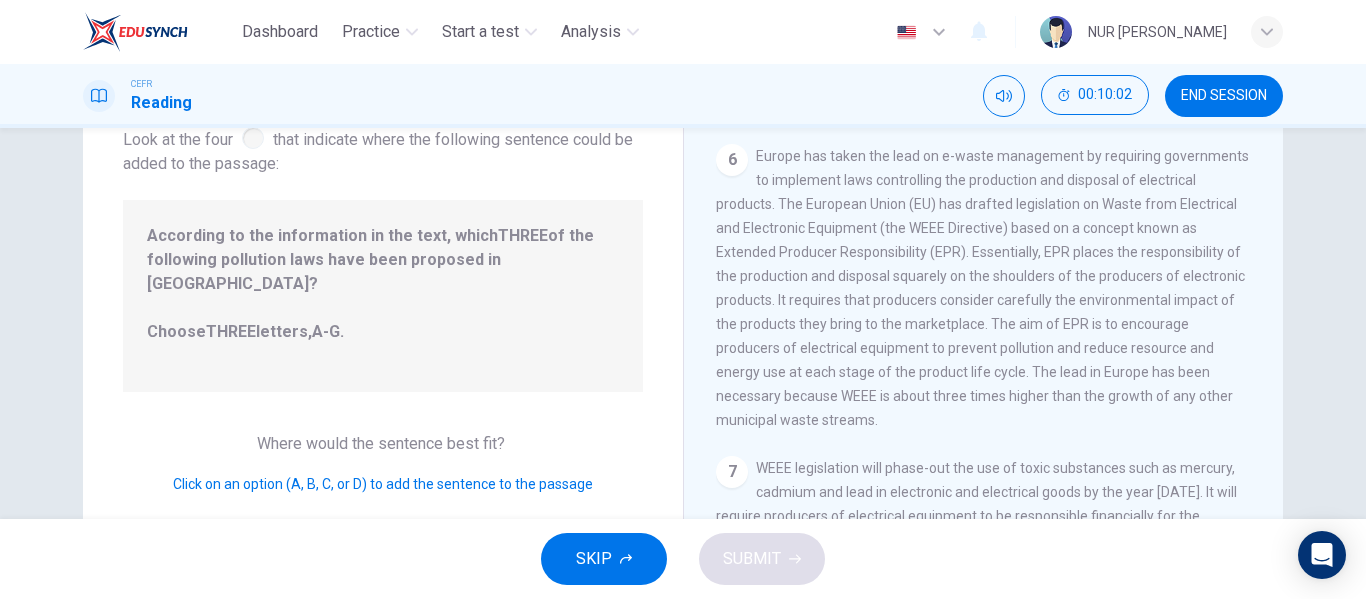click on "6 Europe has taken the lead on e-waste management by requiring
governments to implement laws controlling the production and disposal of electrical products. The European Union (EU) has drafted legislation on Waste from Electrical and Electronic Equipment (the WEEE Directive) based on a concept known as Extended Producer Responsibility (EPR). Essentially, EPR places the responsibility of the production and disposal squarely on the shoulders of the producers of electronic products. It requires that producers consider carefully the environmental impact of the products they bring to the marketplace. The aim of EPR is to encourage producers of electrical equipment to prevent pollution and reduce resource and energy use at each stage of the product life cycle. The lead in Europe has been necessary because WEEE is about three times higher than the growth of any other municipal waste streams." at bounding box center (984, 288) 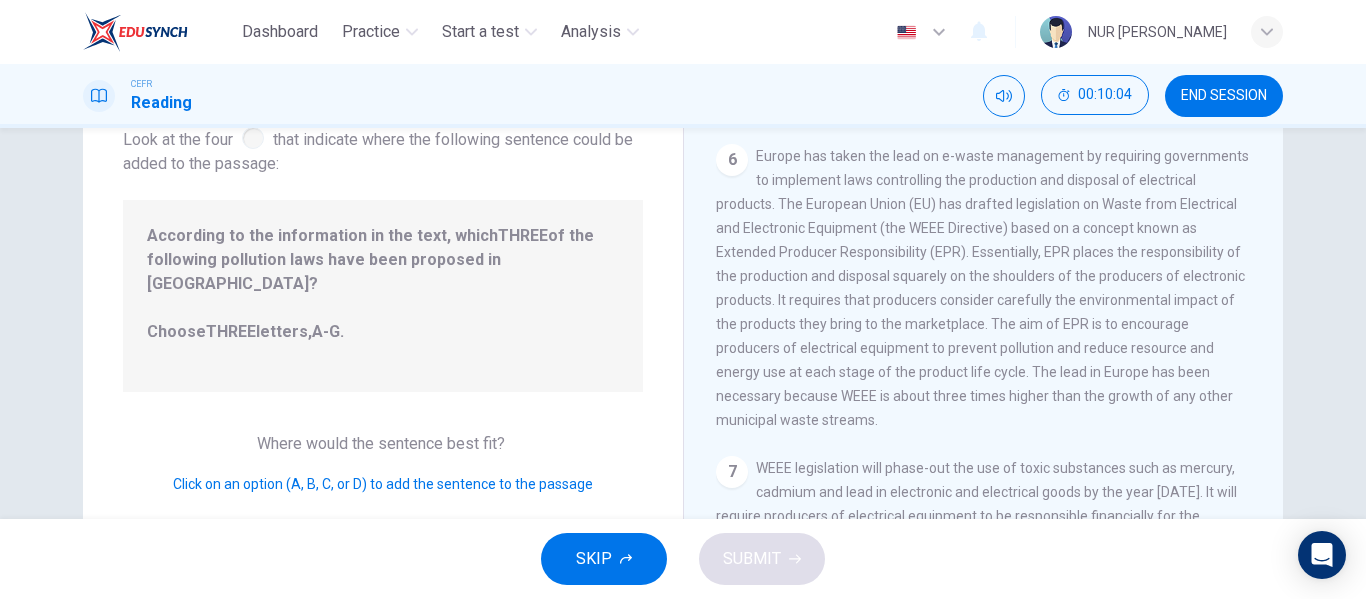 click on "Click on an option (A, B, C, or D) to add the sentence to the passage" at bounding box center [383, 484] 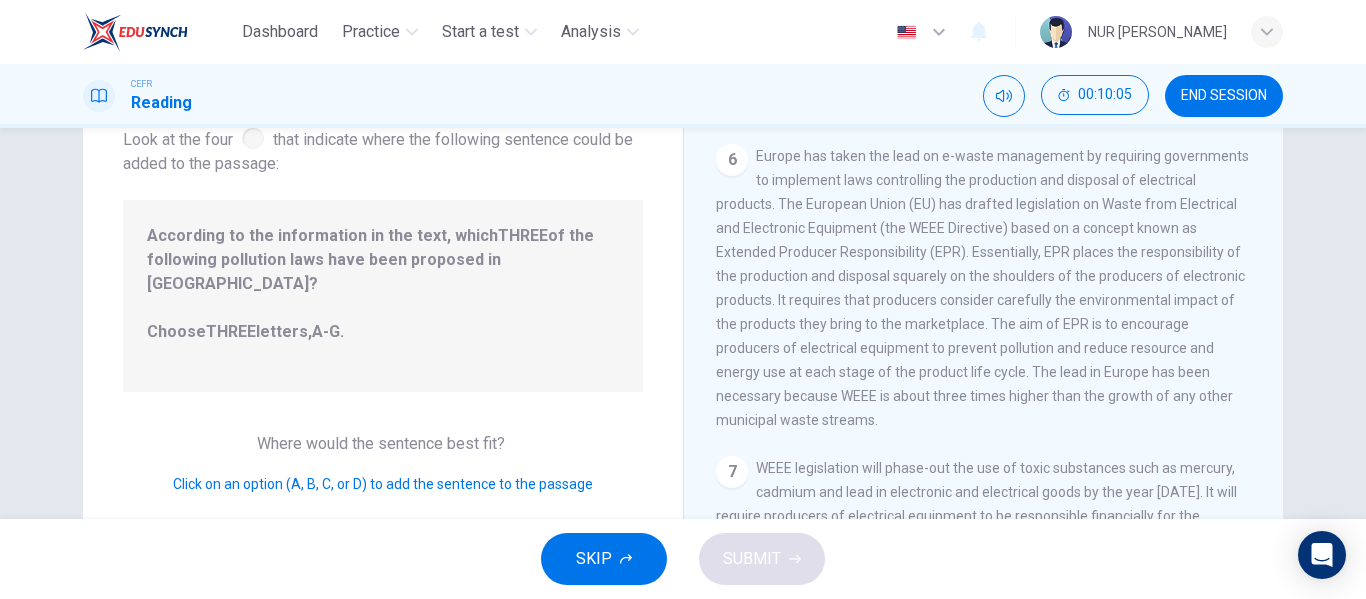 click on "Click on an option (A, B, C, or D) to add the sentence to the passage" at bounding box center (383, 484) 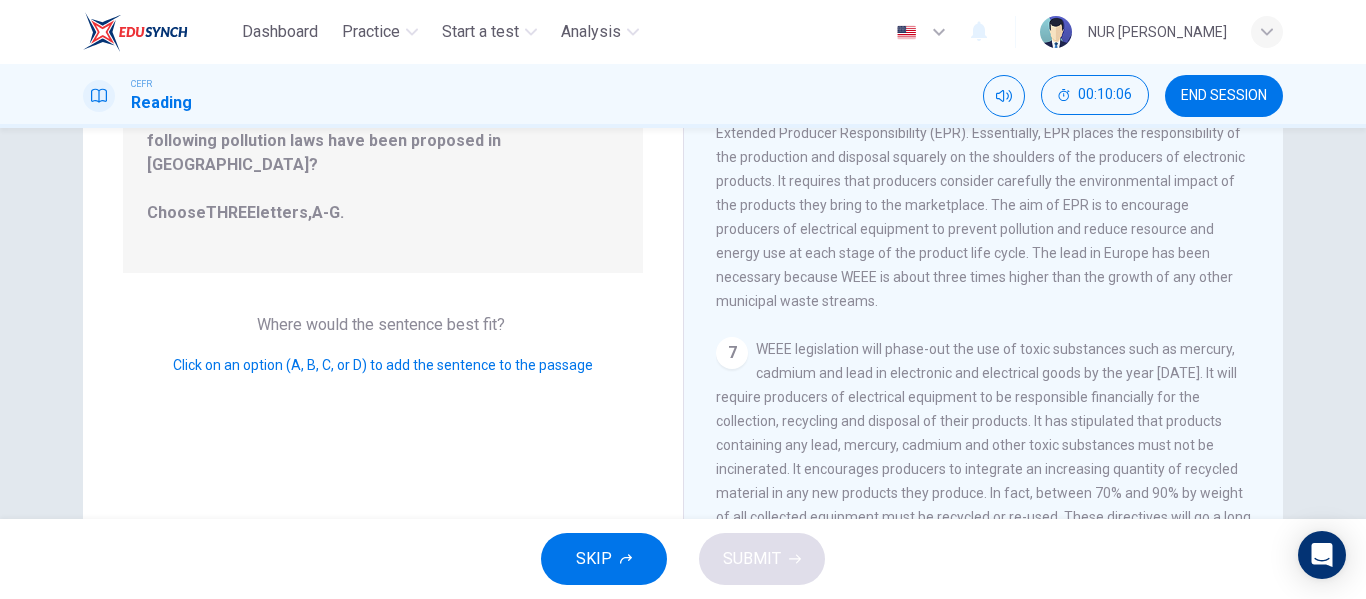 scroll, scrollTop: 253, scrollLeft: 0, axis: vertical 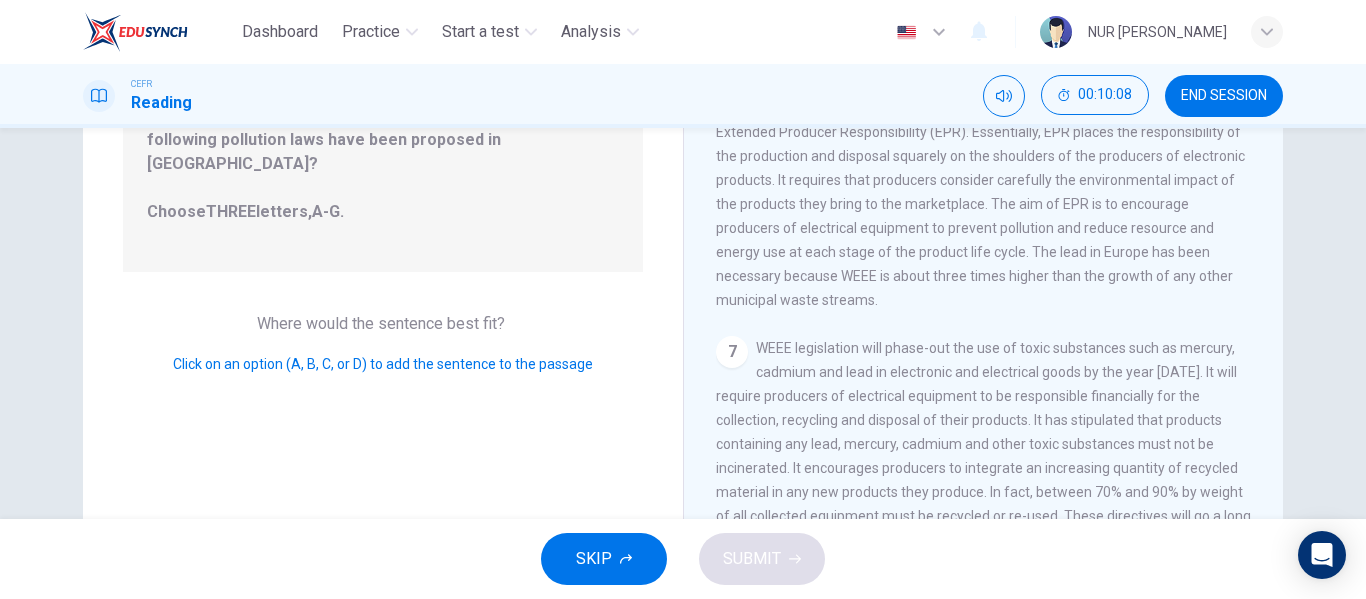 click on "A-G" at bounding box center [326, 211] 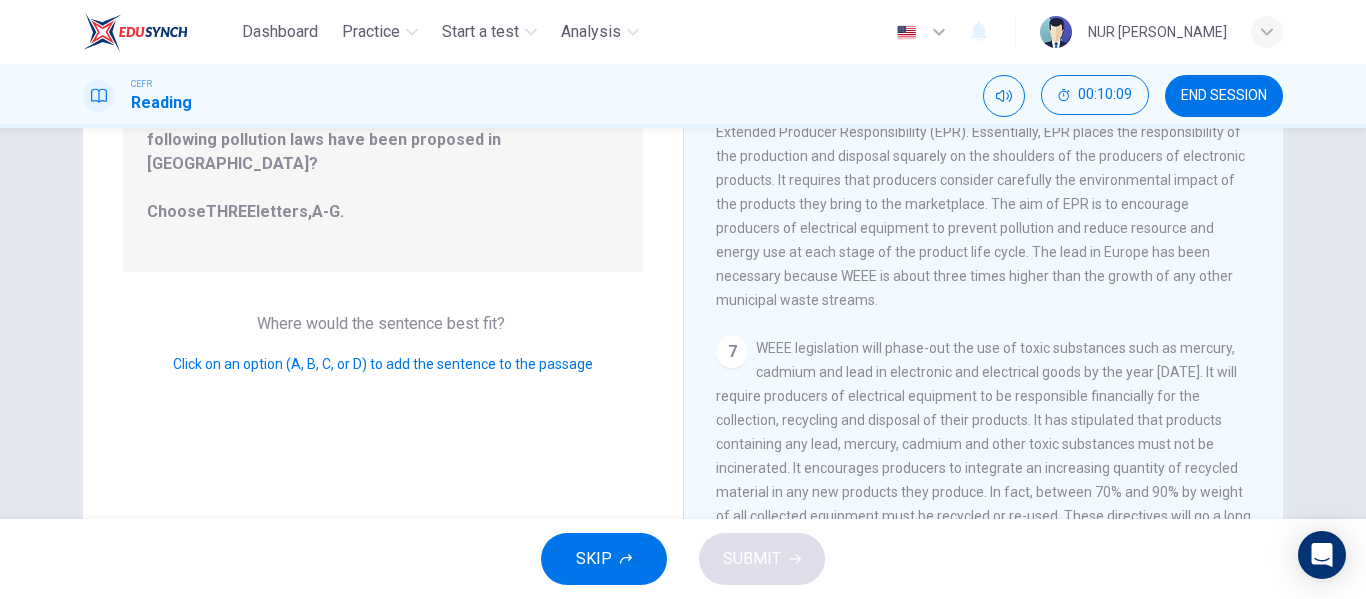 click on "A-G" at bounding box center (326, 211) 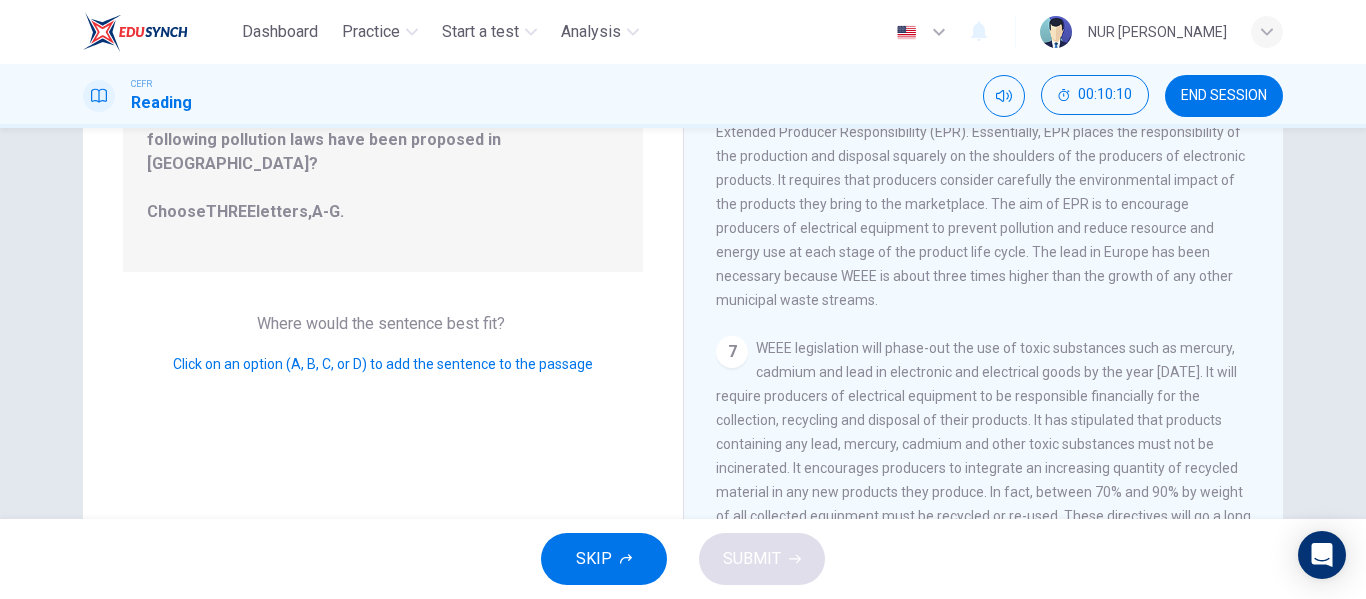 scroll, scrollTop: 1379, scrollLeft: 0, axis: vertical 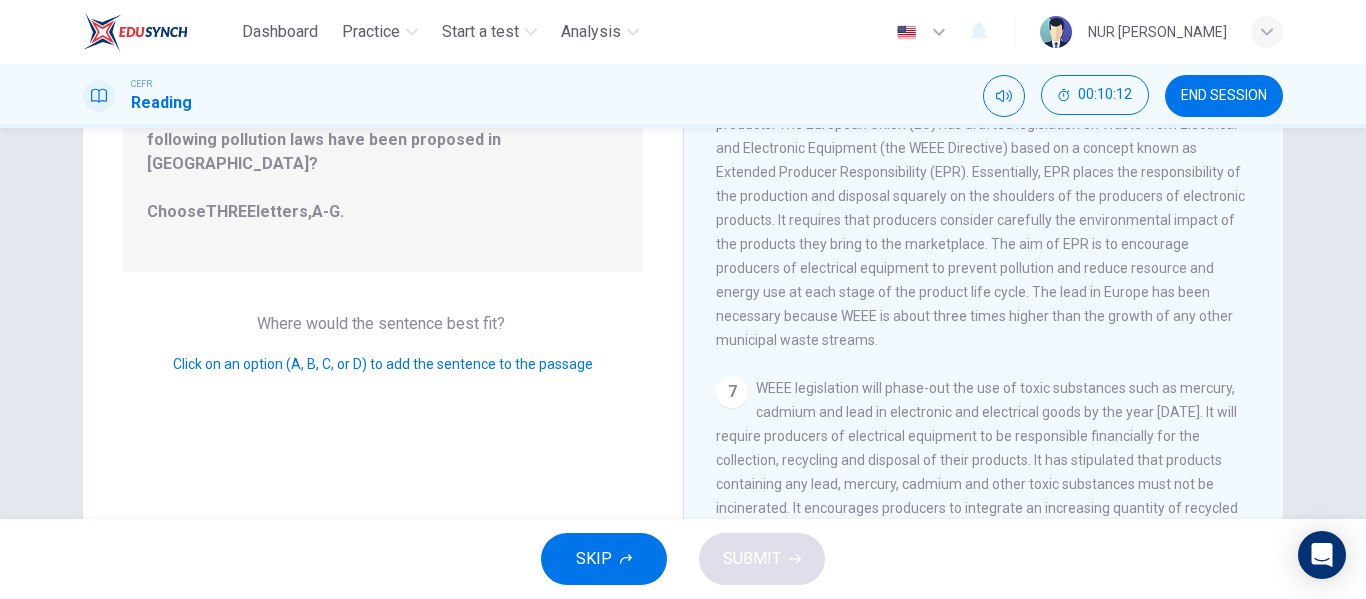 click on "Europe has taken the lead on e-waste management by requiring
governments to implement laws controlling the production and disposal of electrical products. The European Union (EU) has drafted legislation on Waste from Electrical and Electronic Equipment (the WEEE Directive) based on a concept known as Extended Producer Responsibility (EPR). Essentially, EPR places the responsibility of the production and disposal squarely on the shoulders of the producers of electronic products. It requires that producers consider carefully the environmental impact of the products they bring to the marketplace. The aim of EPR is to encourage producers of electrical equipment to prevent pollution and reduce resource and energy use at each stage of the product life cycle. The lead in Europe has been necessary because WEEE is about three times higher than the growth of any other municipal waste streams." at bounding box center (982, 208) 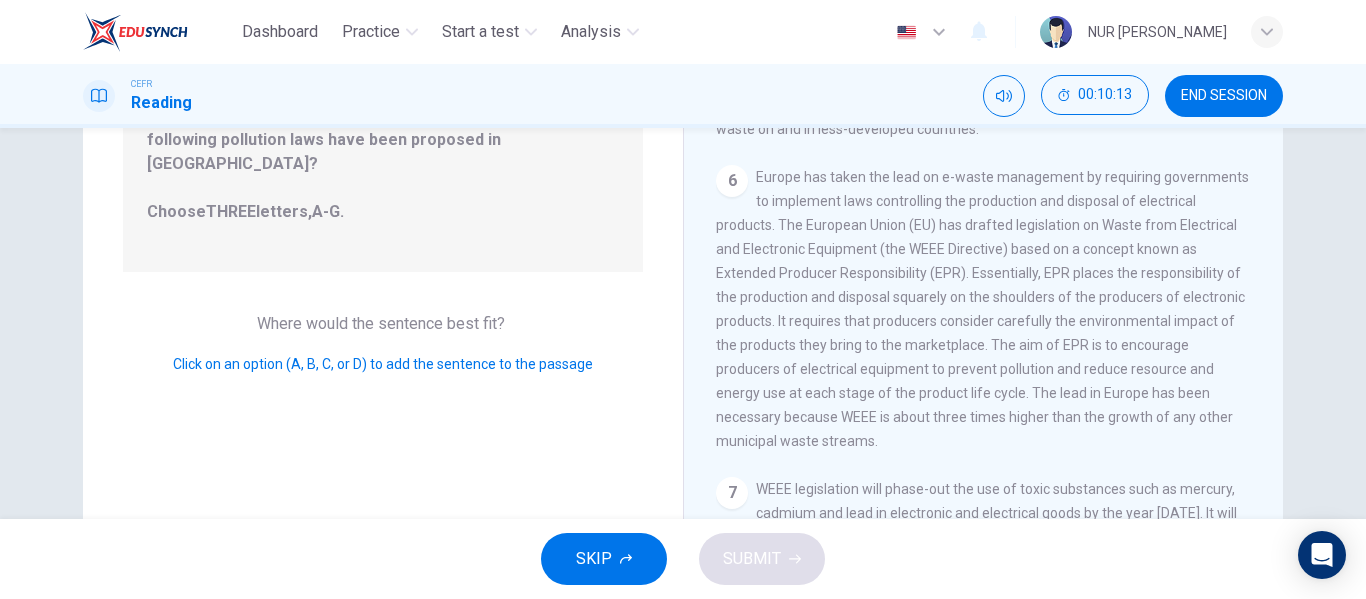 scroll, scrollTop: 1277, scrollLeft: 0, axis: vertical 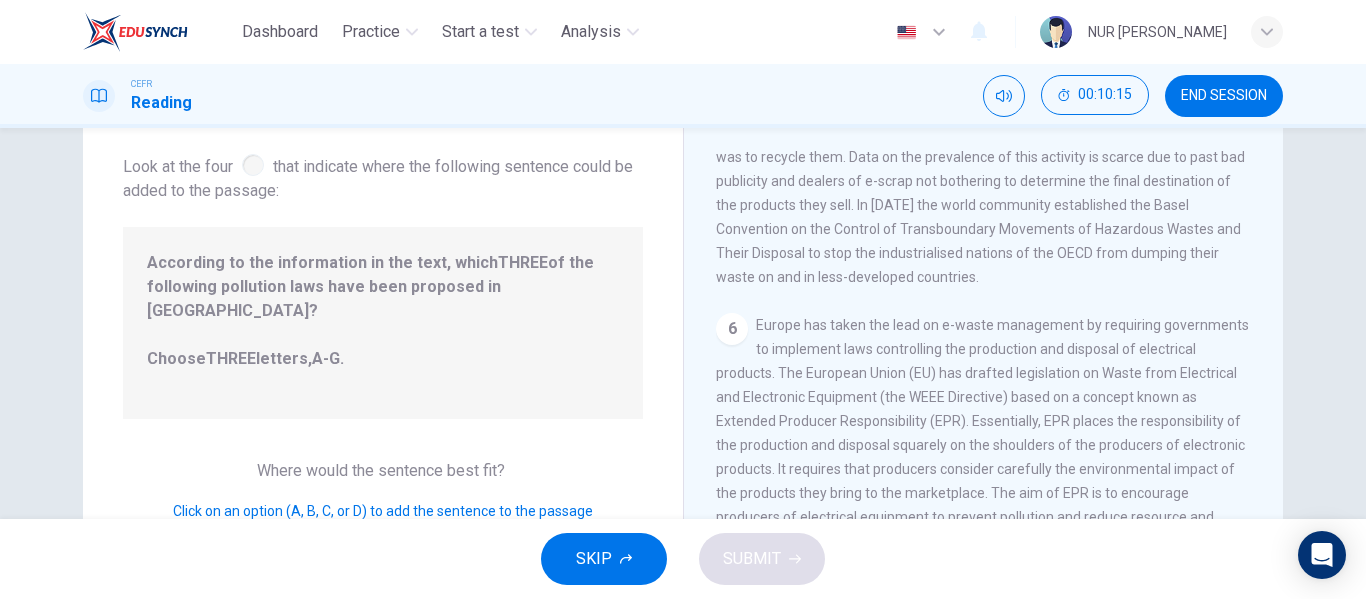 drag, startPoint x: 250, startPoint y: 172, endPoint x: 332, endPoint y: 255, distance: 116.67476 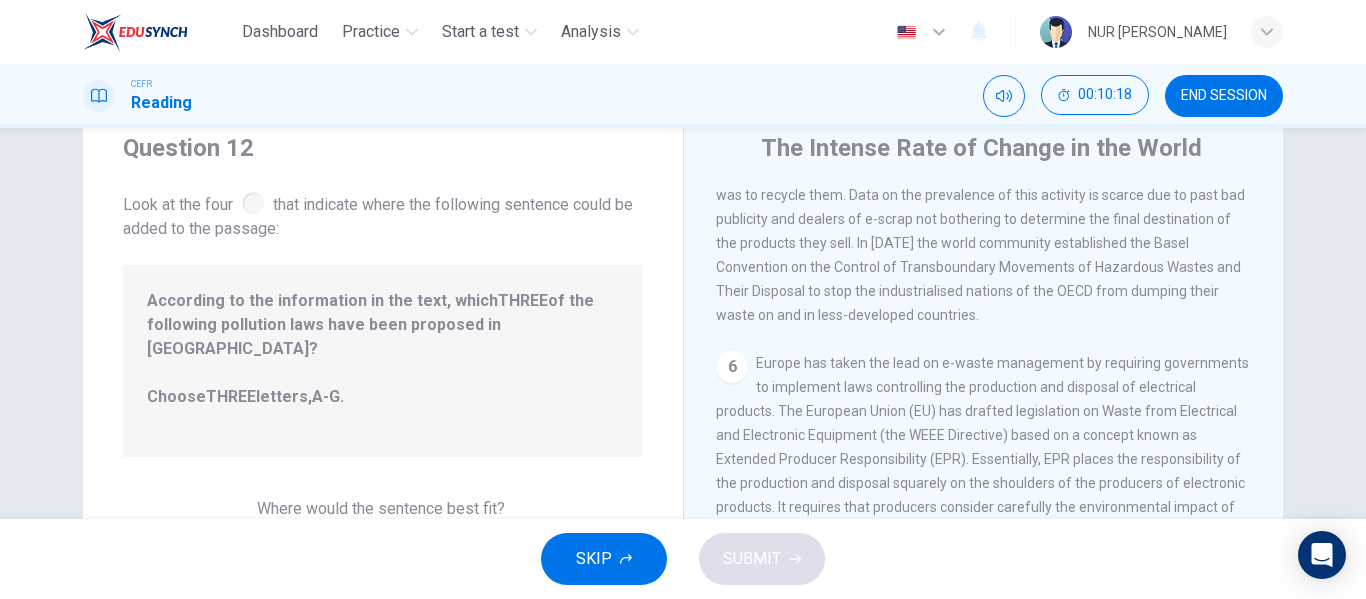 scroll, scrollTop: 94, scrollLeft: 0, axis: vertical 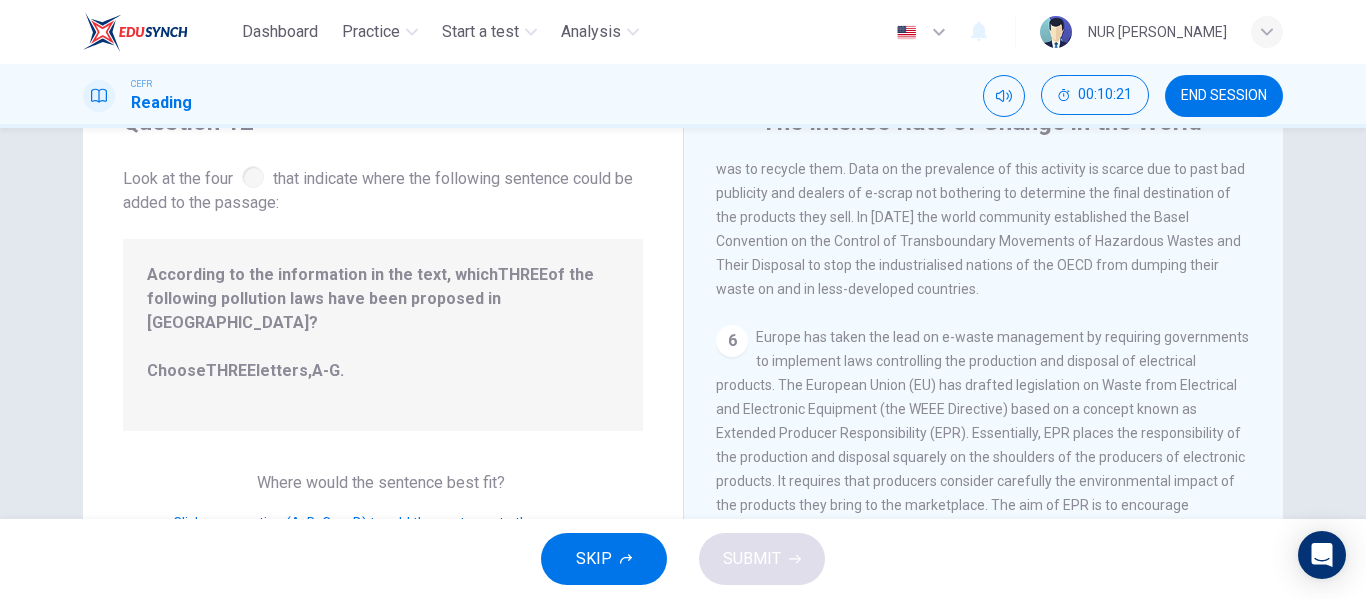 drag, startPoint x: 248, startPoint y: 173, endPoint x: 414, endPoint y: 314, distance: 217.80037 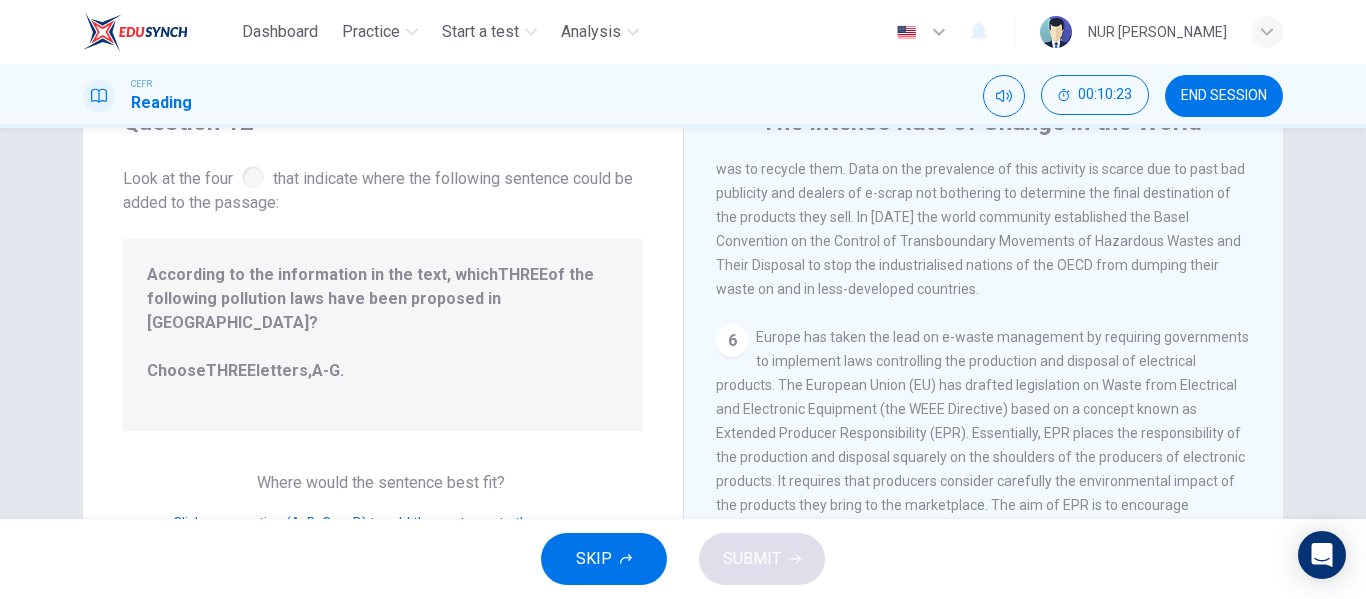 drag, startPoint x: 328, startPoint y: 348, endPoint x: 400, endPoint y: 385, distance: 80.9506 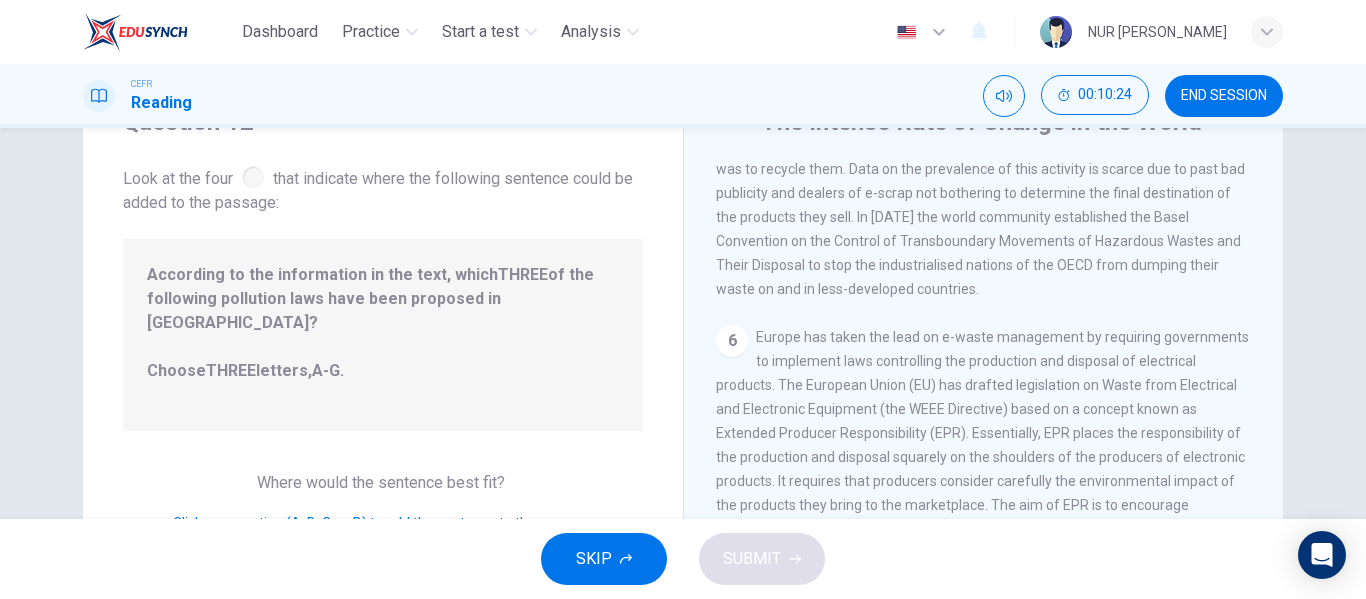 scroll, scrollTop: 188, scrollLeft: 0, axis: vertical 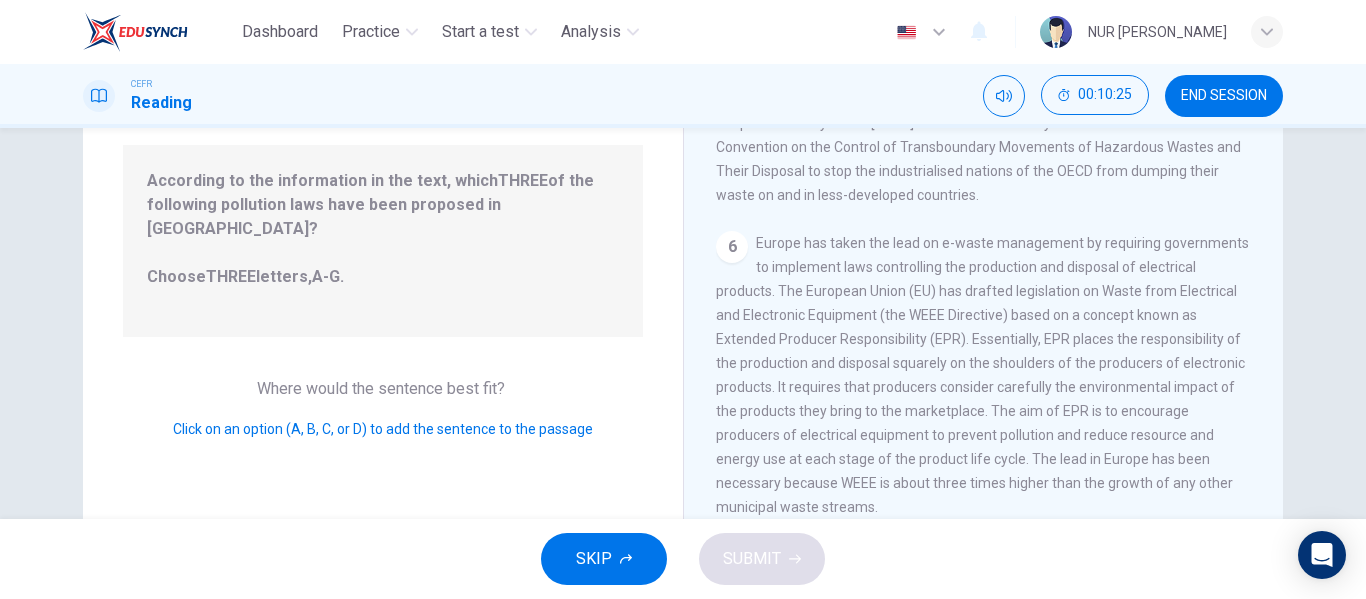 drag, startPoint x: 283, startPoint y: 364, endPoint x: 374, endPoint y: 368, distance: 91.08787 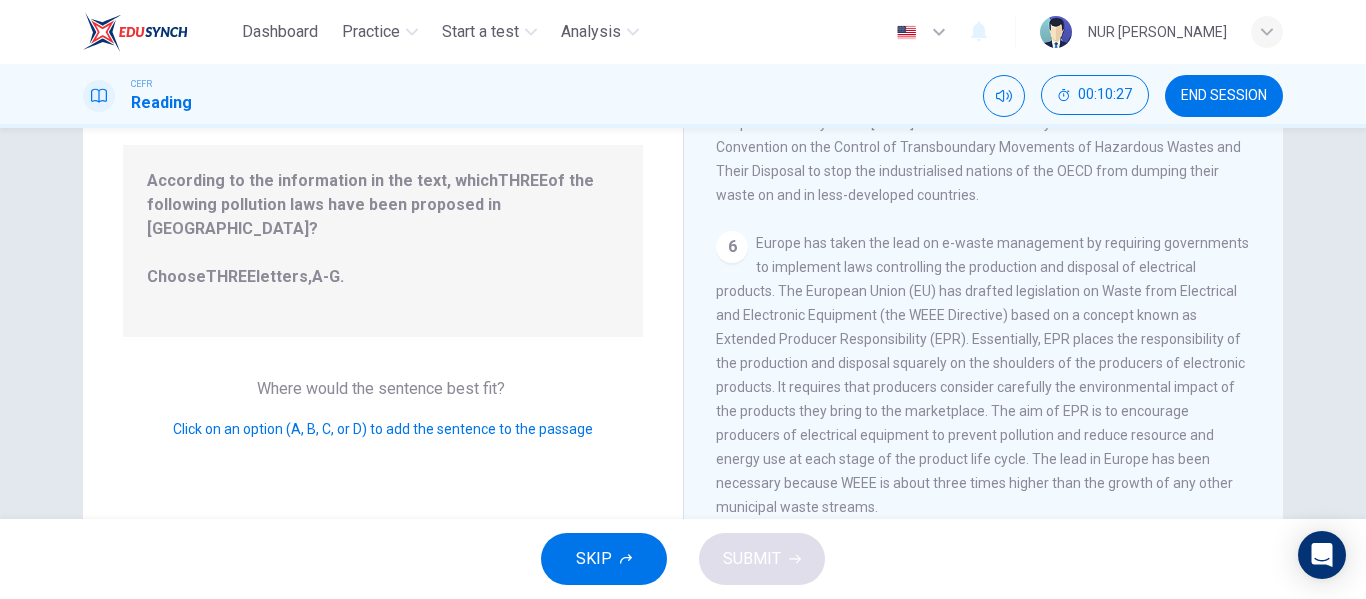 click on "Click on an option (A, B, C, or D) to add the sentence to the passage" at bounding box center [383, 429] 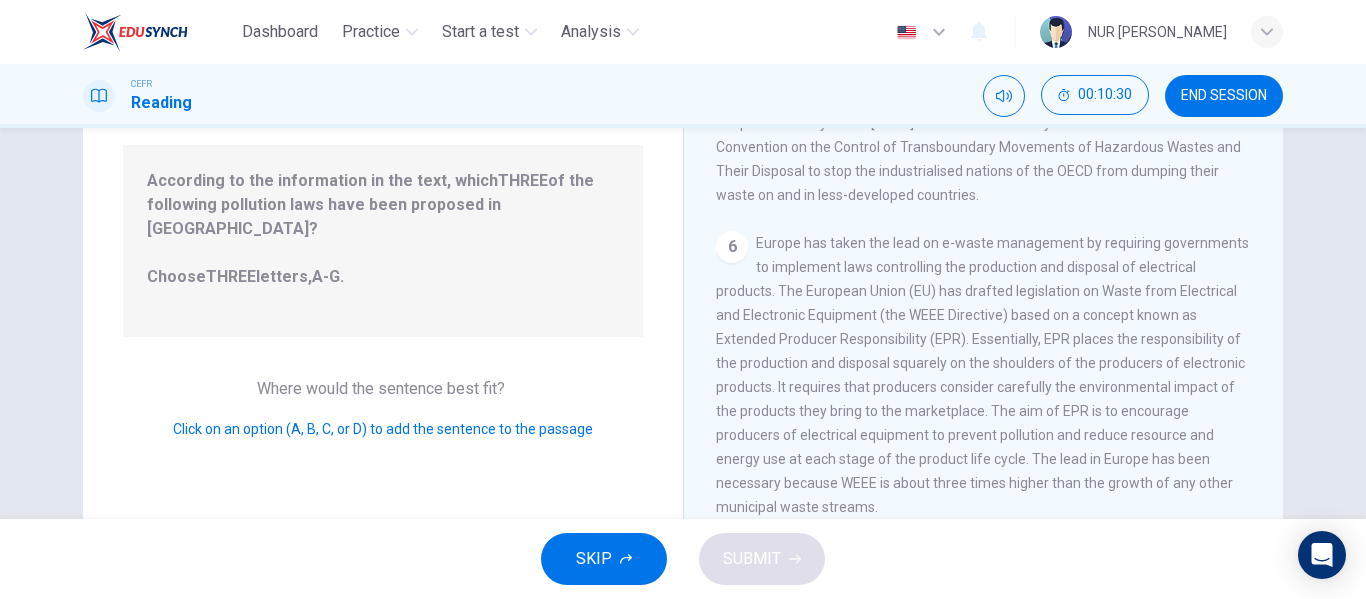 drag, startPoint x: 595, startPoint y: 404, endPoint x: 274, endPoint y: 393, distance: 321.18842 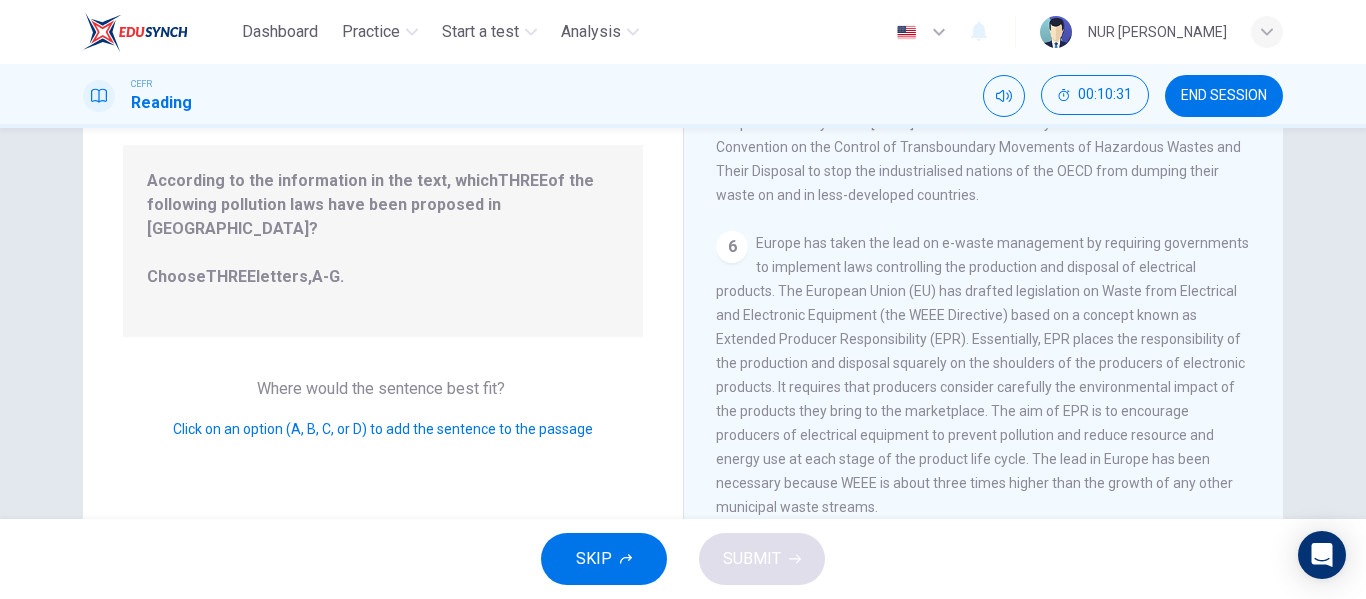 drag, startPoint x: 413, startPoint y: 410, endPoint x: 633, endPoint y: 400, distance: 220.22716 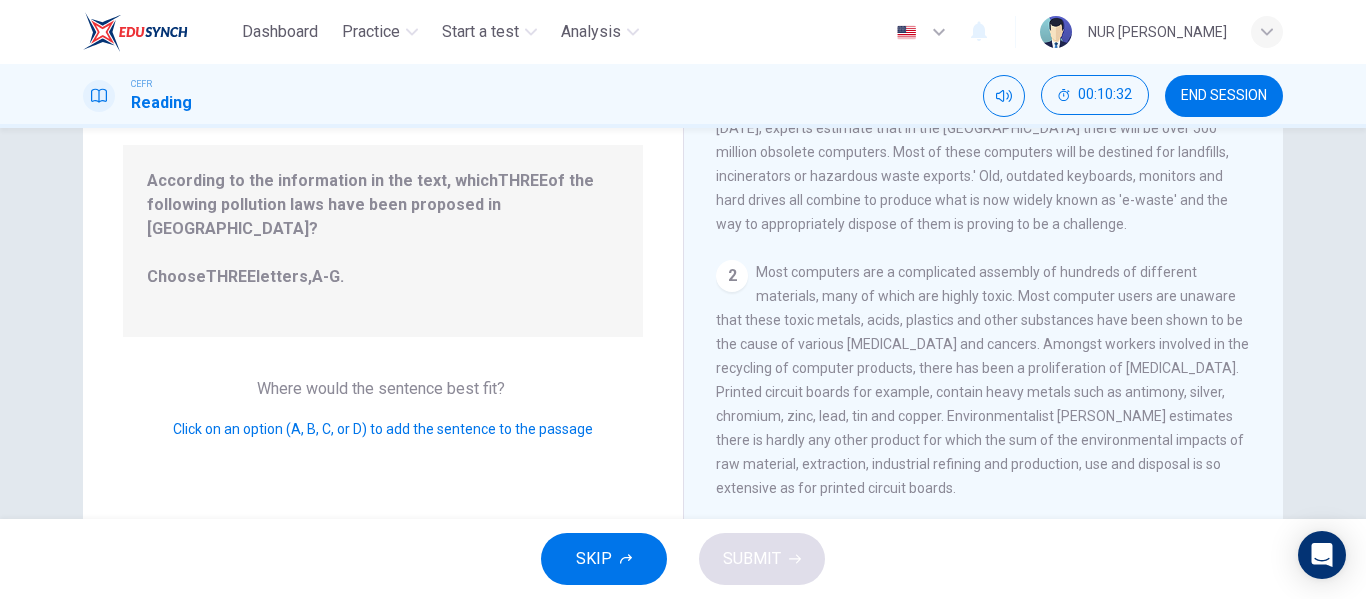 scroll, scrollTop: 0, scrollLeft: 0, axis: both 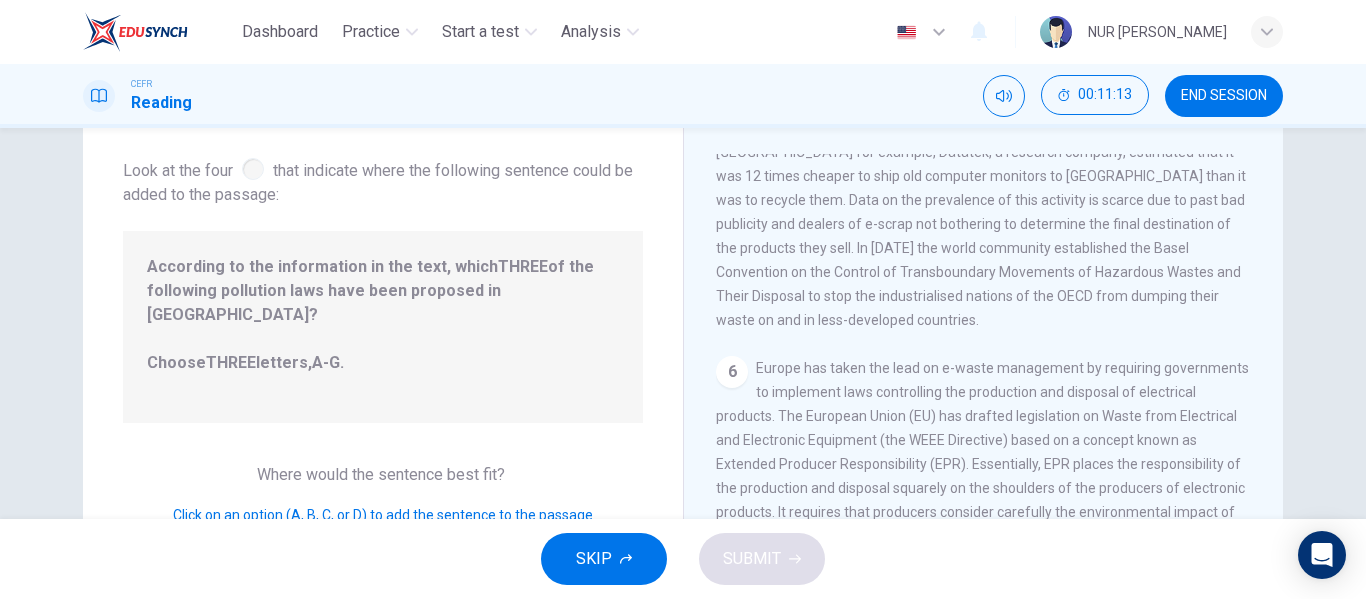 click on "According to the information in the text, which  THREE  of the following pollution laws have been proposed in [GEOGRAPHIC_DATA]? Choose  THREE  letters,  A-G ." at bounding box center (383, 327) 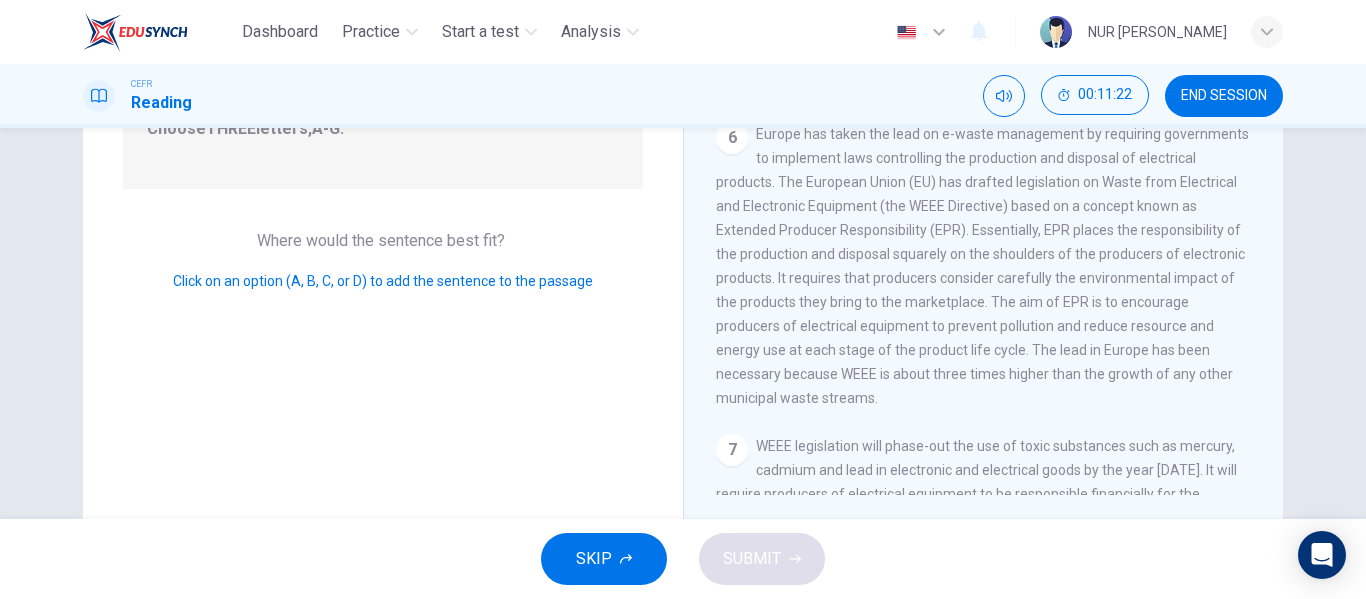 scroll, scrollTop: 384, scrollLeft: 0, axis: vertical 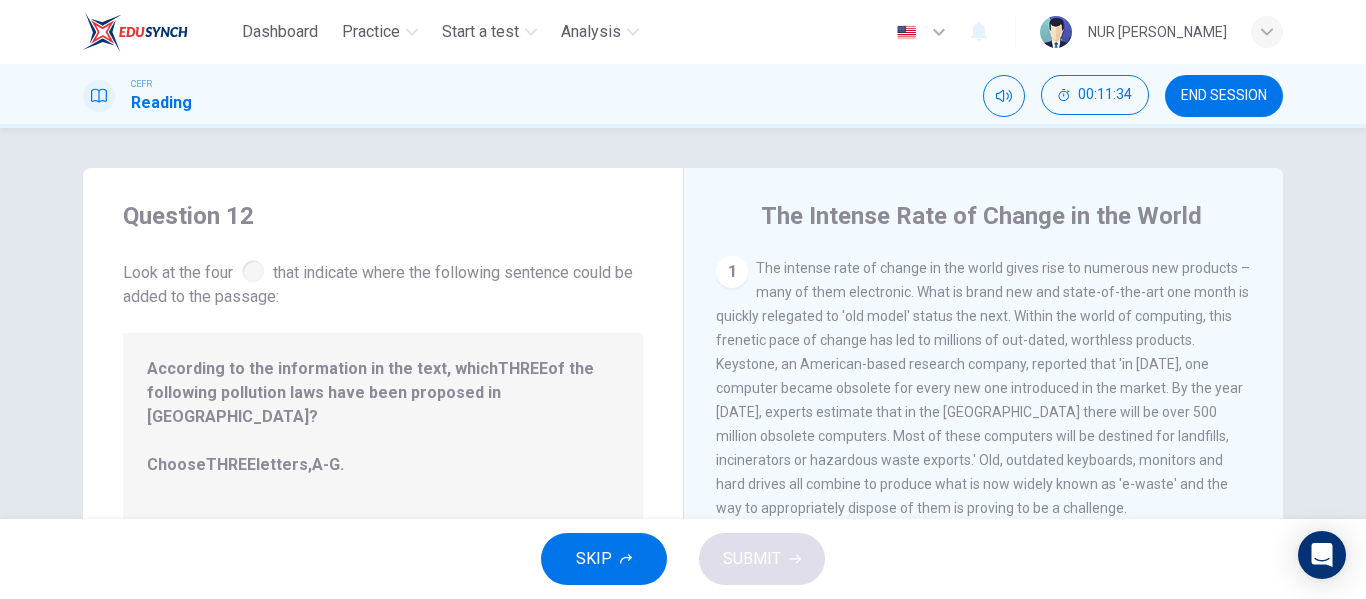 click on "1" at bounding box center [732, 272] 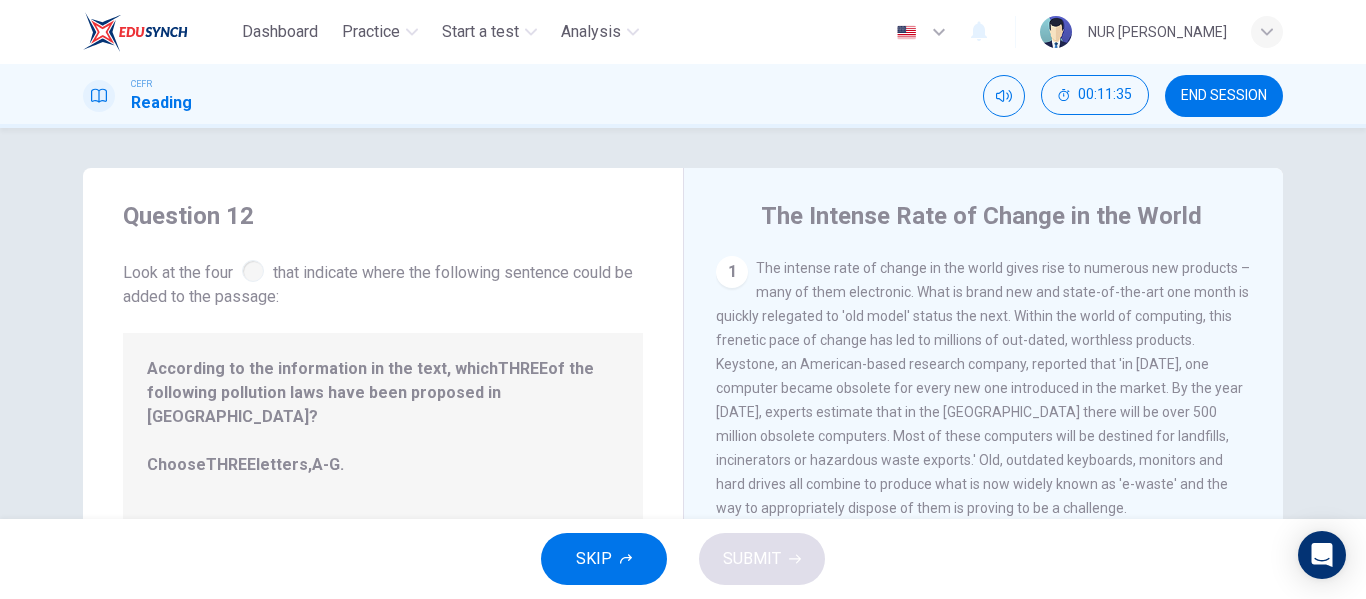 click on "1" at bounding box center [732, 272] 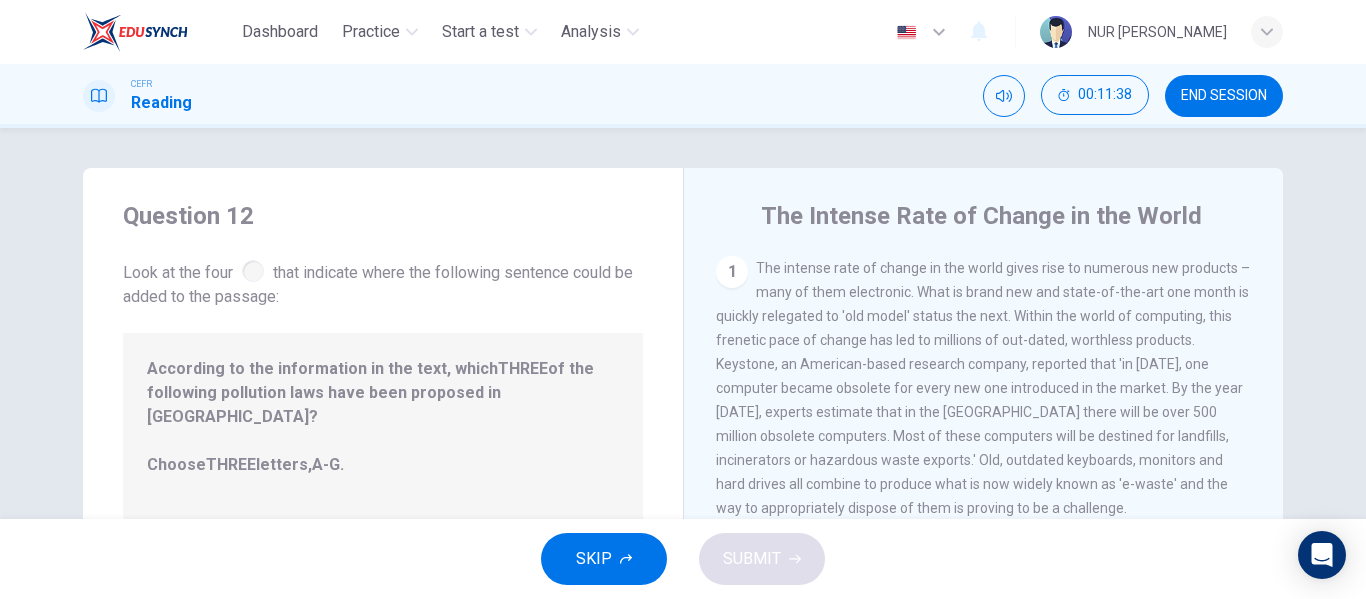 click on "1" at bounding box center (732, 272) 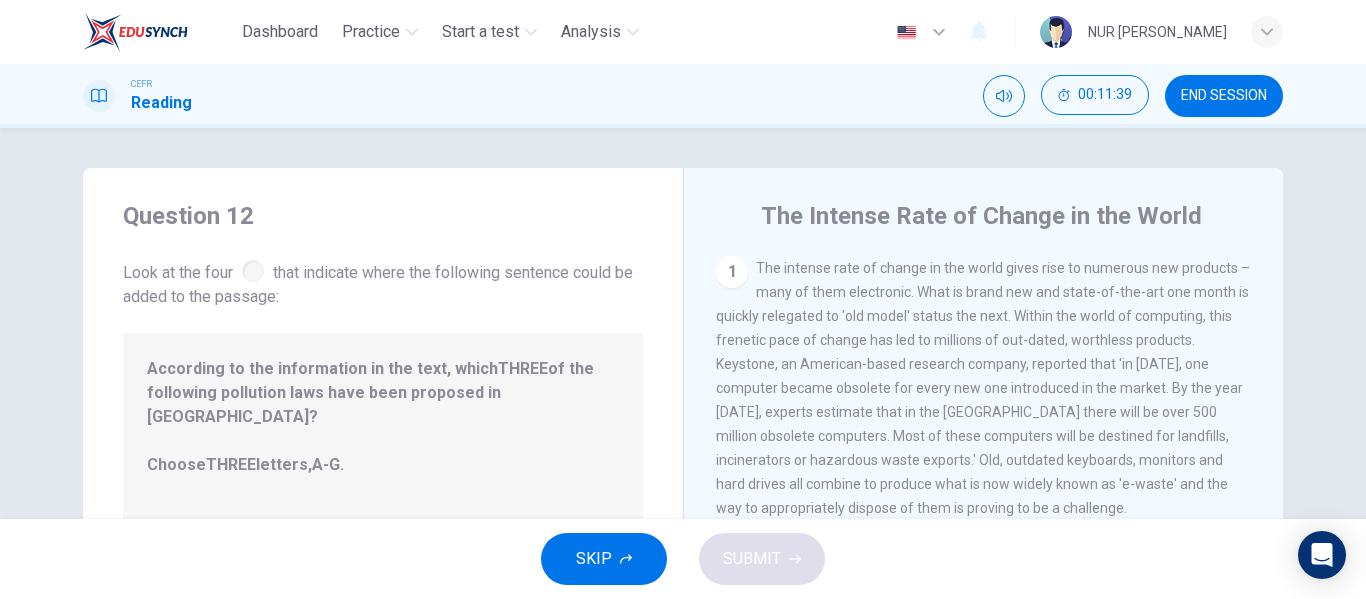 drag, startPoint x: 731, startPoint y: 274, endPoint x: 674, endPoint y: 285, distance: 58.0517 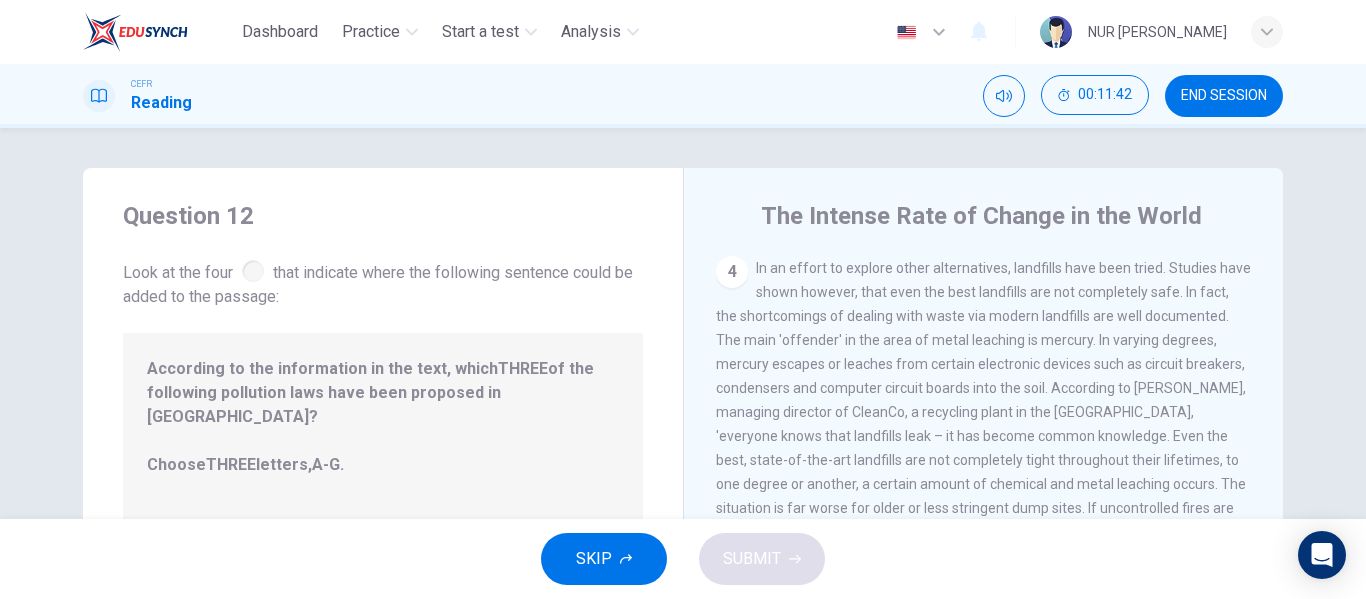 scroll, scrollTop: 849, scrollLeft: 0, axis: vertical 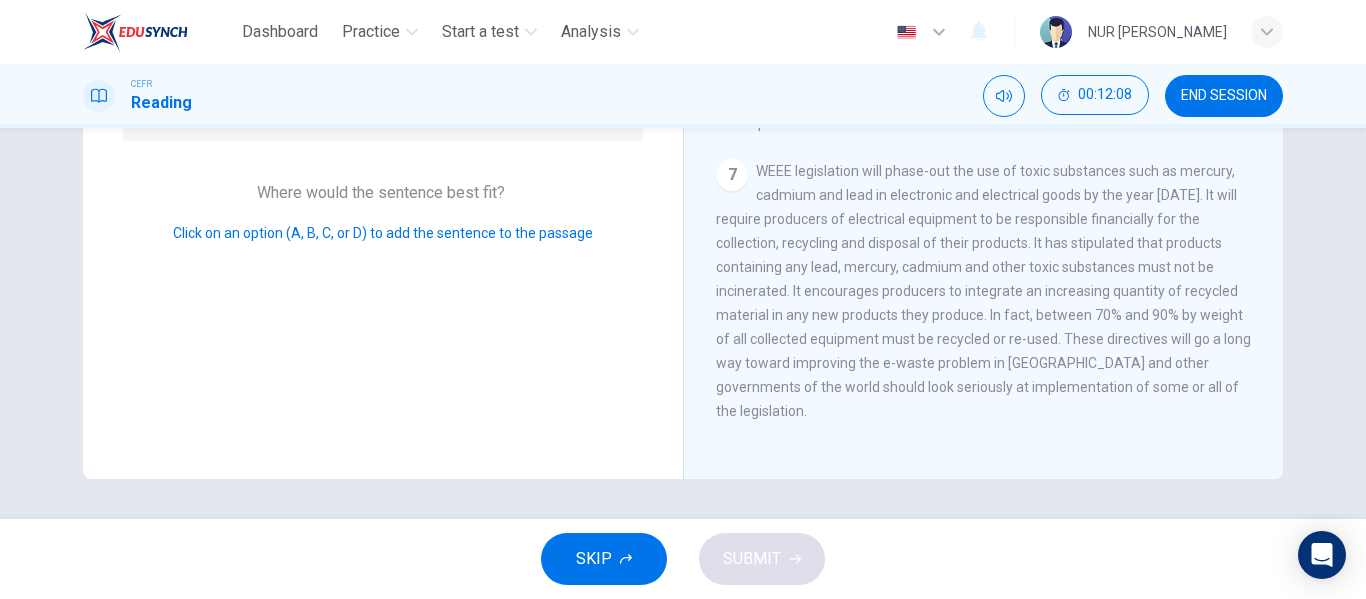 click on "7" at bounding box center (732, 175) 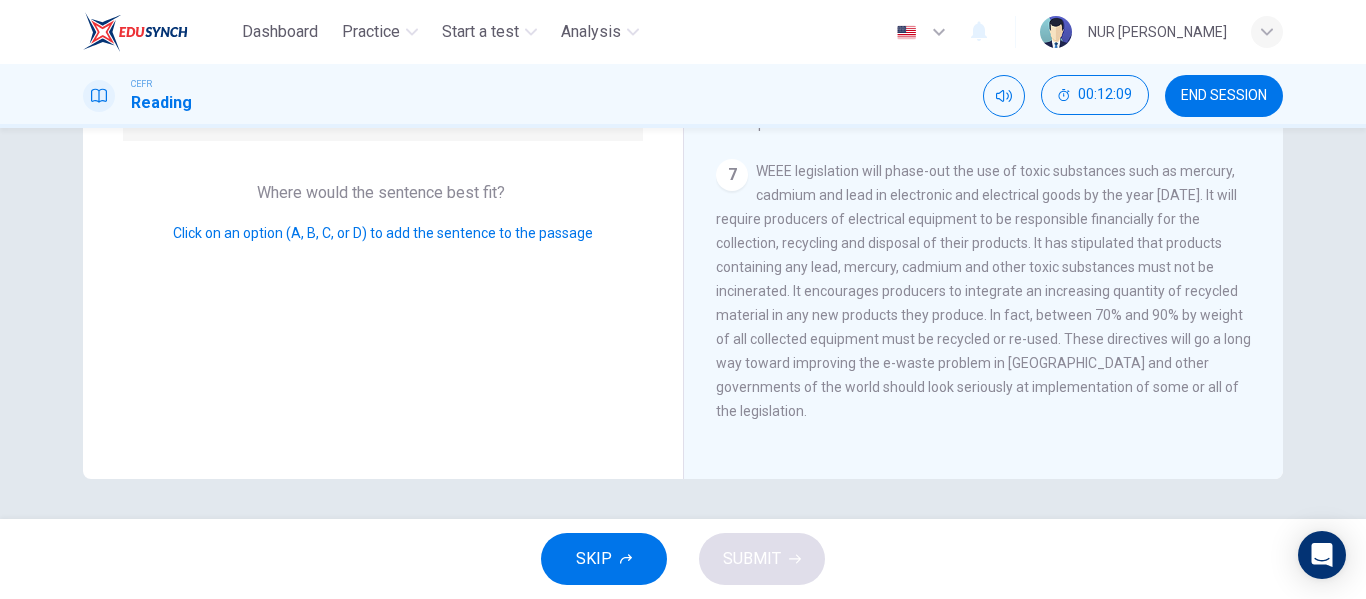 click on "7" at bounding box center [732, 175] 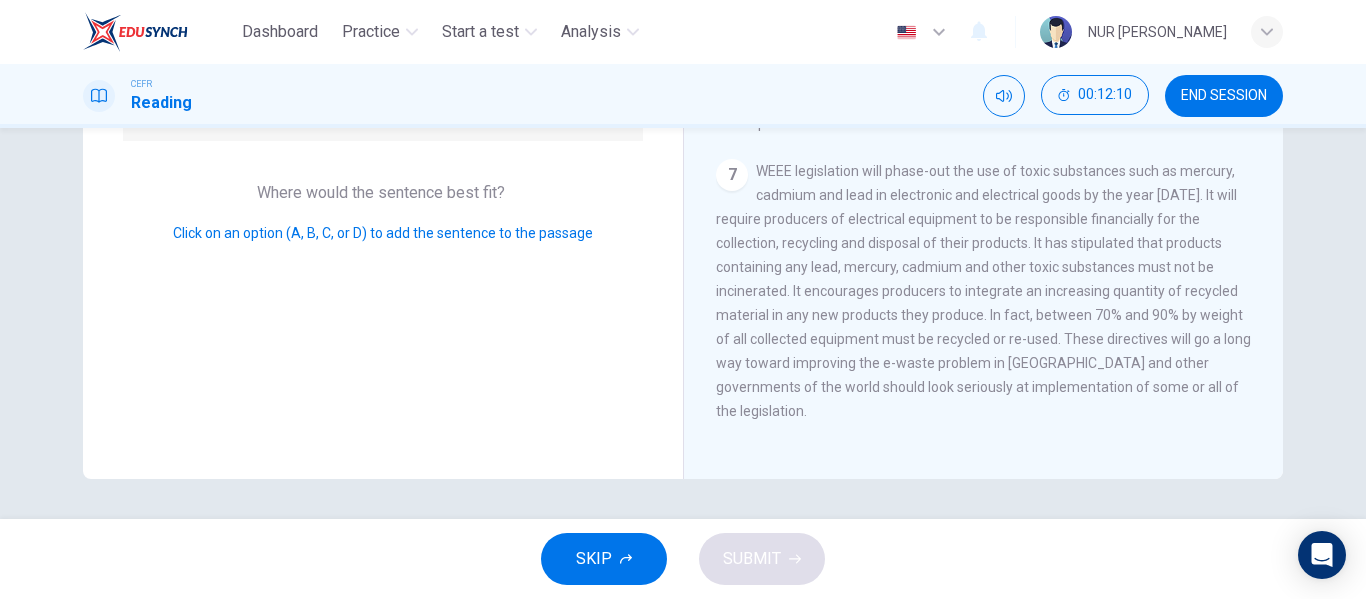 click on "Question 12 Look at the four     that indicate where the following sentence could be added to the passage: According to the information in the text, which  THREE  of the following pollution laws have been proposed in [GEOGRAPHIC_DATA]? Choose  THREE  letters,  A-G . Where would the sentence best fit?   Click on an option (A, B, C, or D) to add the sentence to the passage" at bounding box center (383, 131) 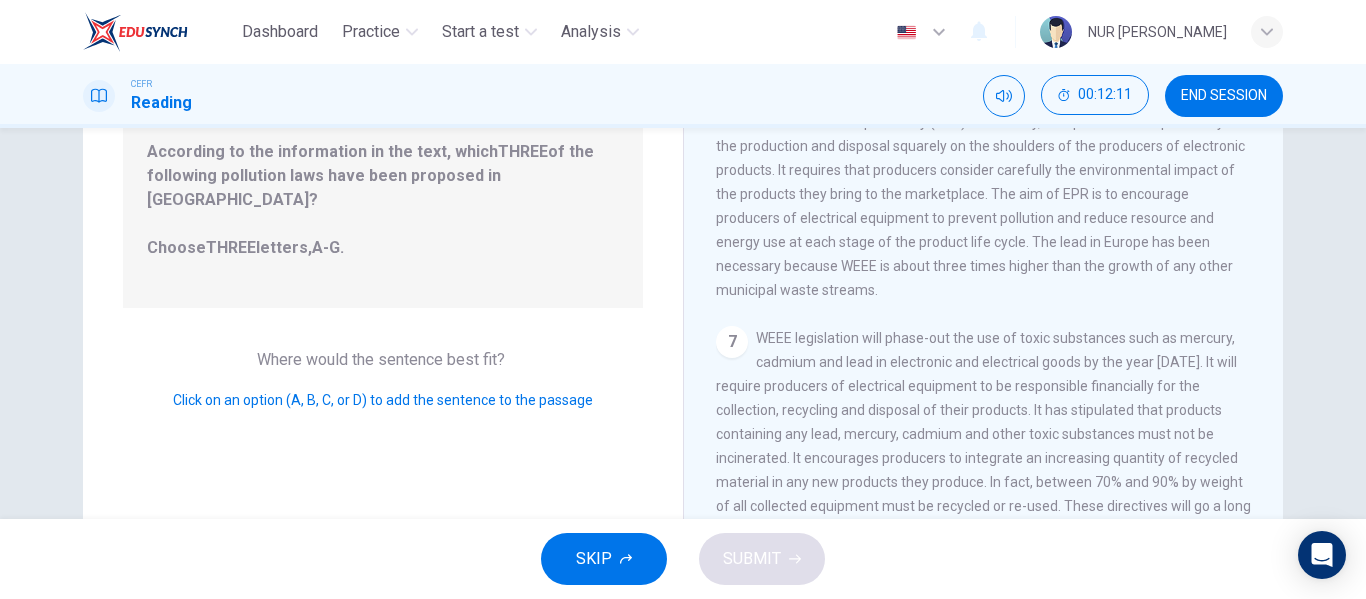 scroll, scrollTop: 138, scrollLeft: 0, axis: vertical 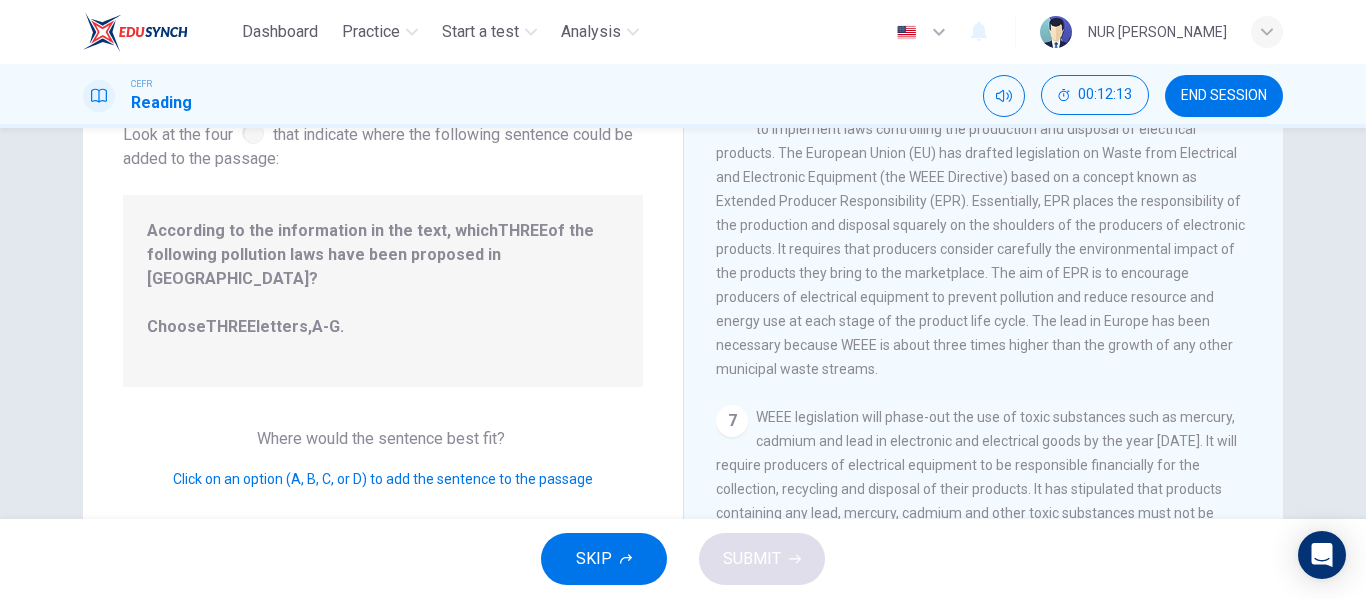 click on "Click on an option (A, B, C, or D) to add the sentence to the passage" at bounding box center [383, 479] 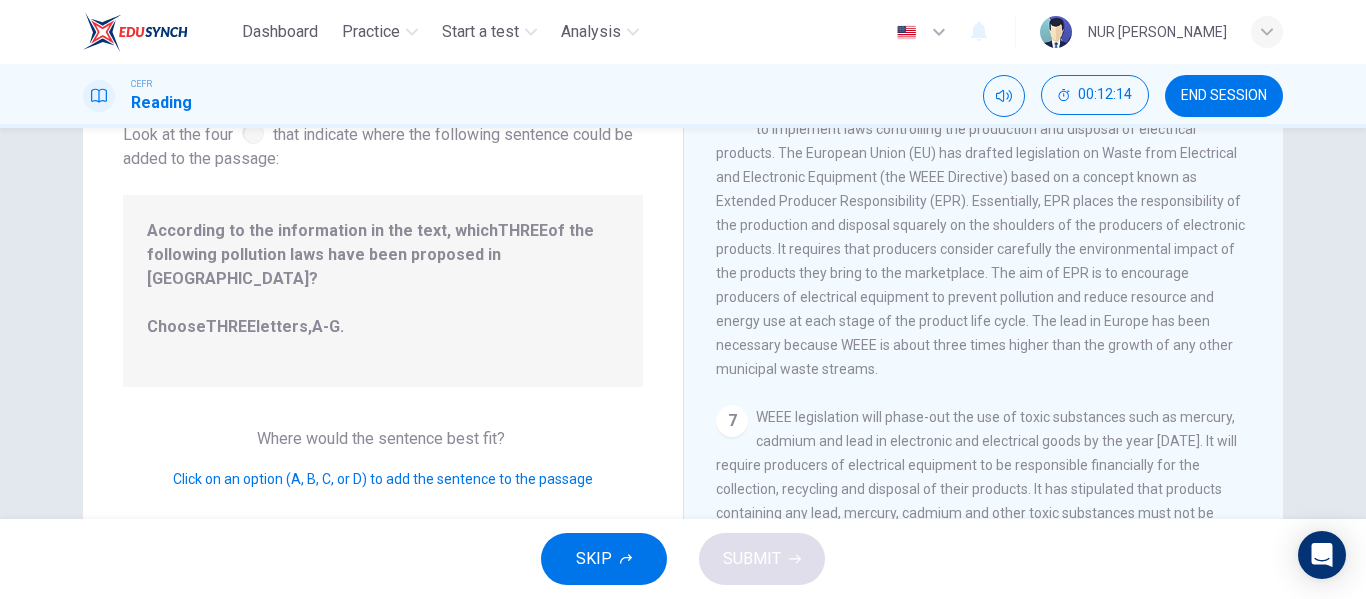 click on "Click on an option (A, B, C, or D) to add the sentence to the passage" at bounding box center (383, 479) 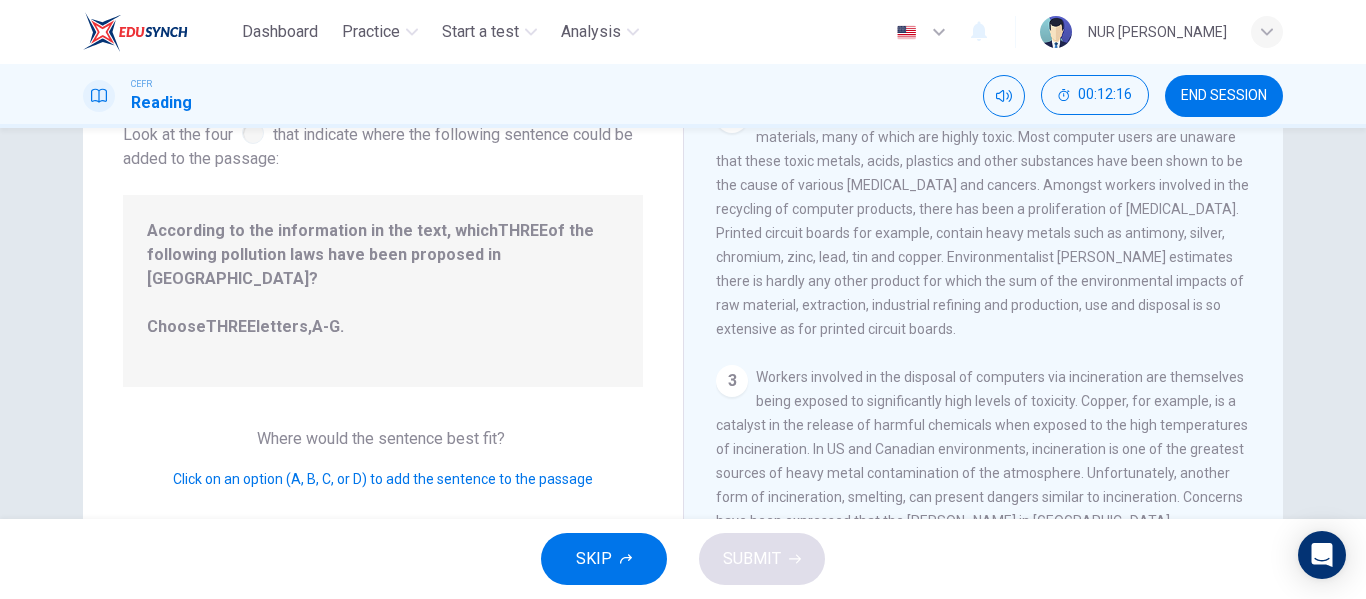scroll, scrollTop: 304, scrollLeft: 0, axis: vertical 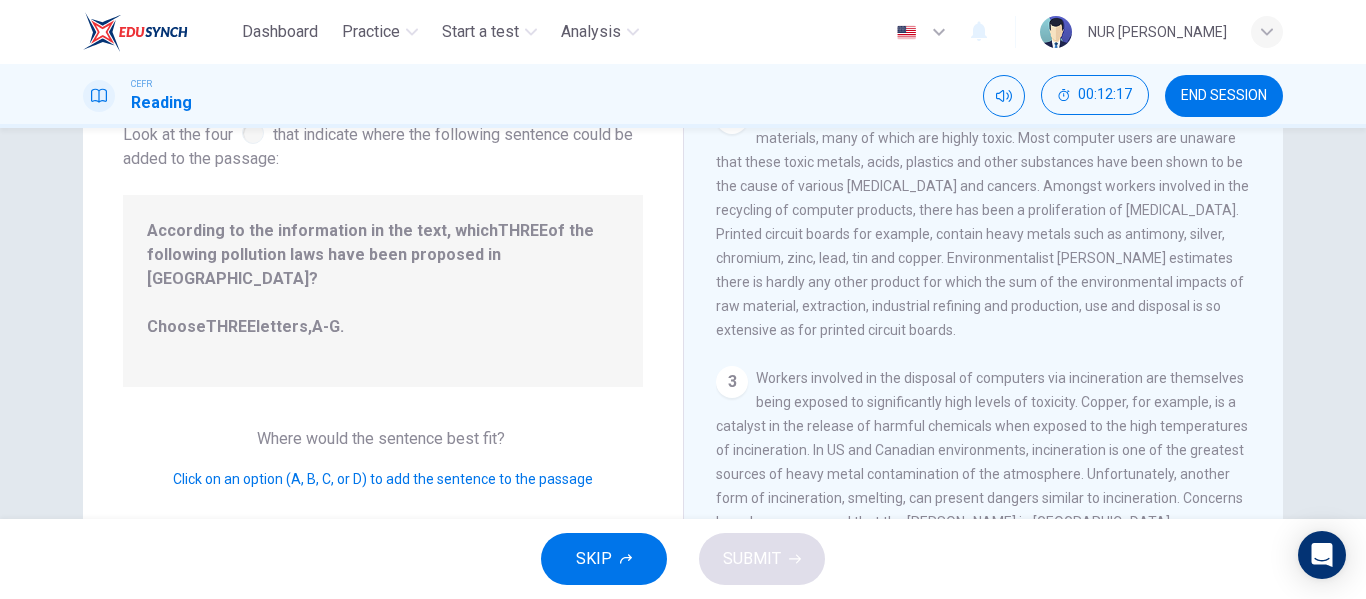 click on "3" at bounding box center [732, 382] 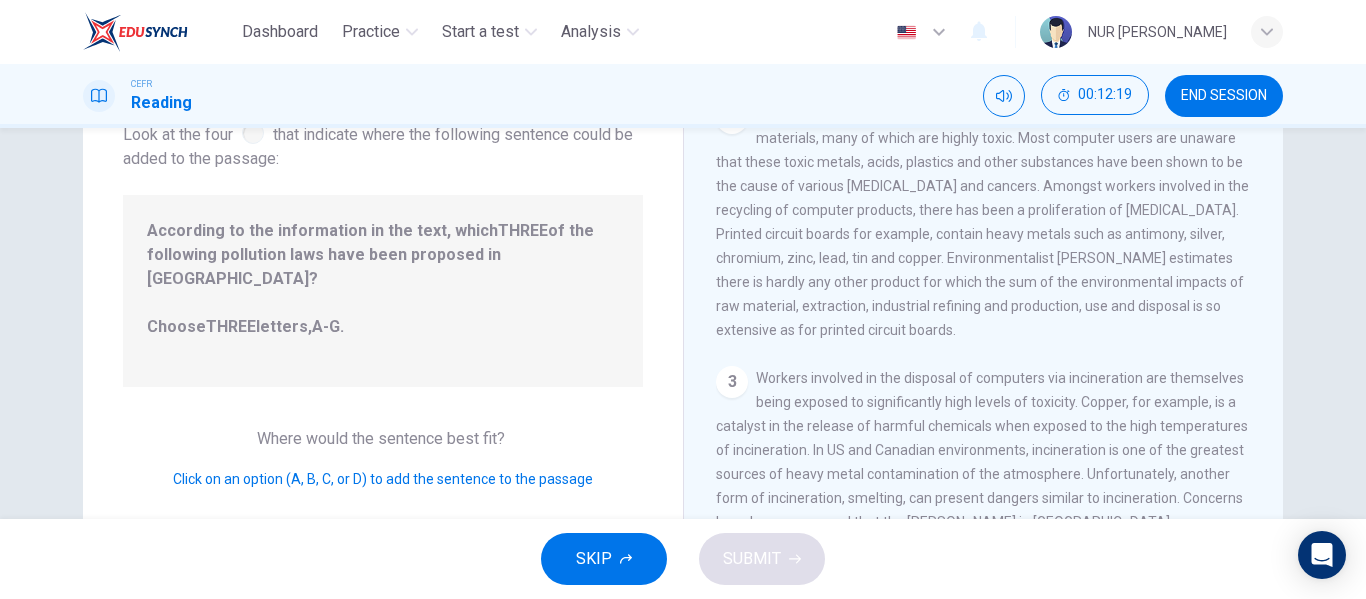scroll, scrollTop: 140, scrollLeft: 0, axis: vertical 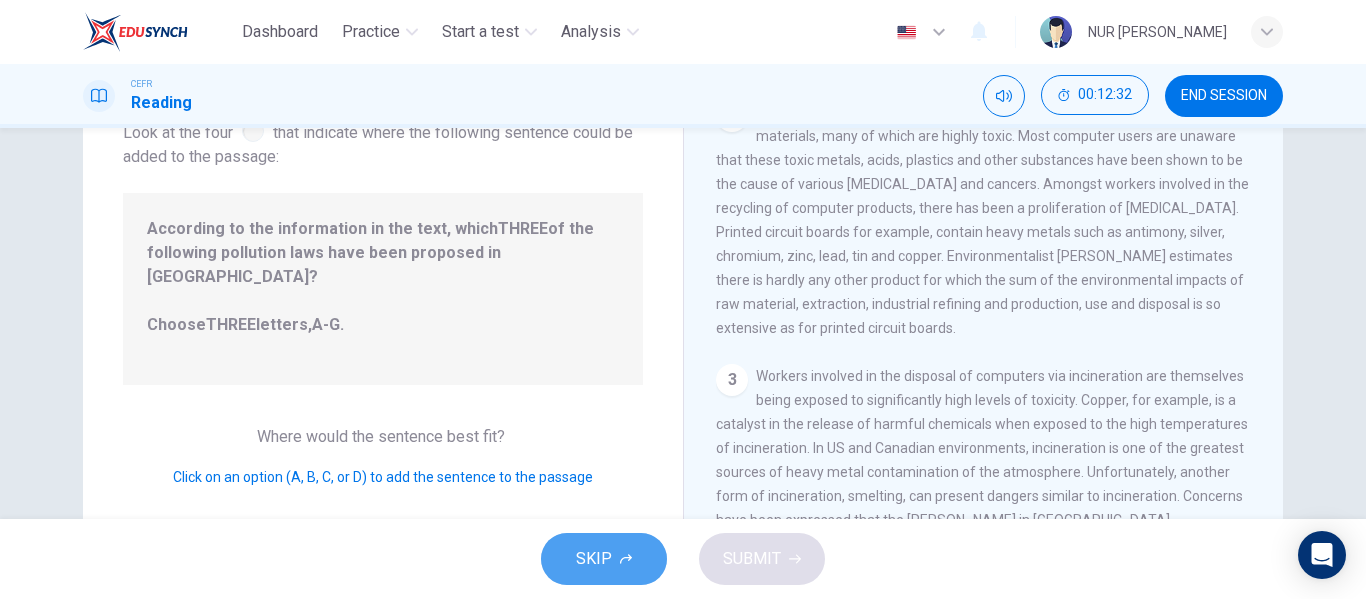 click on "SKIP" at bounding box center (594, 559) 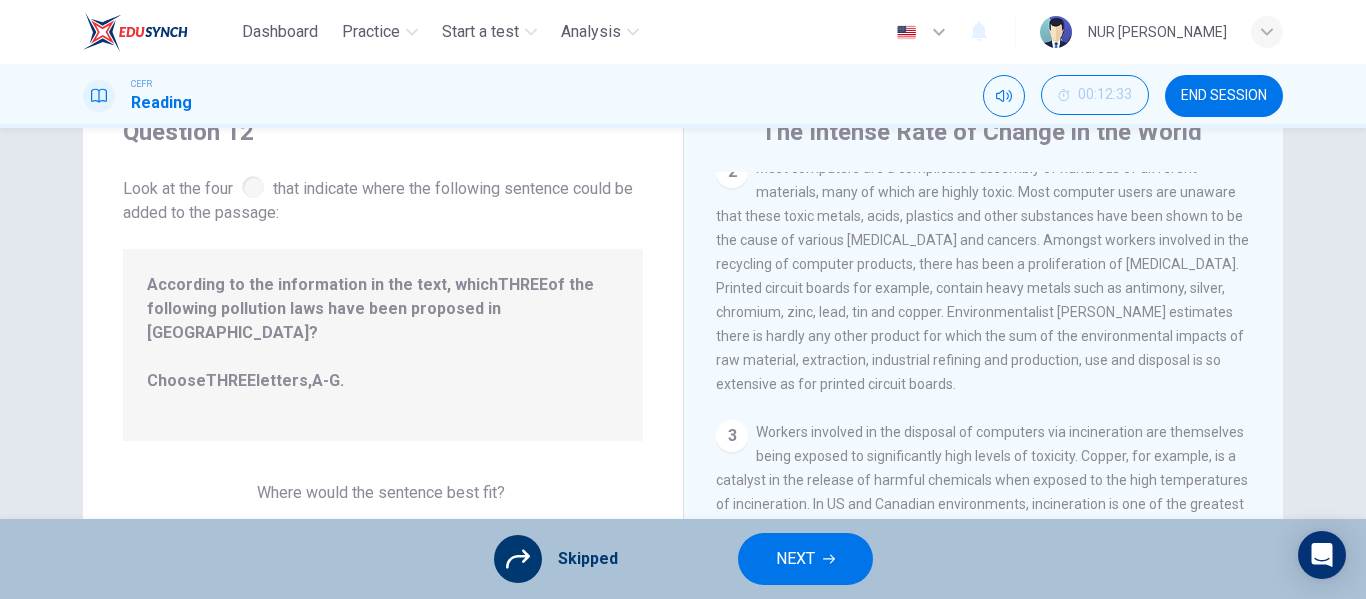 scroll, scrollTop: 83, scrollLeft: 0, axis: vertical 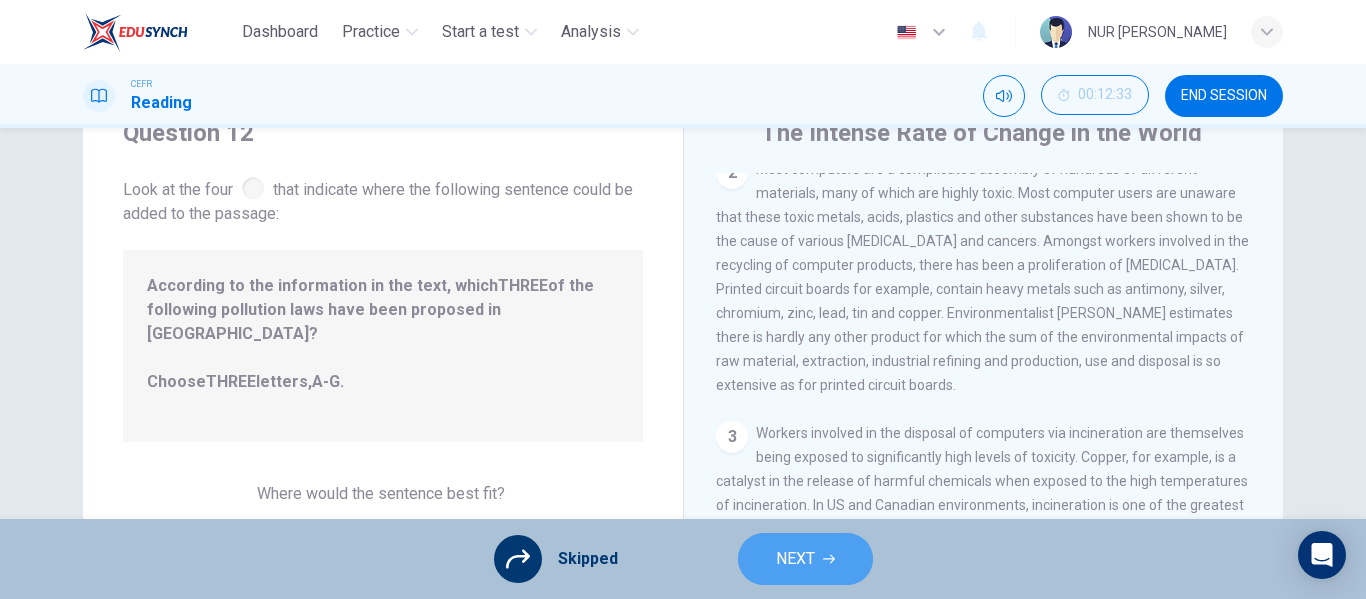 click on "NEXT" at bounding box center [795, 559] 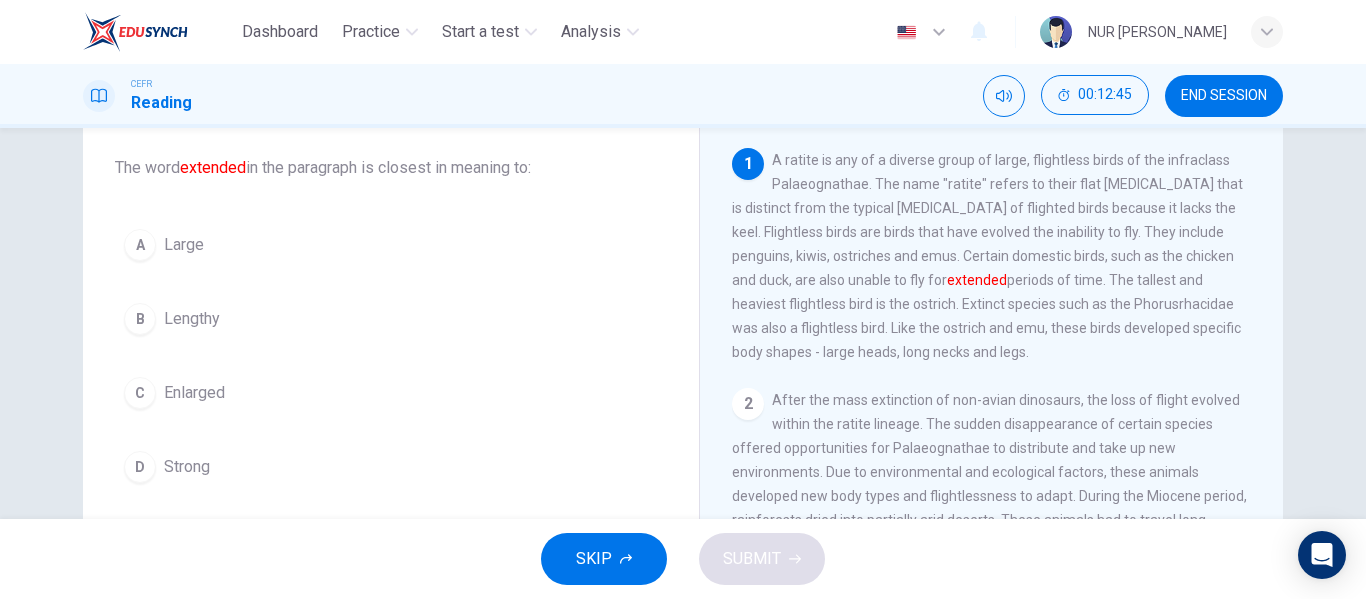 scroll, scrollTop: 104, scrollLeft: 0, axis: vertical 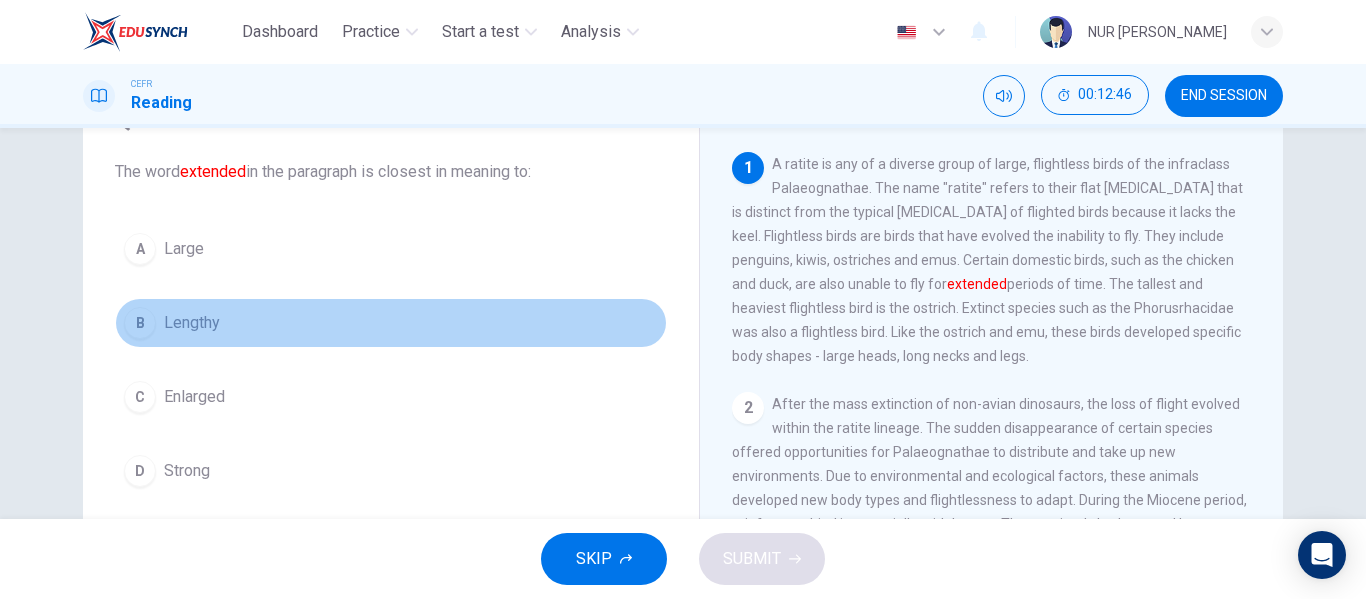 click on "B" at bounding box center (140, 323) 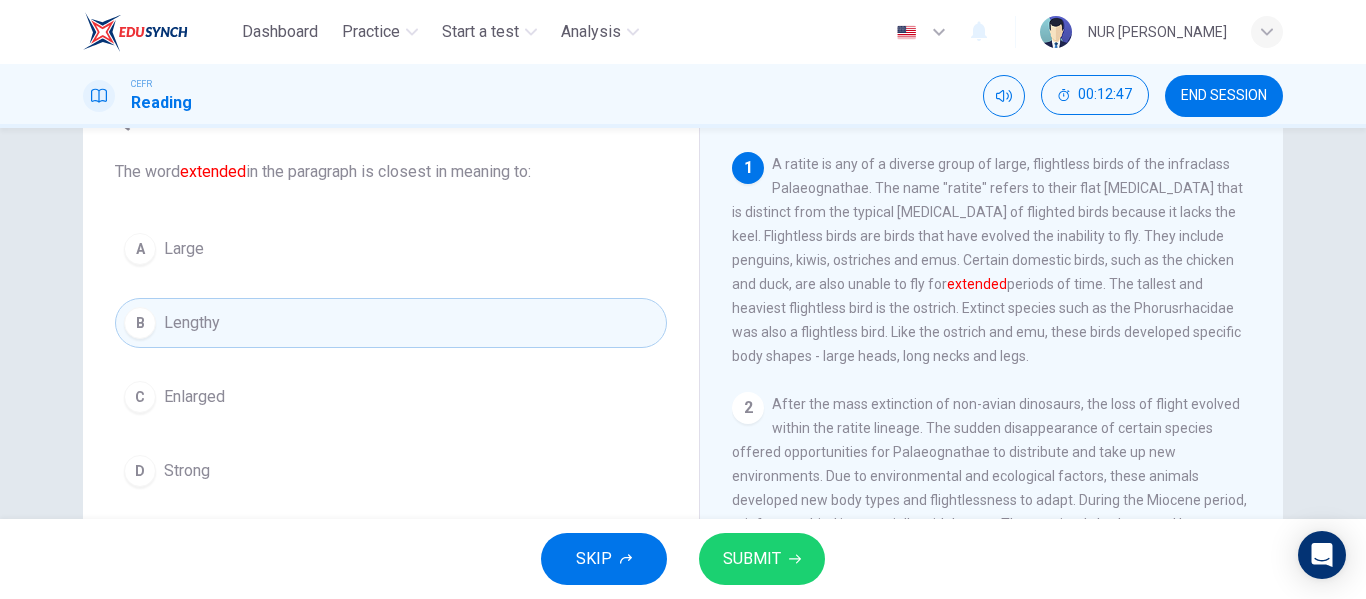 click on "SUBMIT" at bounding box center [752, 559] 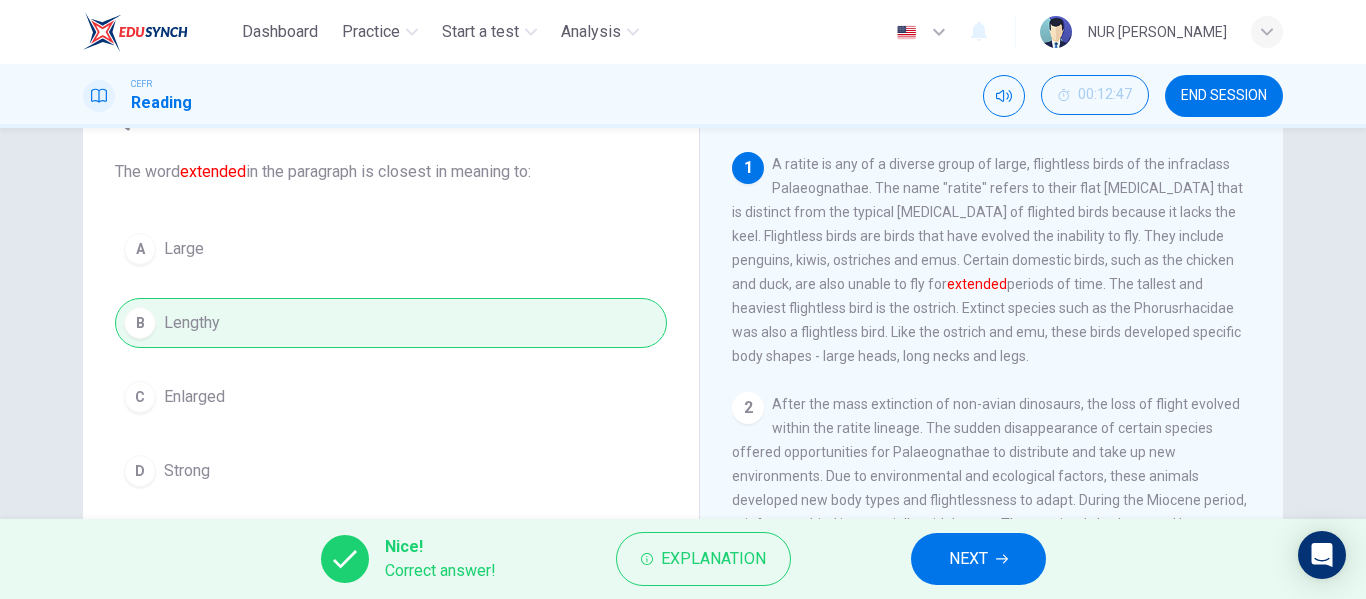 click on "NEXT" at bounding box center [978, 559] 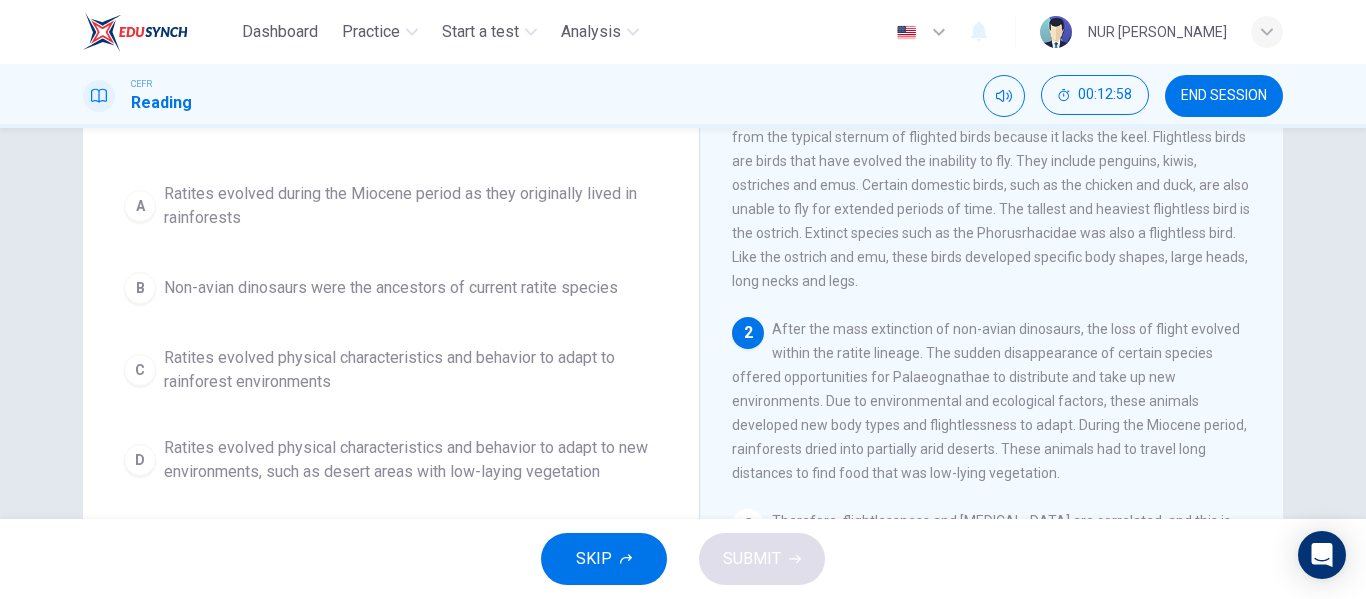 scroll, scrollTop: 182, scrollLeft: 0, axis: vertical 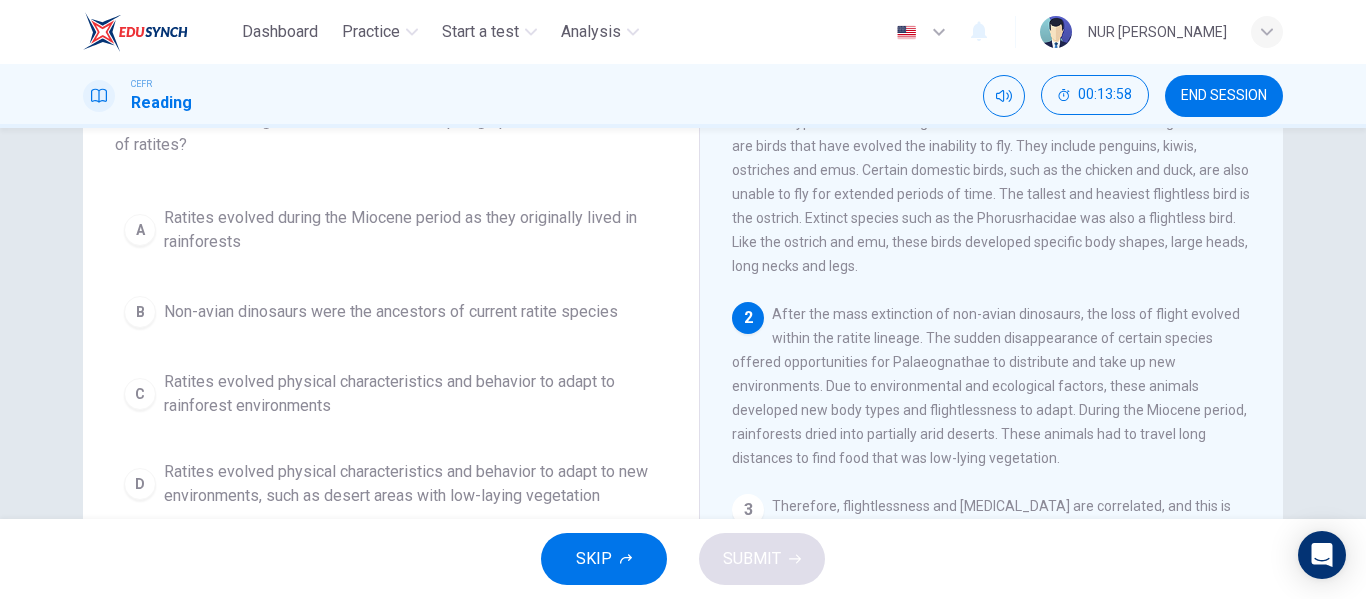 click on "A" at bounding box center [140, 230] 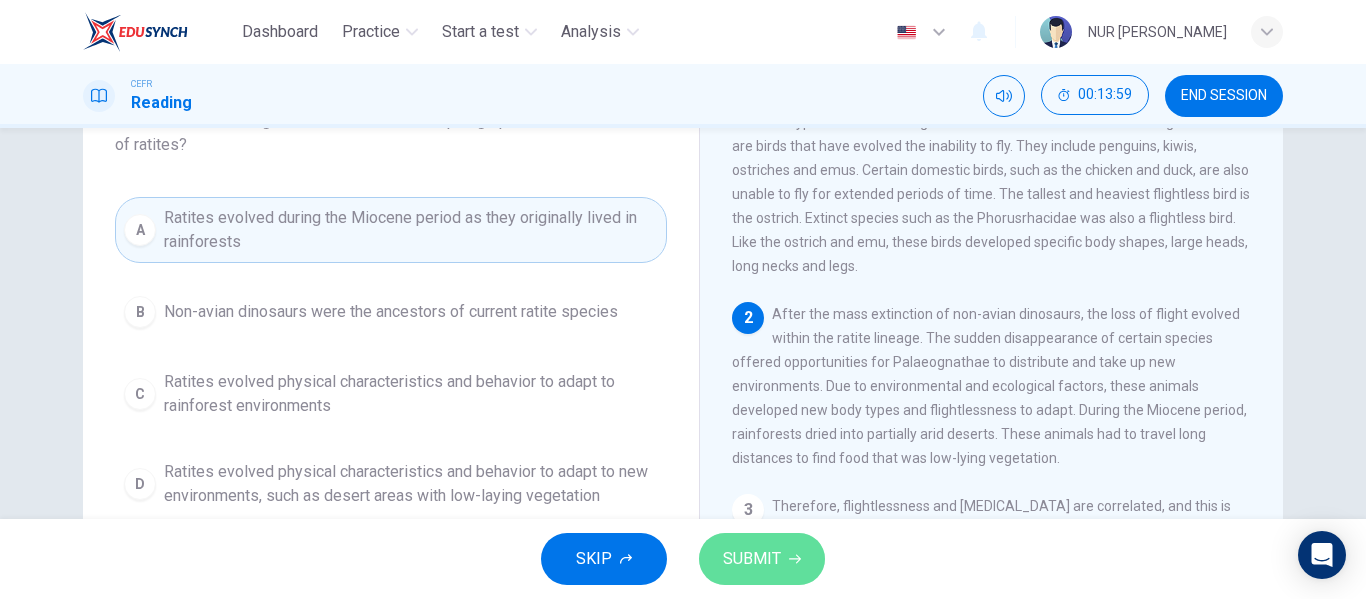 click on "SUBMIT" at bounding box center (752, 559) 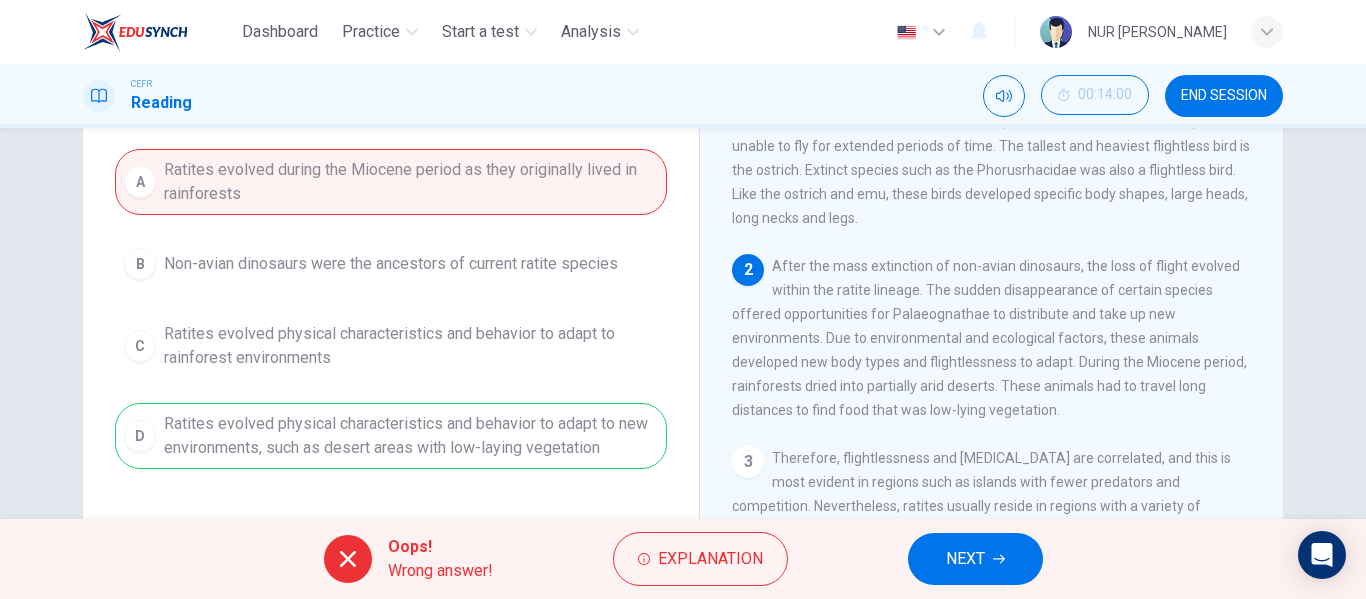 scroll, scrollTop: 204, scrollLeft: 0, axis: vertical 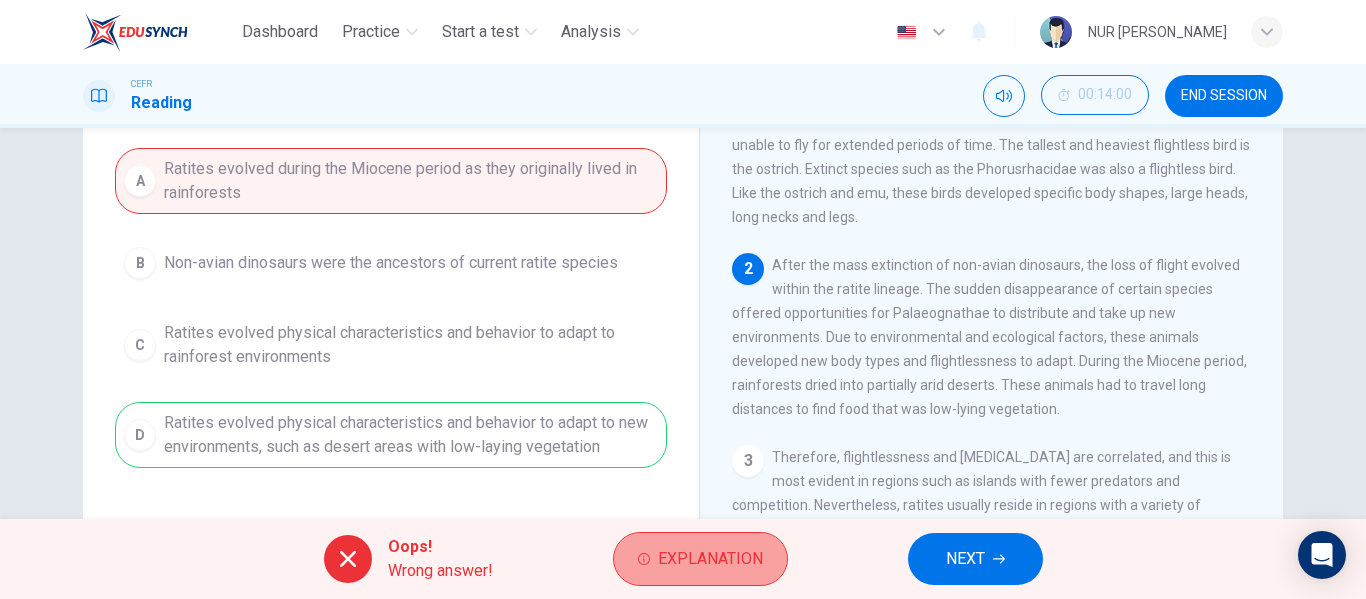 click on "Explanation" at bounding box center (710, 559) 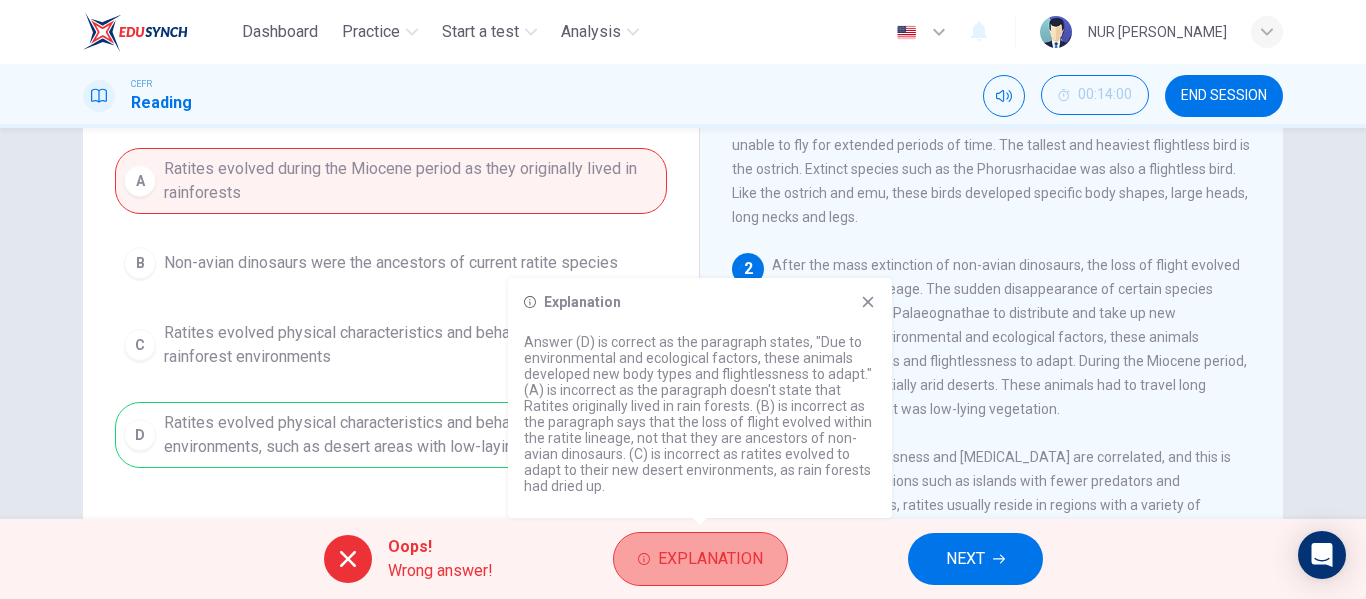 click on "Explanation" at bounding box center [710, 559] 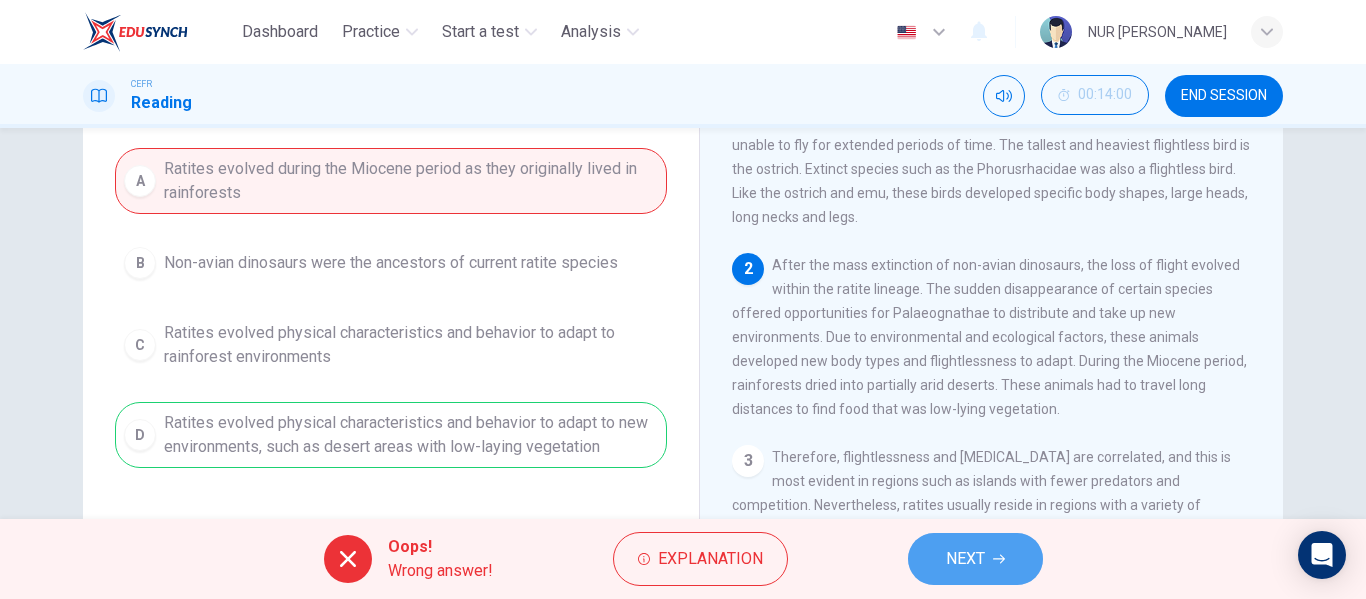 click on "NEXT" at bounding box center (975, 559) 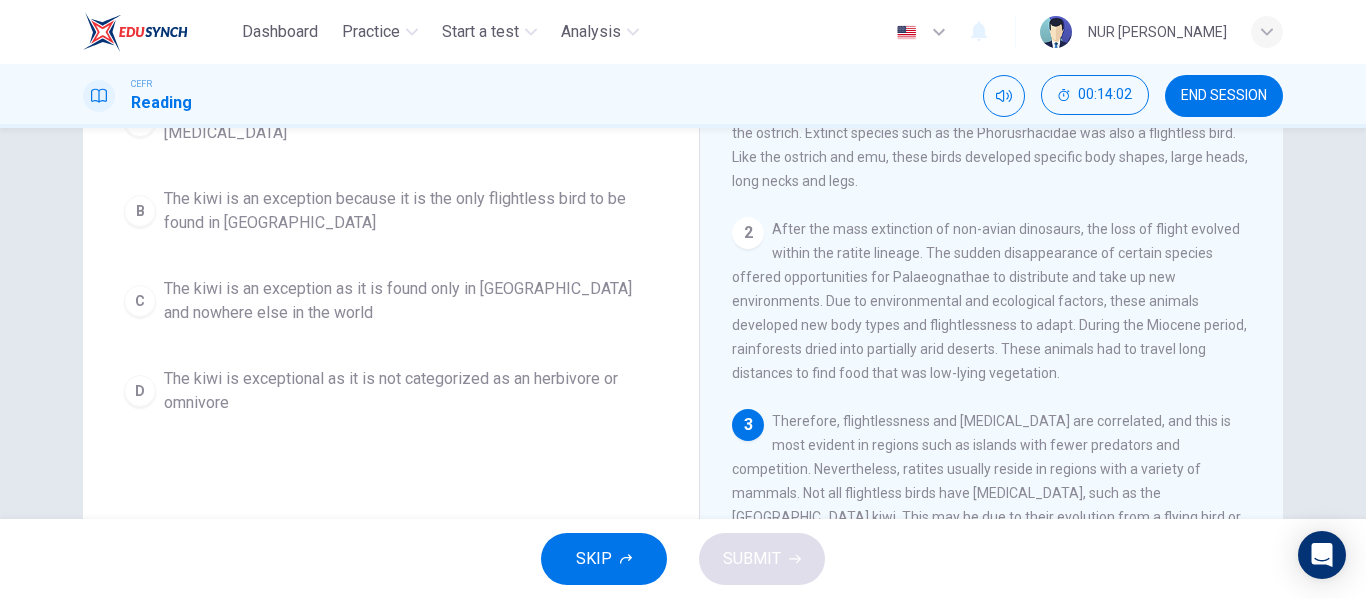 scroll, scrollTop: 241, scrollLeft: 0, axis: vertical 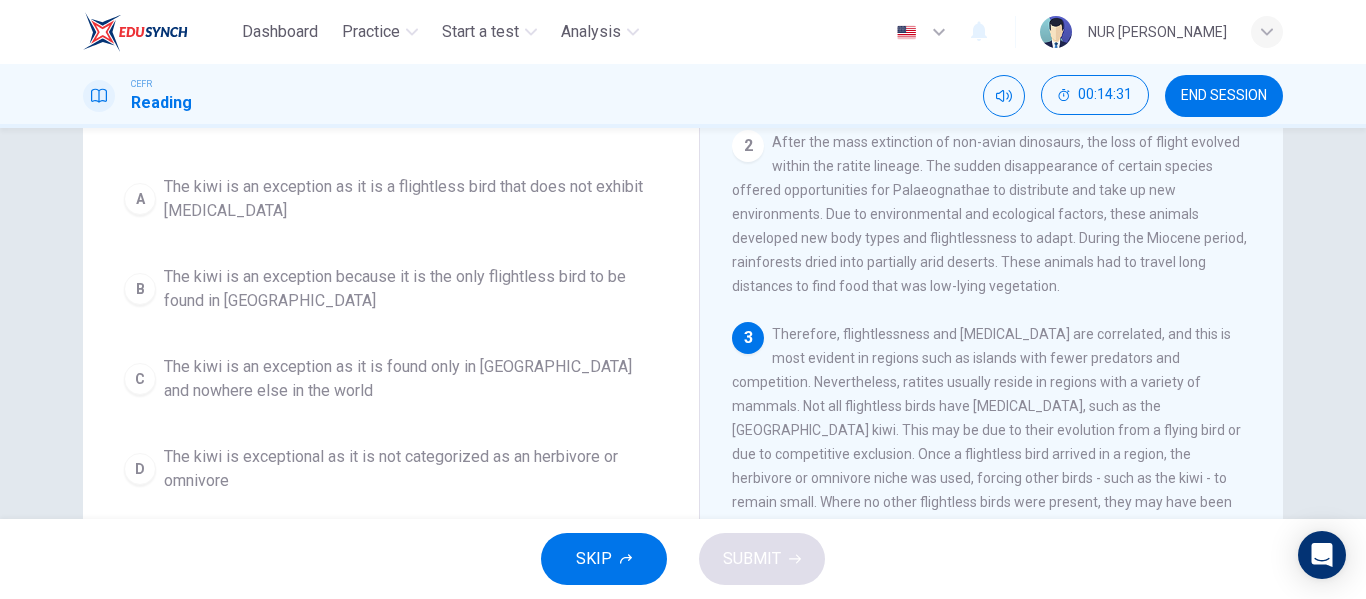 click on "A" at bounding box center (140, 199) 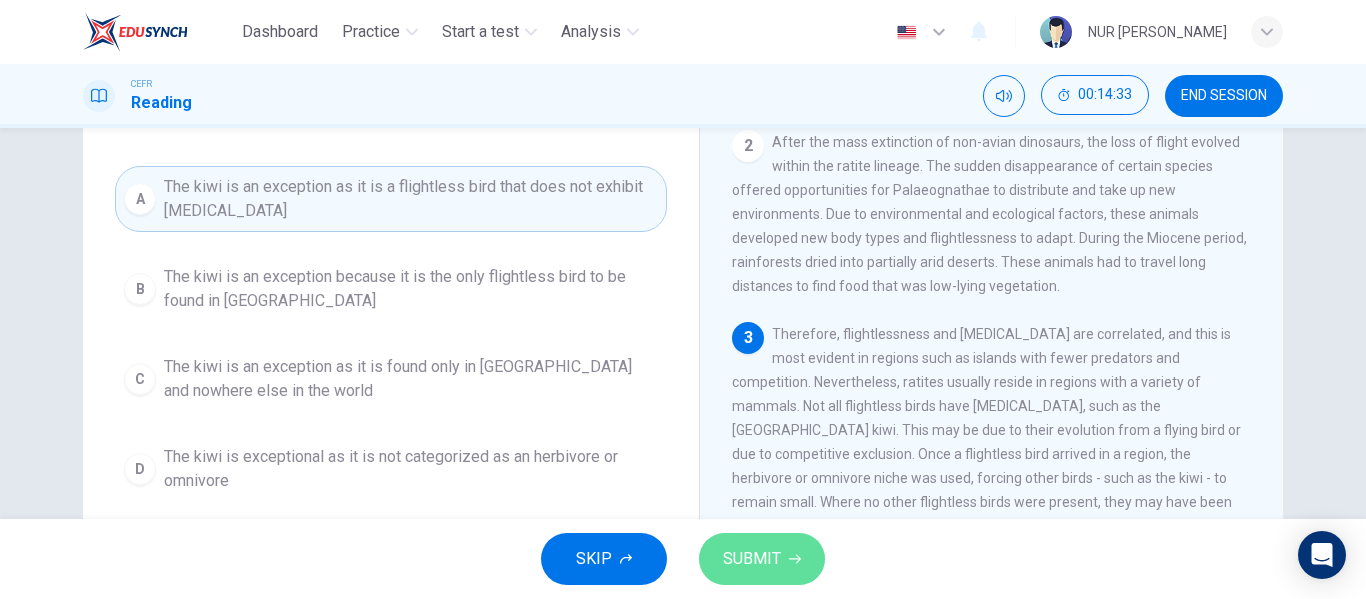 click on "SUBMIT" at bounding box center [752, 559] 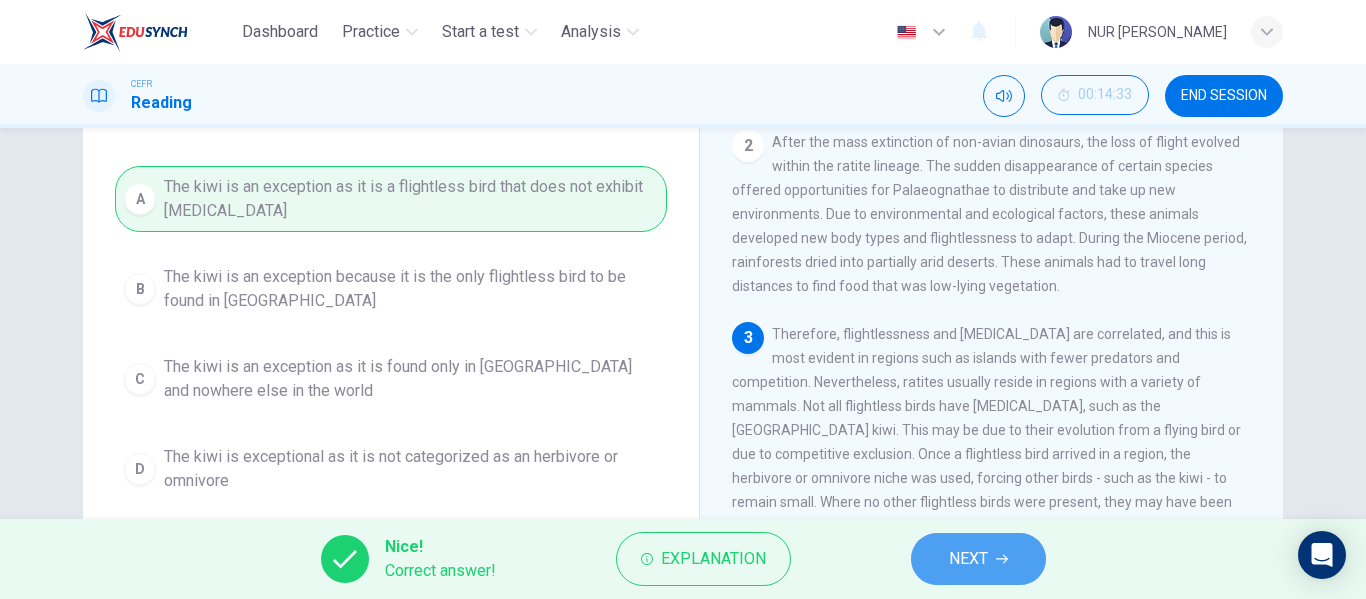 click on "NEXT" at bounding box center (968, 559) 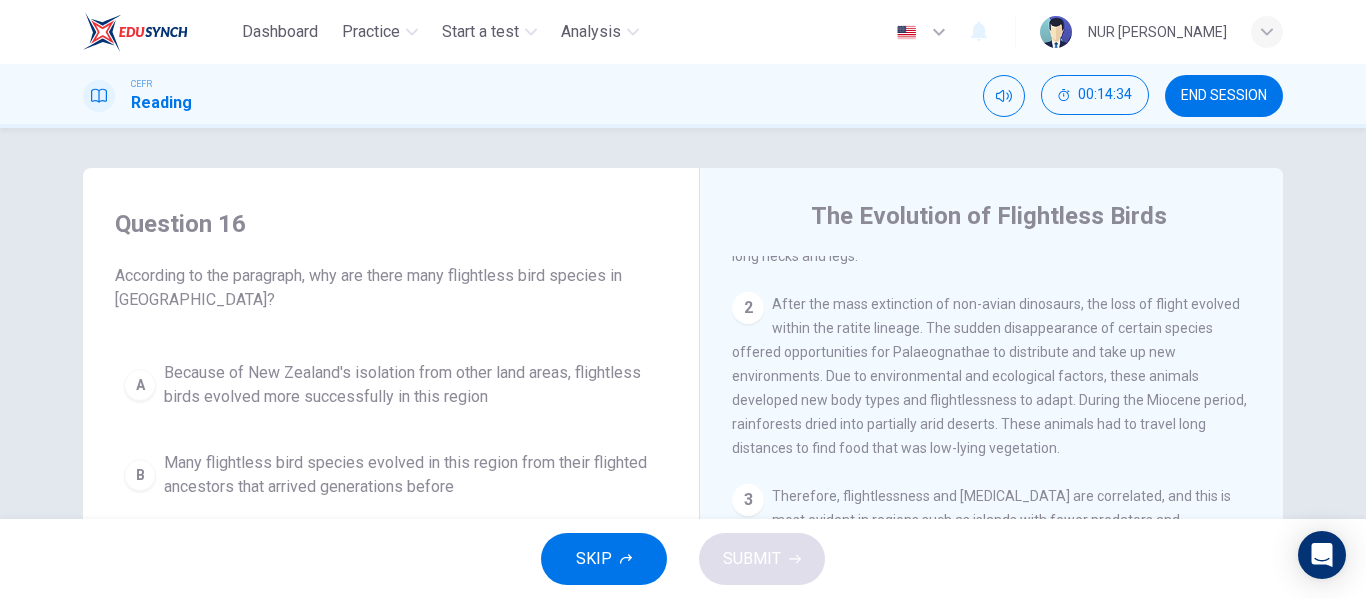 scroll, scrollTop: 0, scrollLeft: 0, axis: both 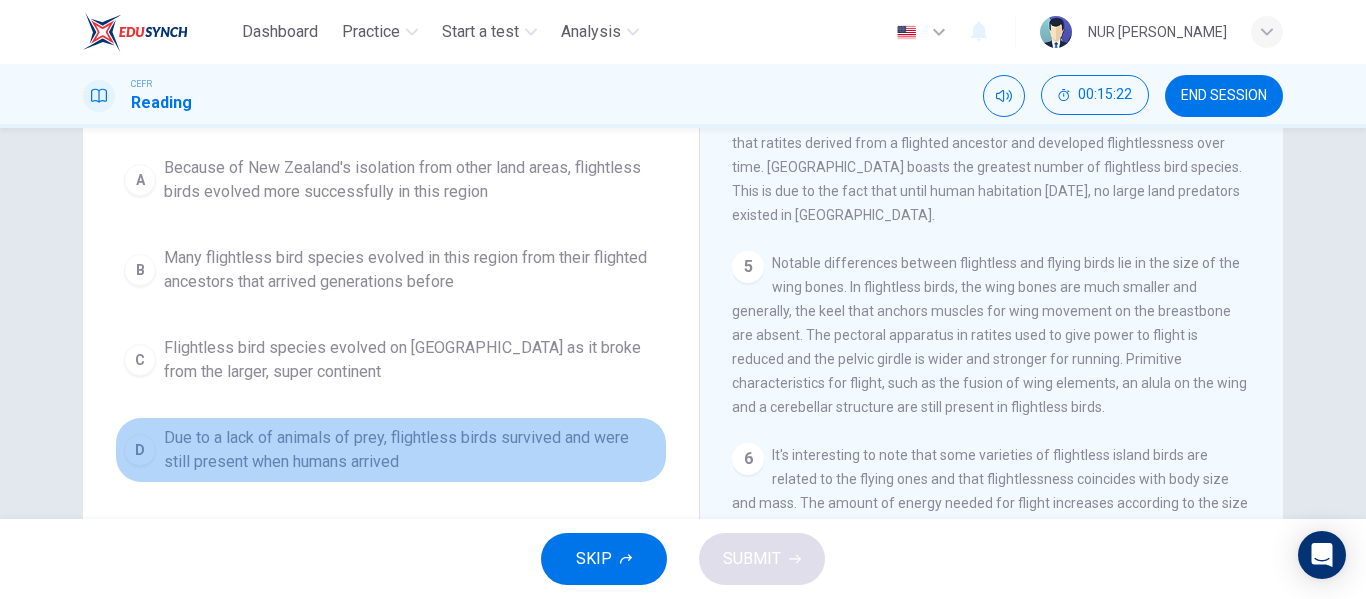 click on "D" at bounding box center (140, 450) 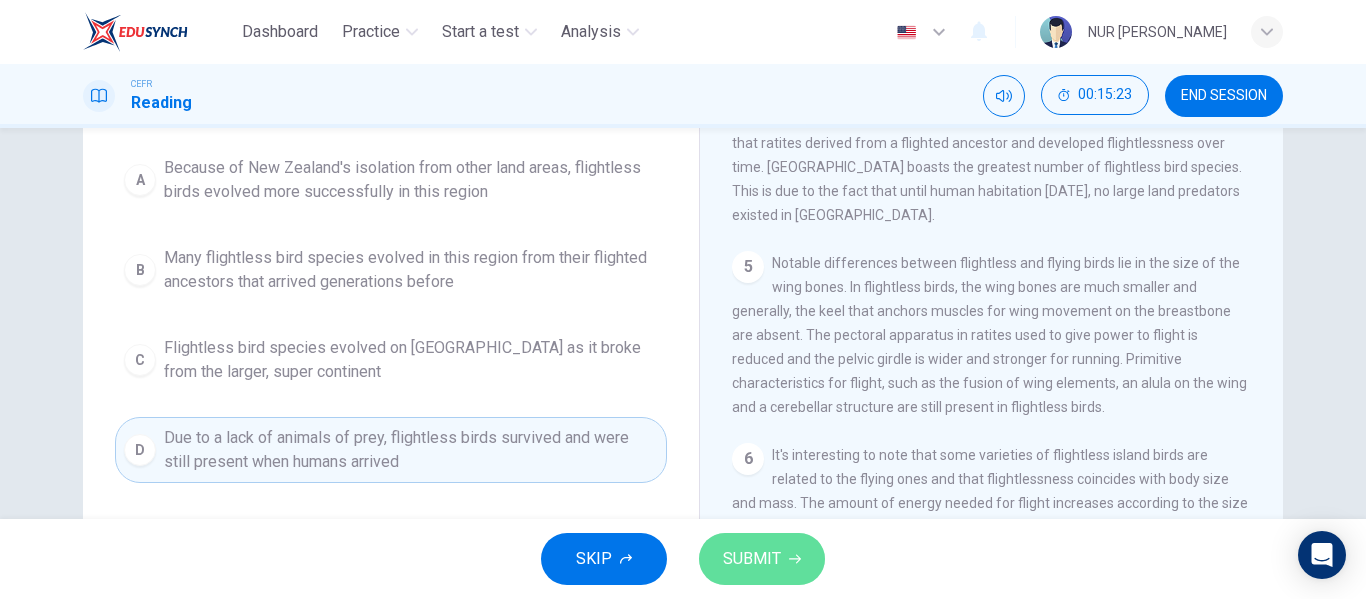 click on "SUBMIT" at bounding box center [762, 559] 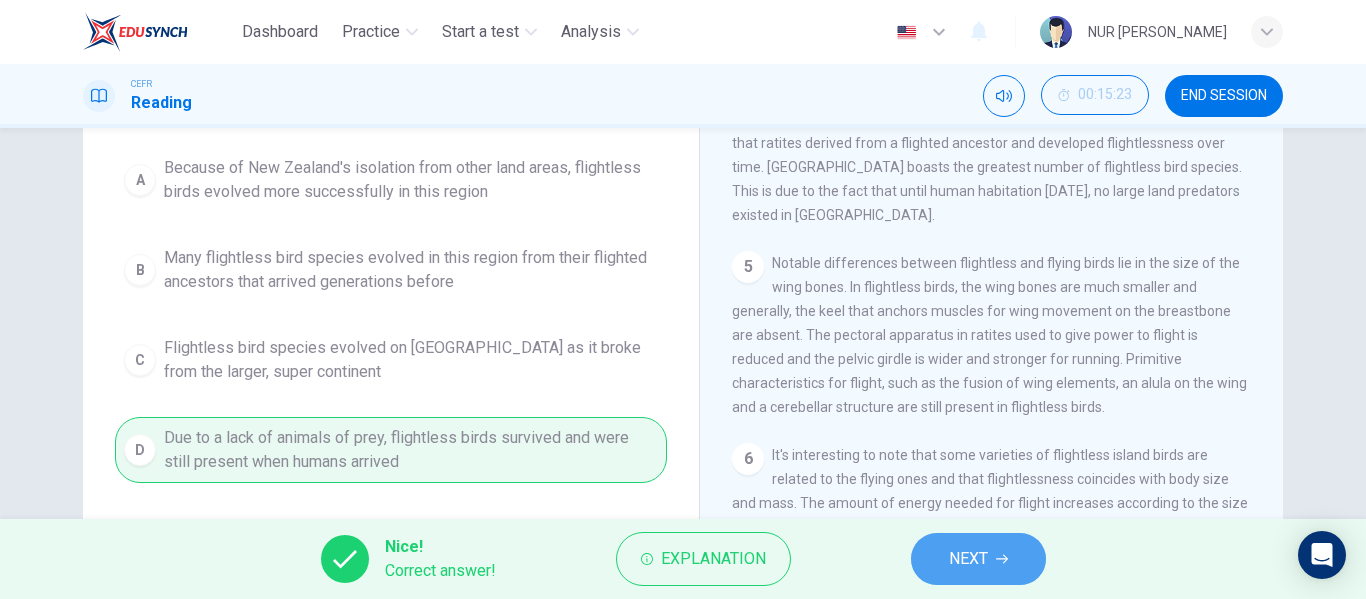 click on "NEXT" at bounding box center (968, 559) 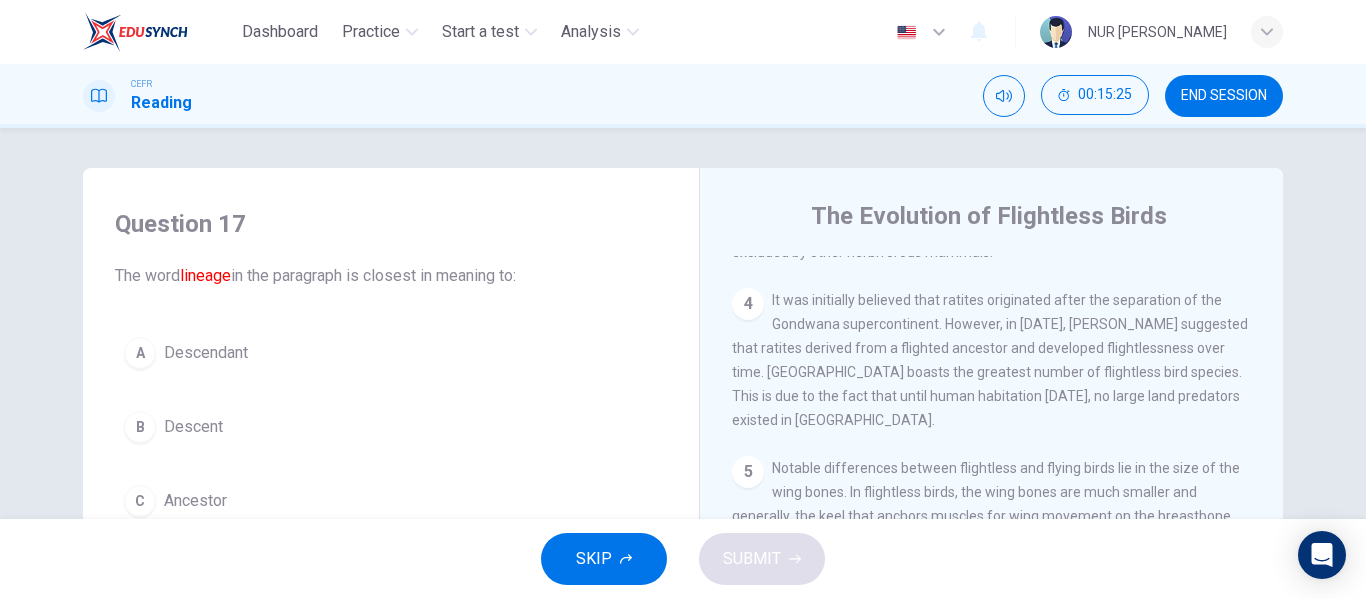 scroll, scrollTop: 0, scrollLeft: 0, axis: both 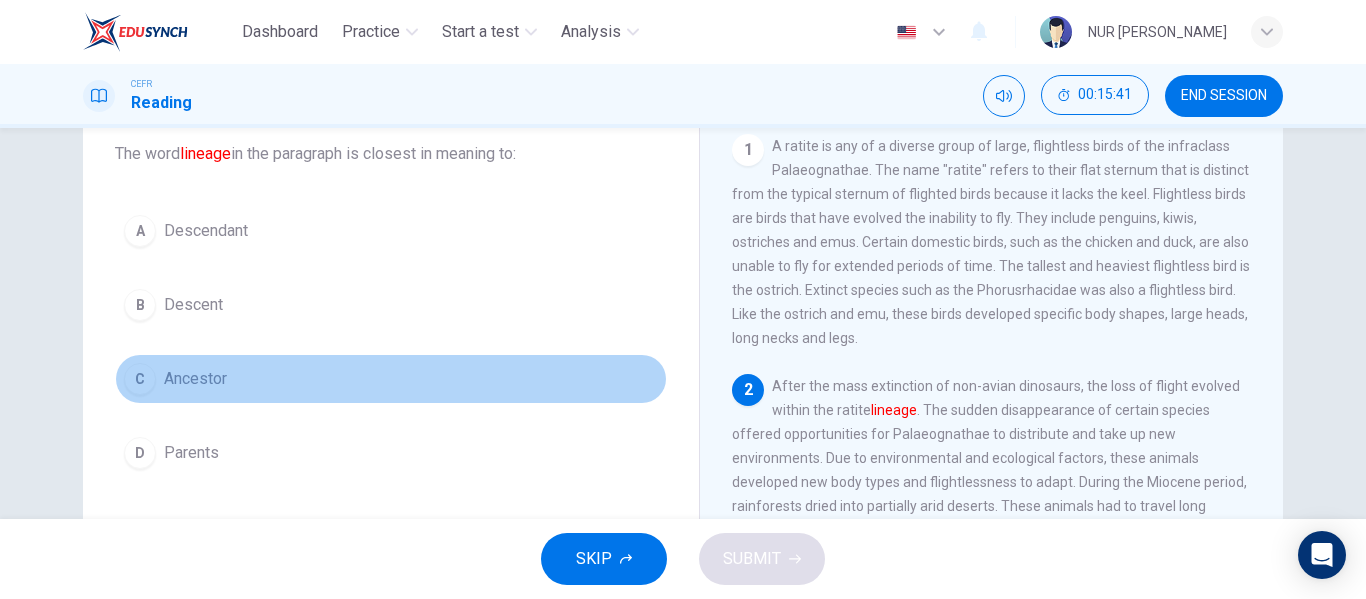 click on "C" at bounding box center (140, 379) 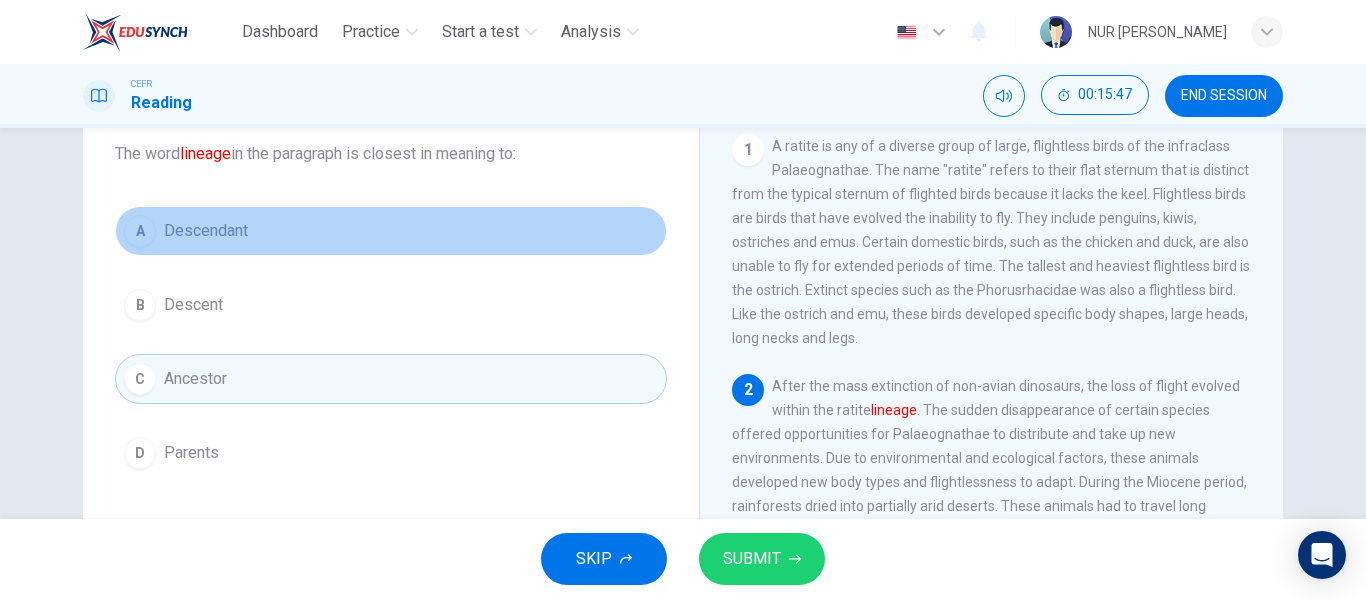 click on "Descendant" at bounding box center (206, 231) 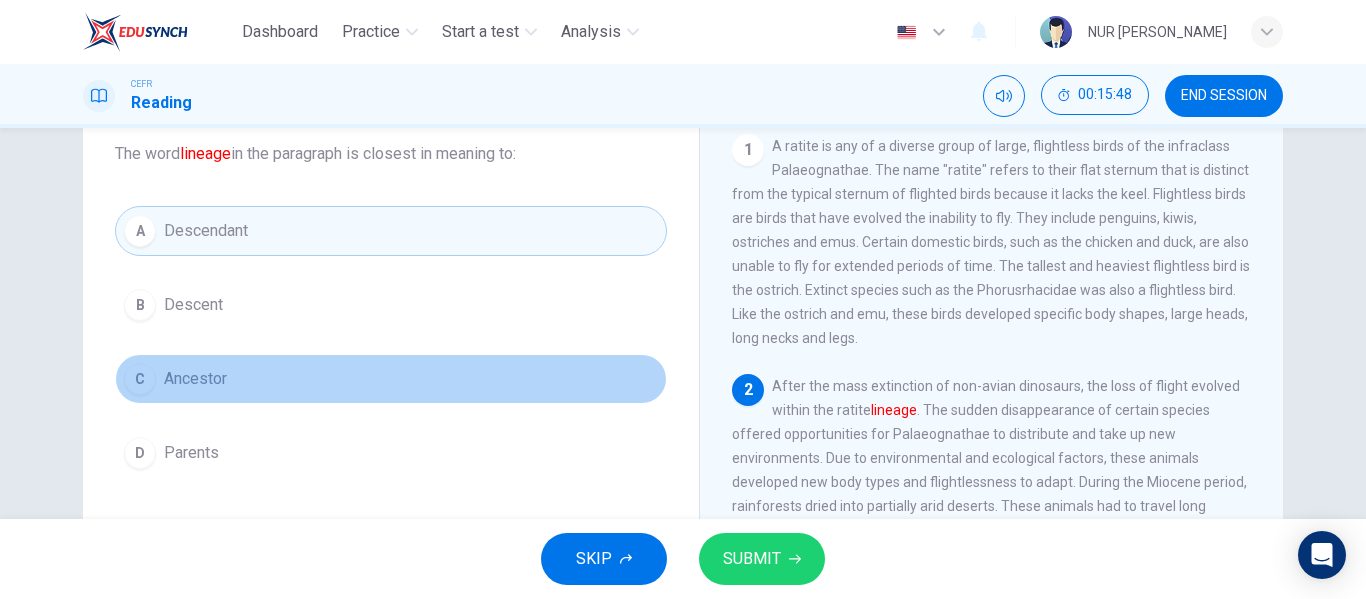 click on "C Ancestor" at bounding box center (391, 379) 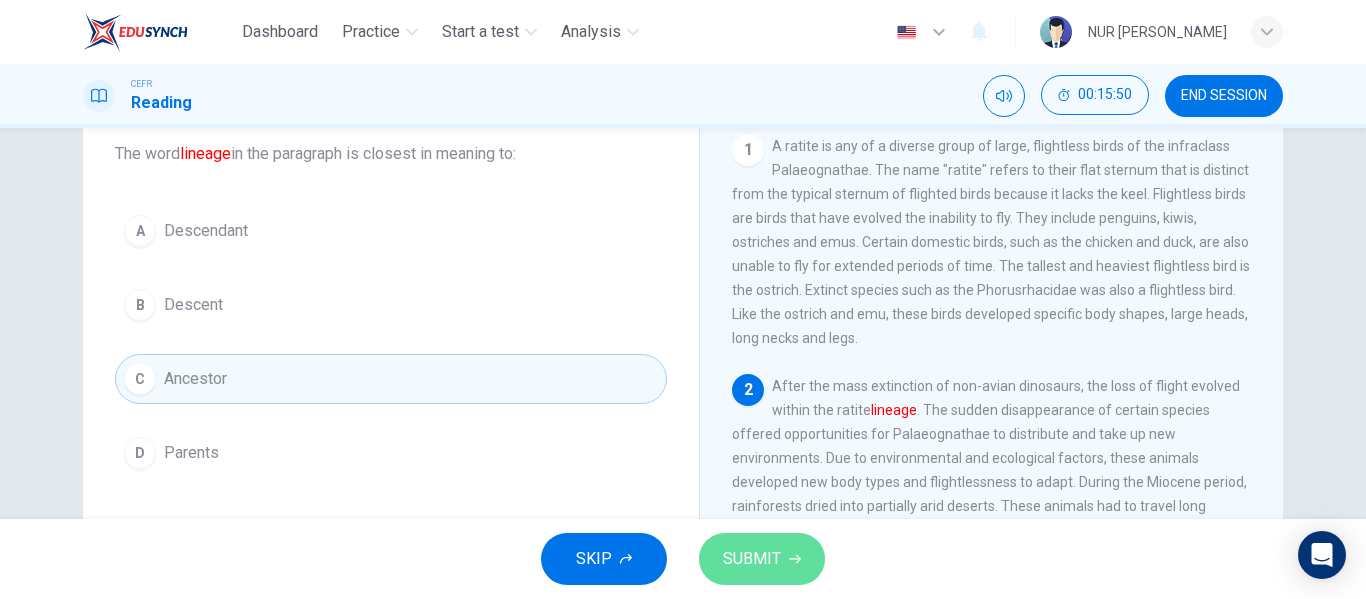 click on "SUBMIT" at bounding box center (752, 559) 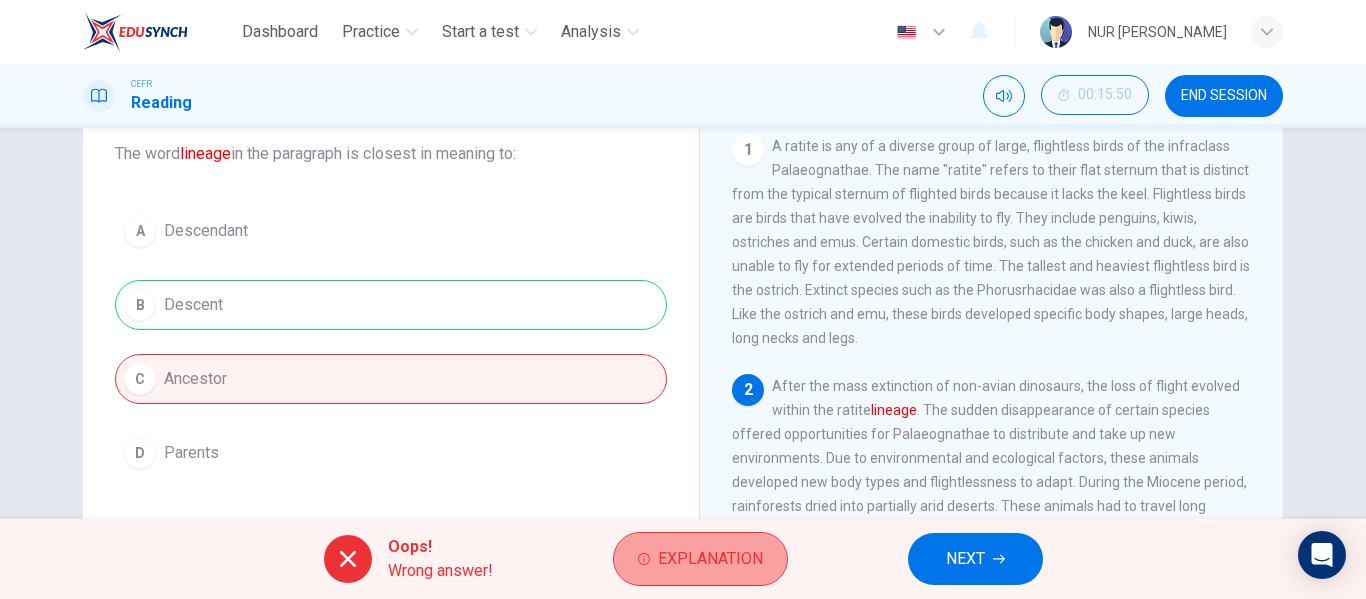 click on "Explanation" at bounding box center (710, 559) 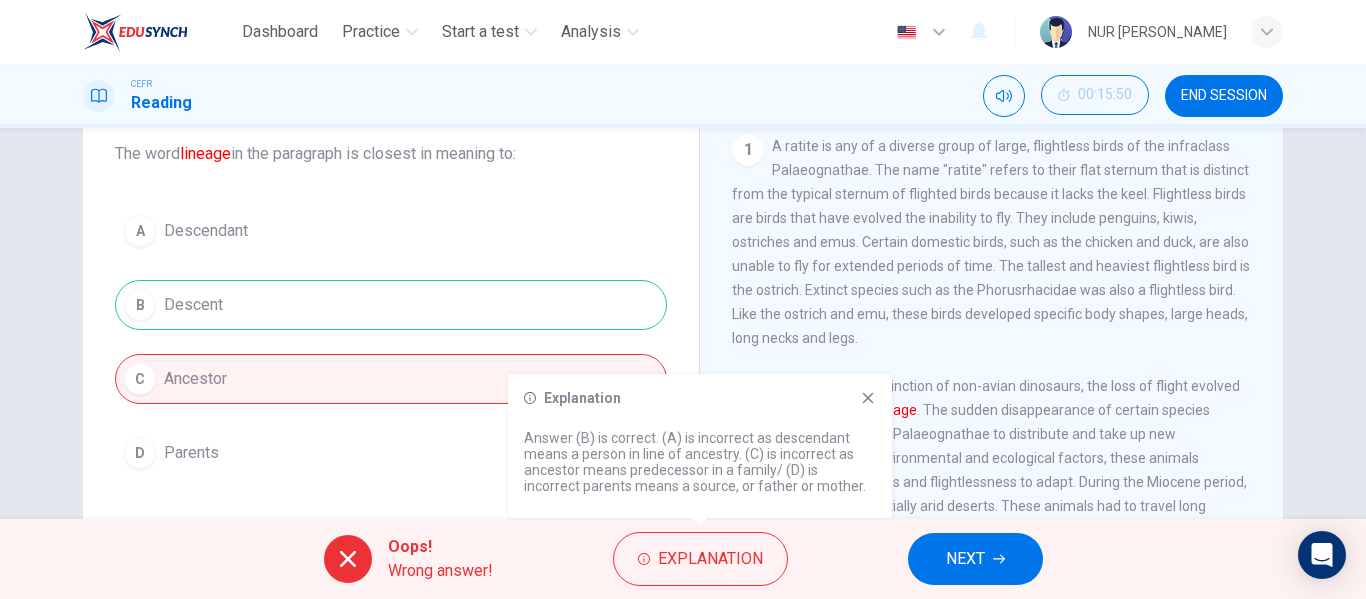click 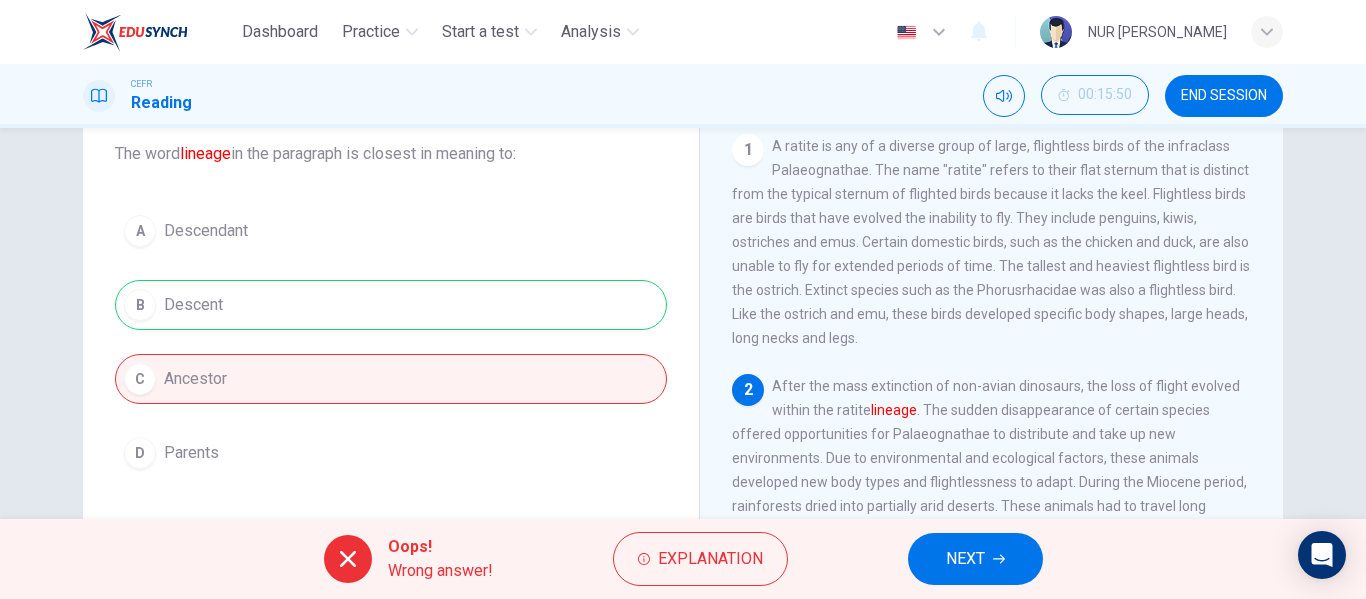 scroll, scrollTop: 22, scrollLeft: 0, axis: vertical 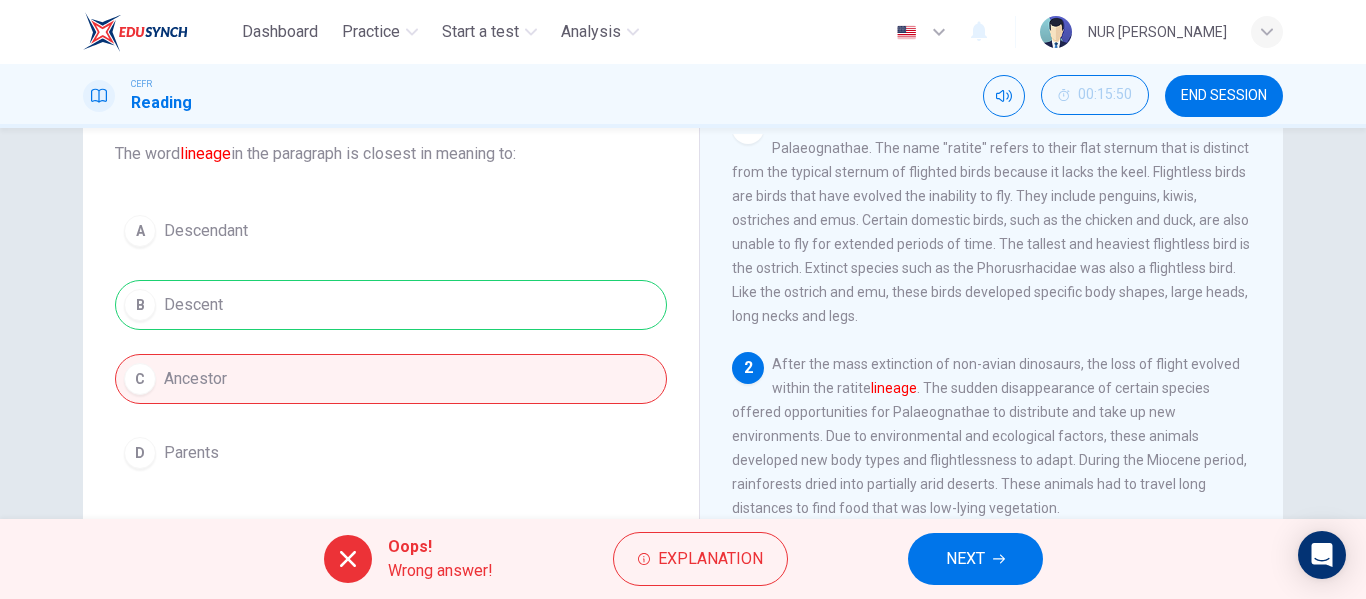 click on "NEXT" at bounding box center (965, 559) 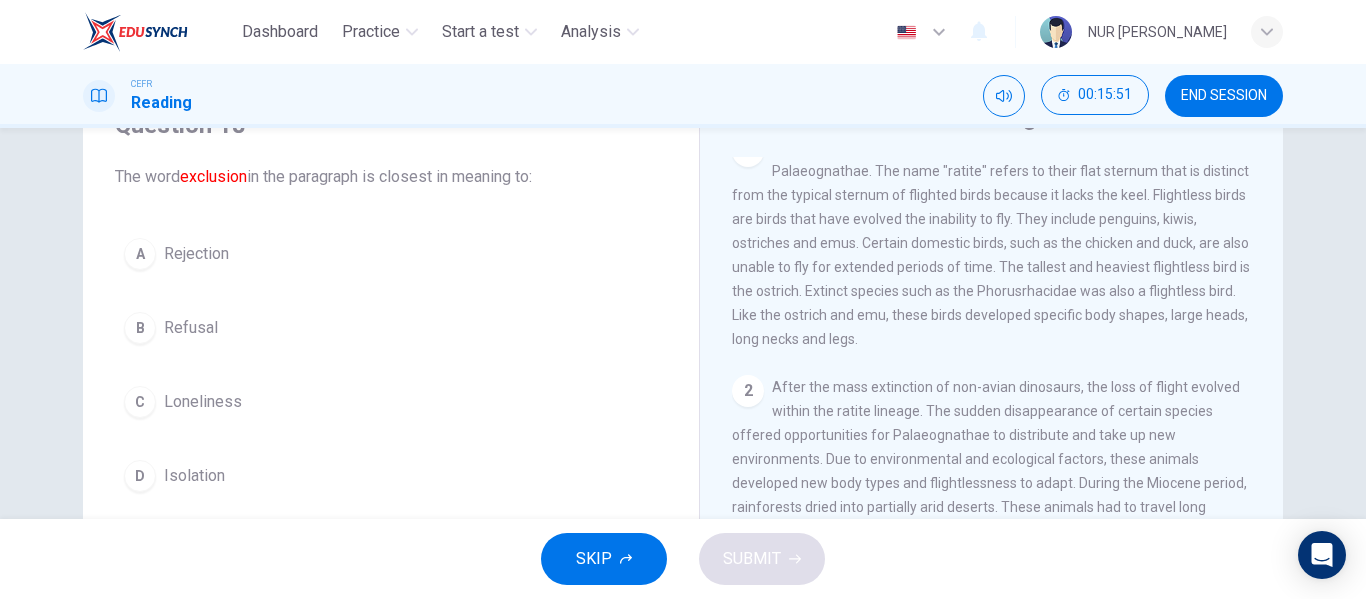 scroll, scrollTop: 98, scrollLeft: 0, axis: vertical 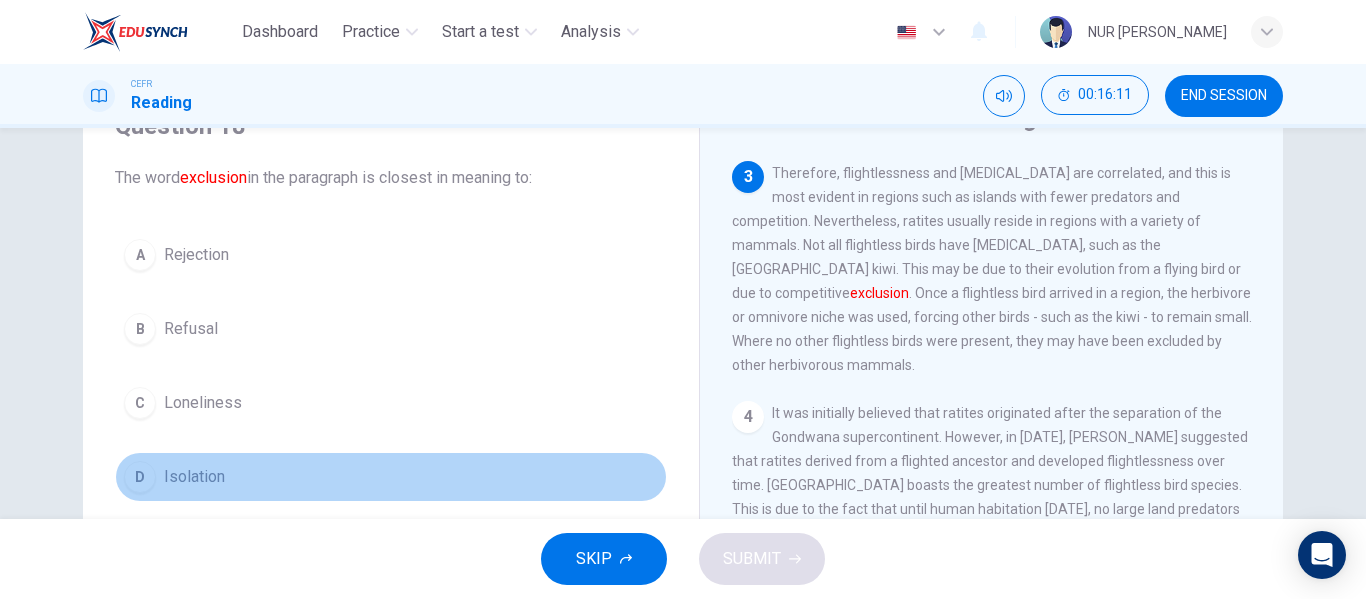 click on "D" at bounding box center [140, 477] 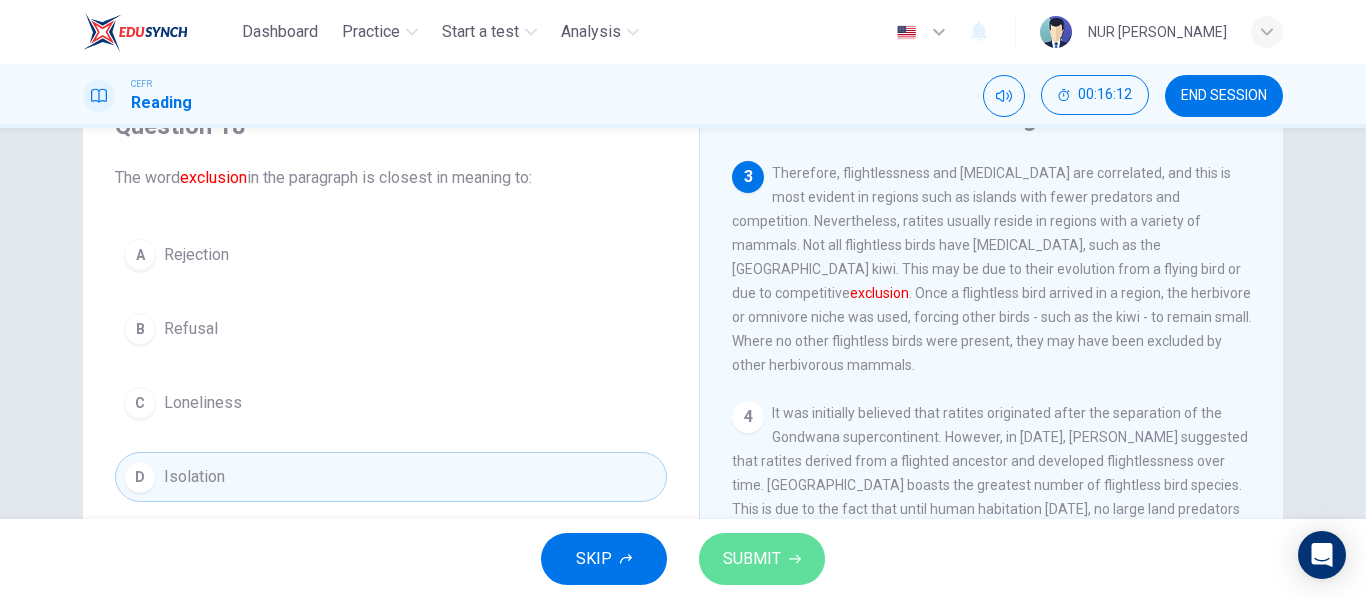 click on "SUBMIT" at bounding box center (762, 559) 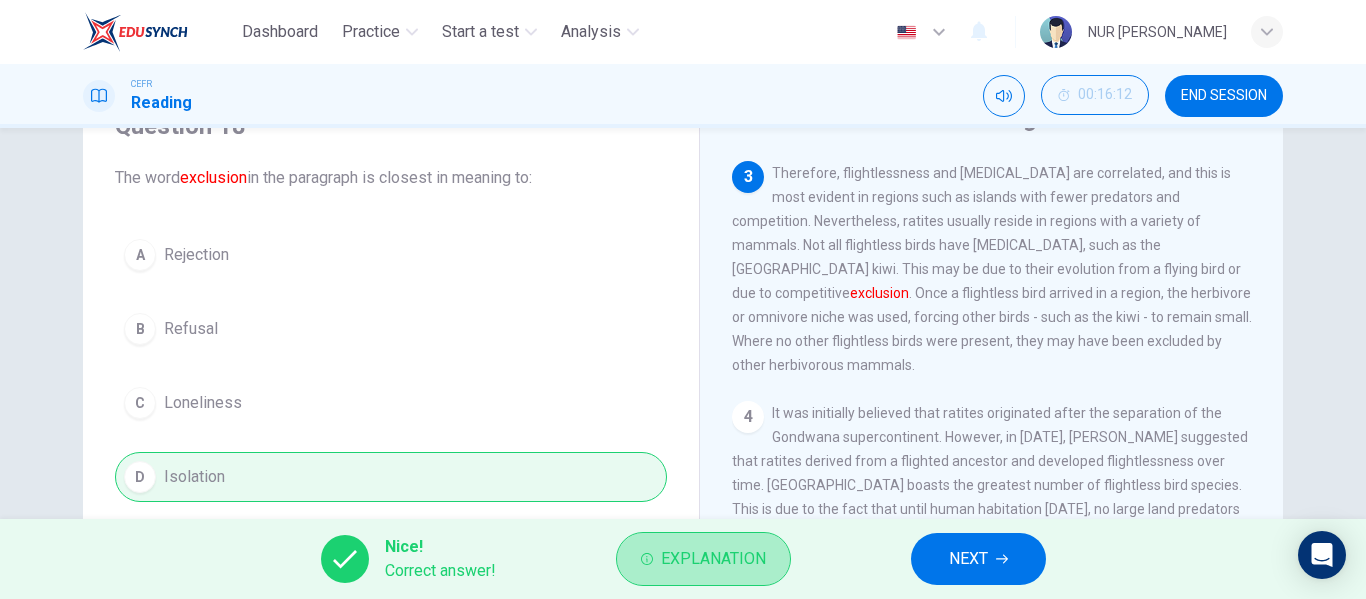 click on "Explanation" at bounding box center (703, 559) 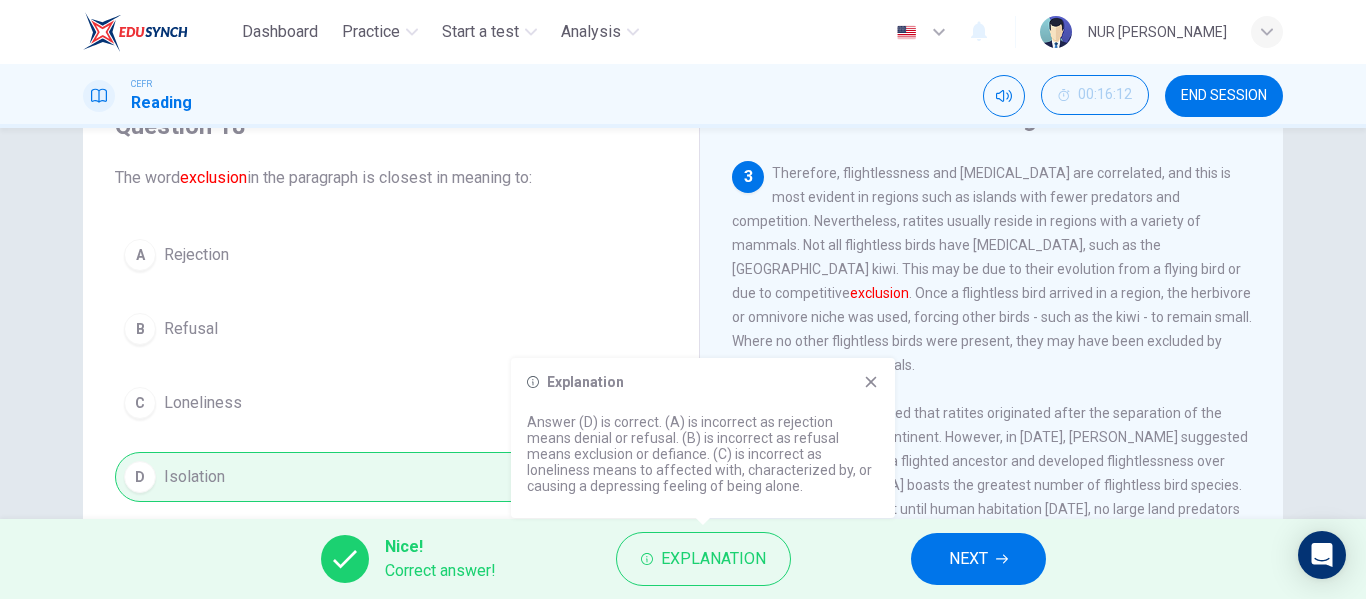 click on "NEXT" at bounding box center [978, 559] 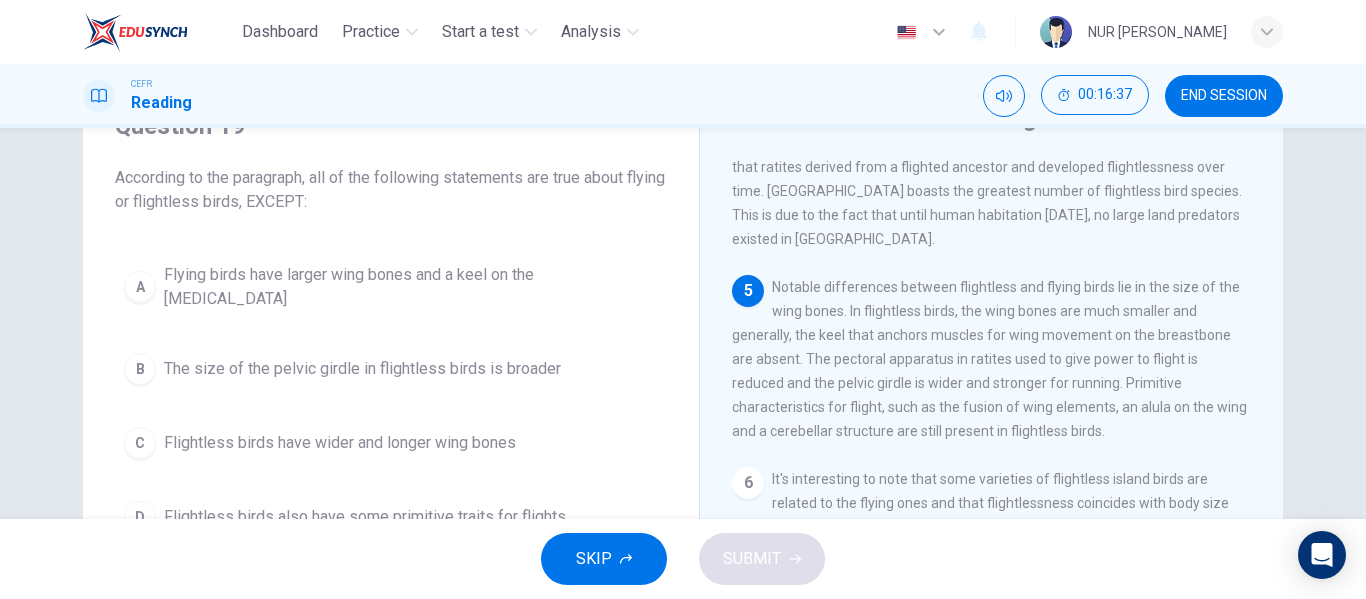scroll, scrollTop: 724, scrollLeft: 0, axis: vertical 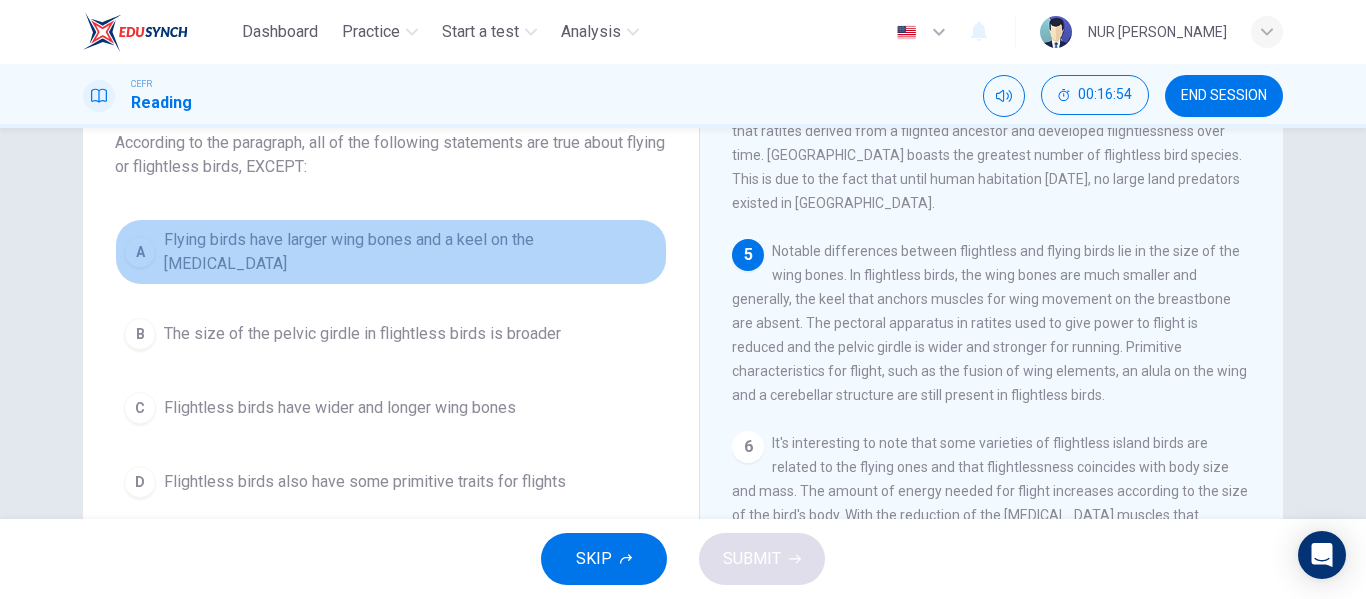 click on "A" at bounding box center [140, 252] 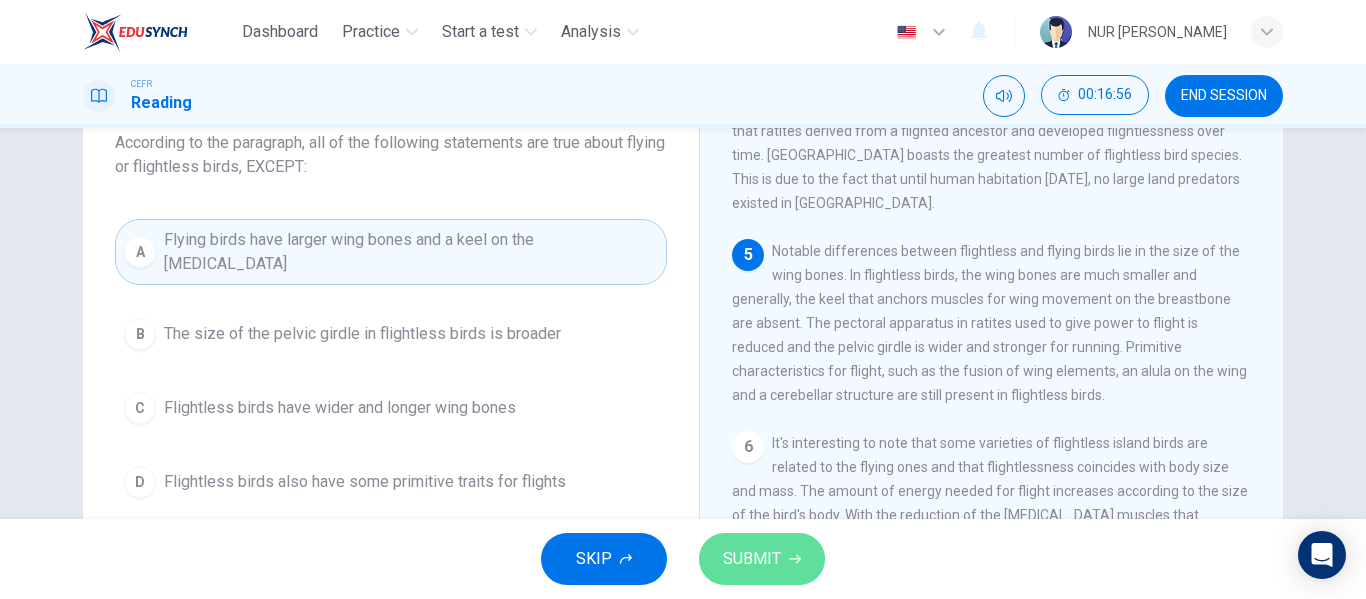 click on "SUBMIT" at bounding box center (752, 559) 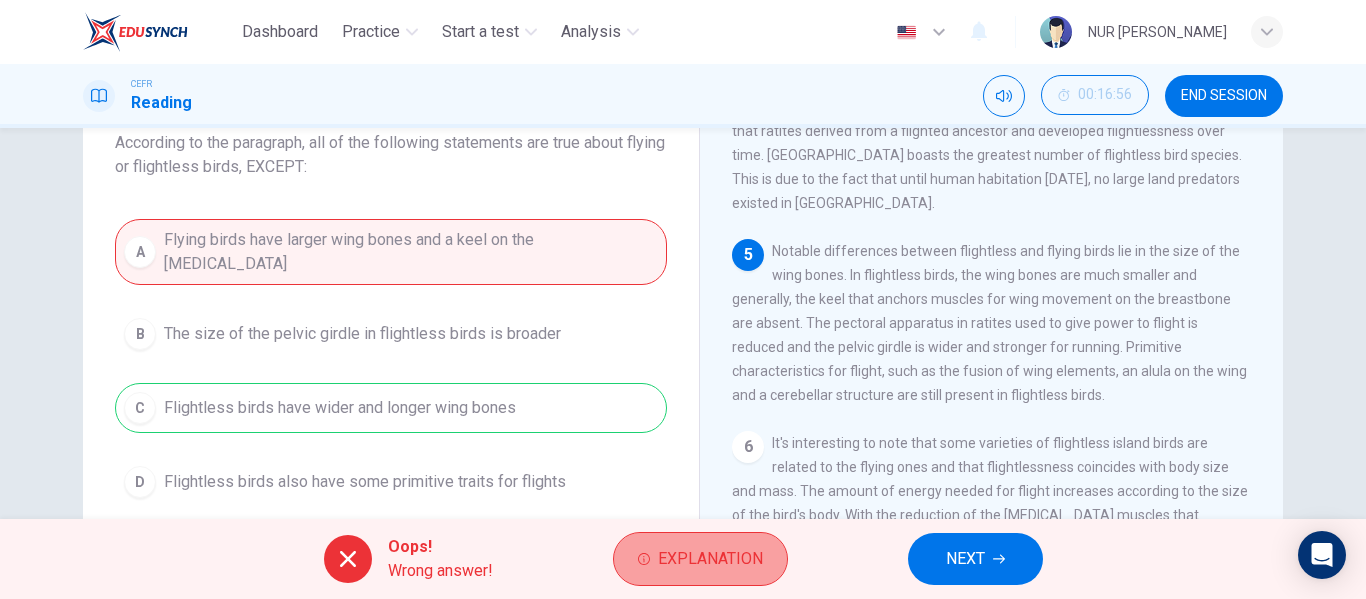 click on "Explanation" at bounding box center [710, 559] 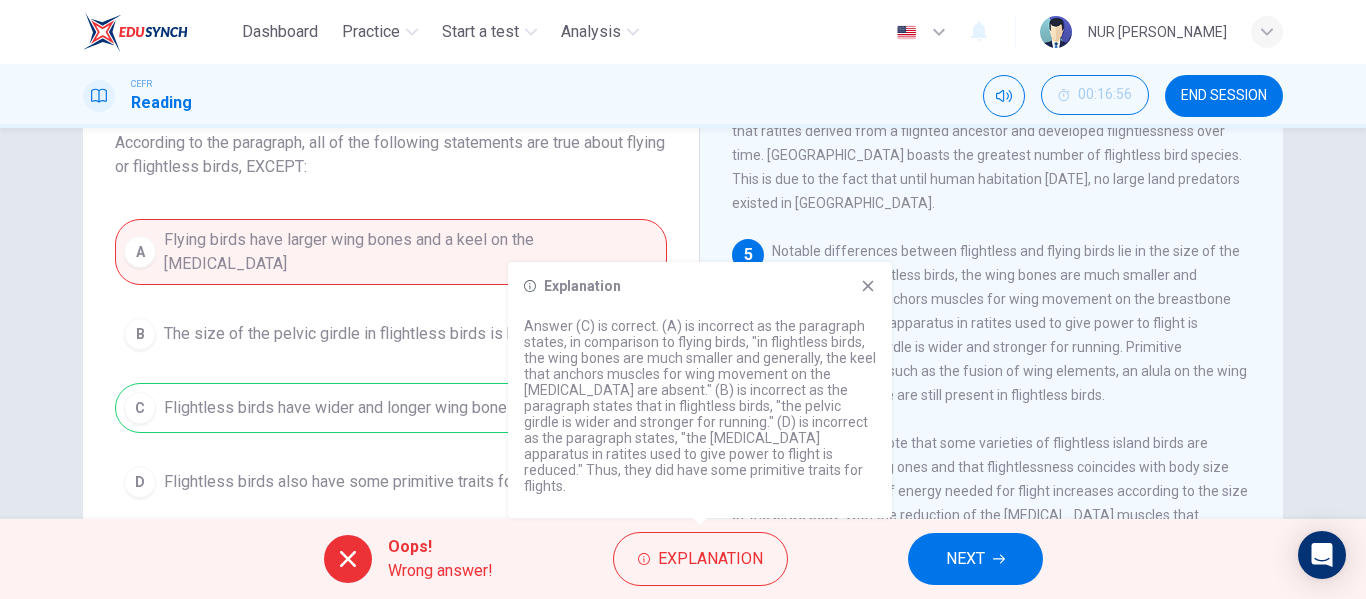 click on "Explanation Answer (C) is correct. (A) is incorrect as the paragraph states, in comparison to flying birds,  "in flightless birds, the wing bones are much smaller and generally, the keel that anchors muscles for wing movement on the [MEDICAL_DATA] are absent." (B) is incorrect as the paragraph states that in flightless birds, "the pelvic girdle is wider and stronger for running." (D) is incorrect as the paragraph states, "the [MEDICAL_DATA] apparatus in ratites used to give power to flight is reduced." Thus, they did have some primitive traits for flights." at bounding box center [700, 390] 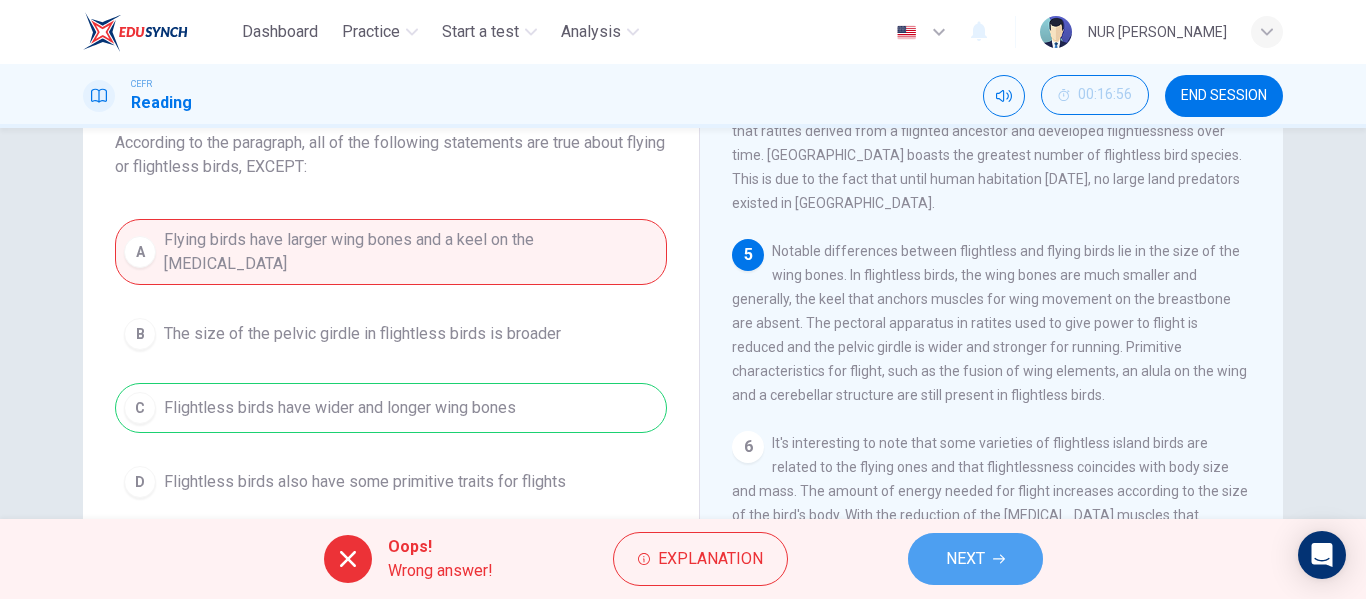 click on "NEXT" at bounding box center [975, 559] 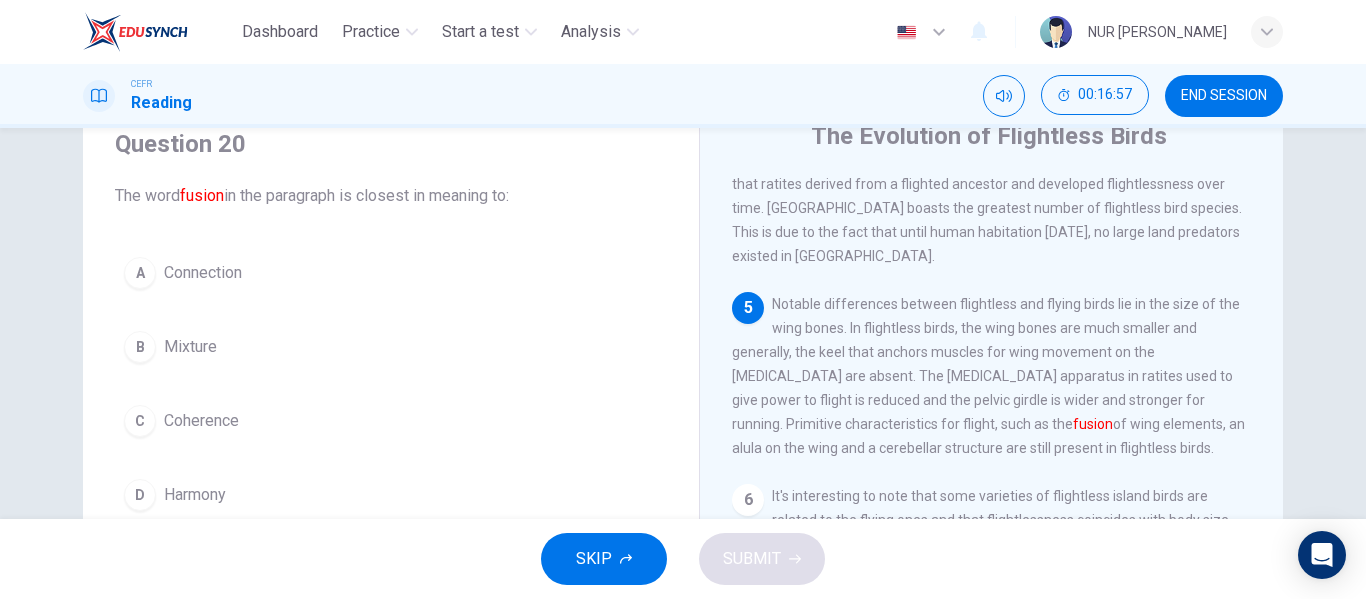 scroll, scrollTop: 77, scrollLeft: 0, axis: vertical 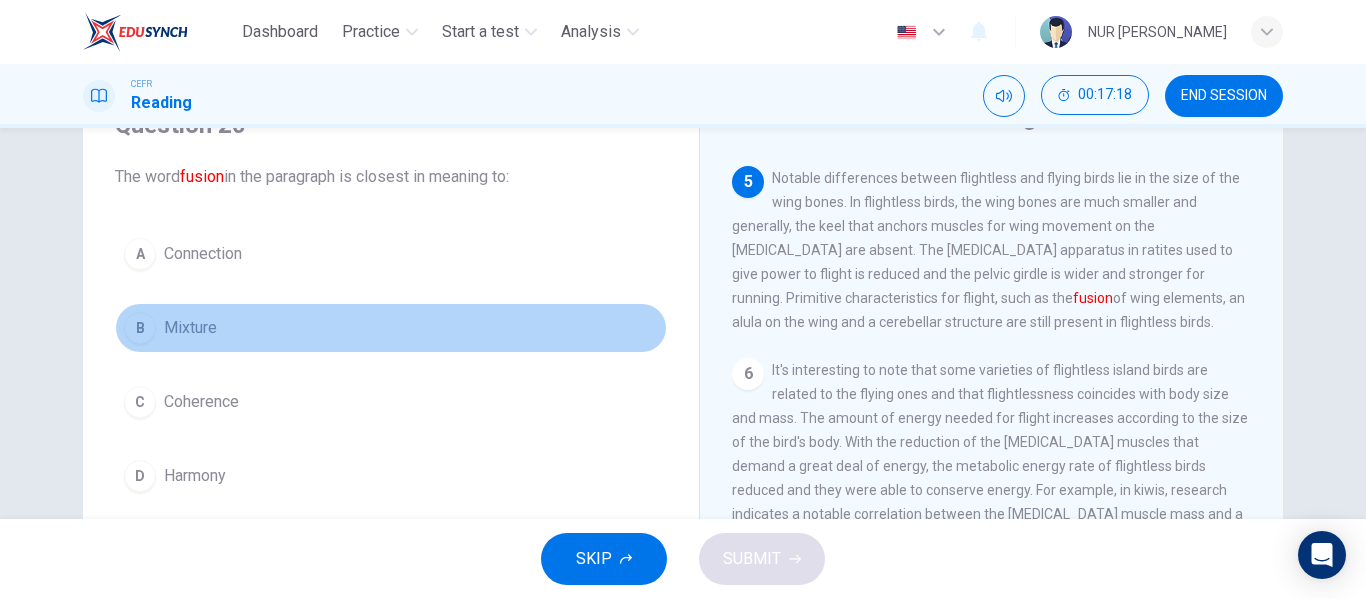 click on "B Mixture" at bounding box center (391, 328) 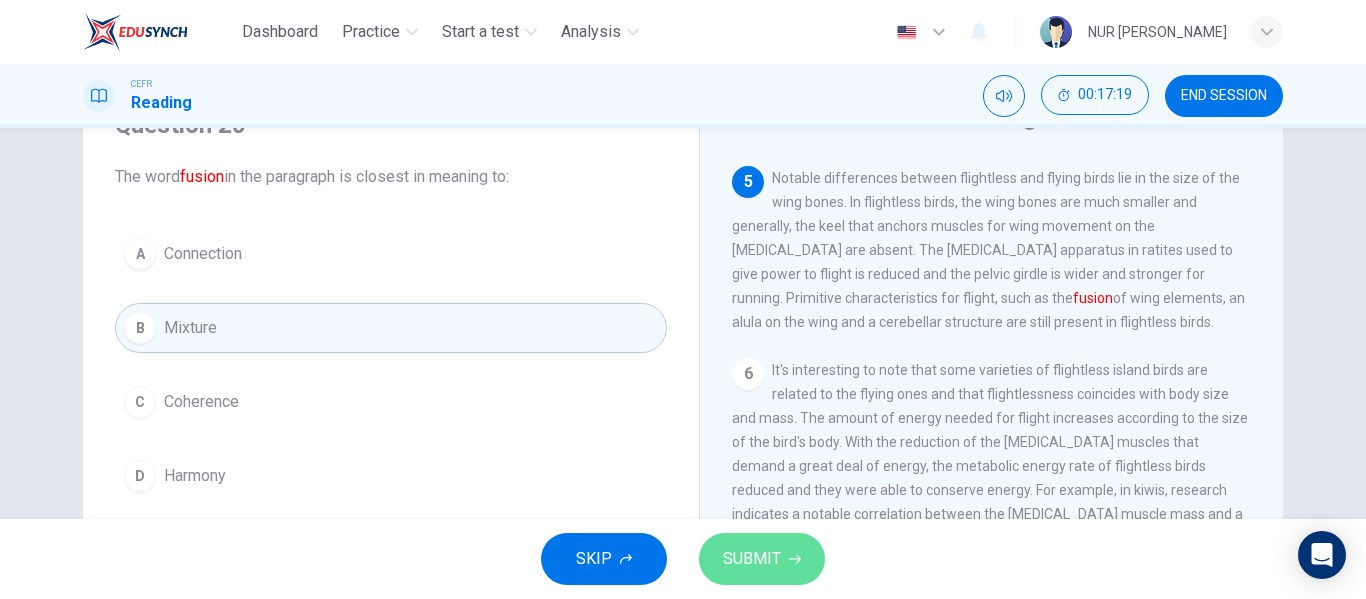 click on "SUBMIT" at bounding box center (752, 559) 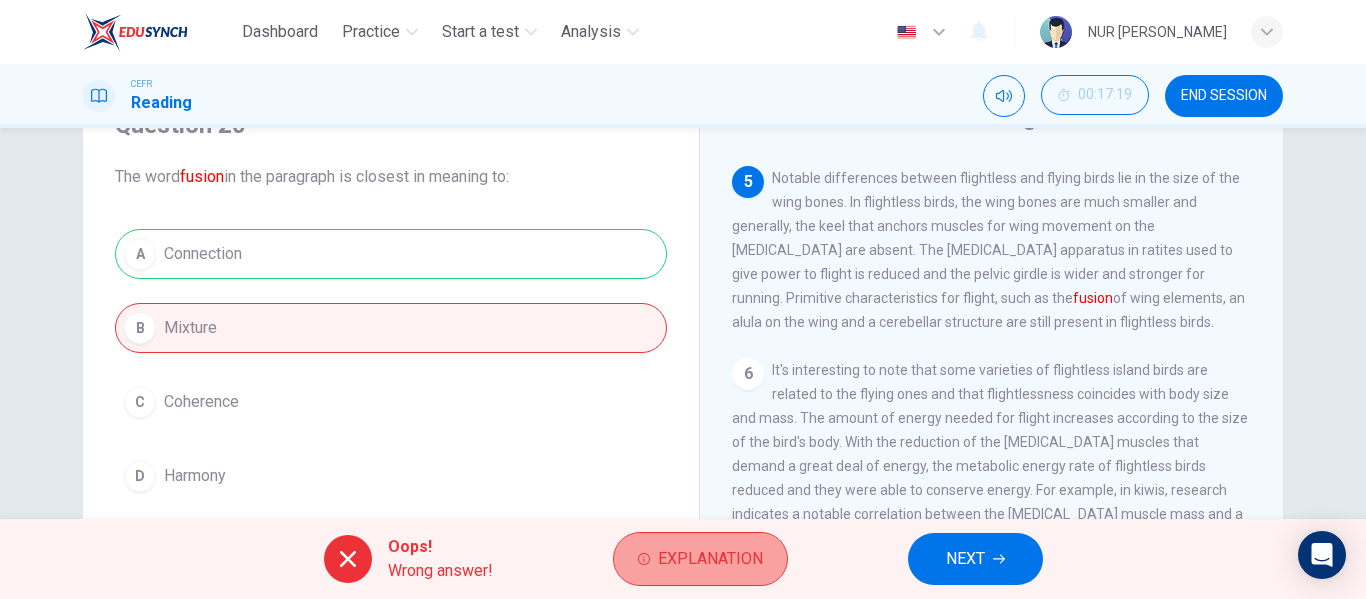 click on "Explanation" at bounding box center (710, 559) 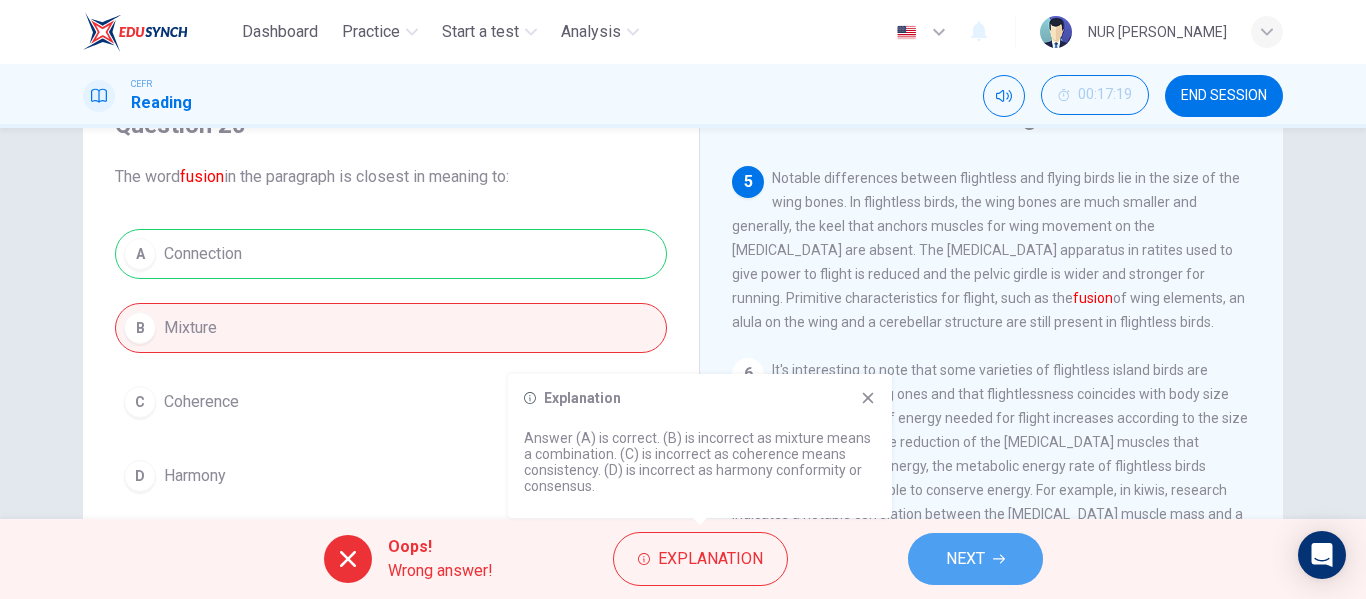 click on "NEXT" at bounding box center (975, 559) 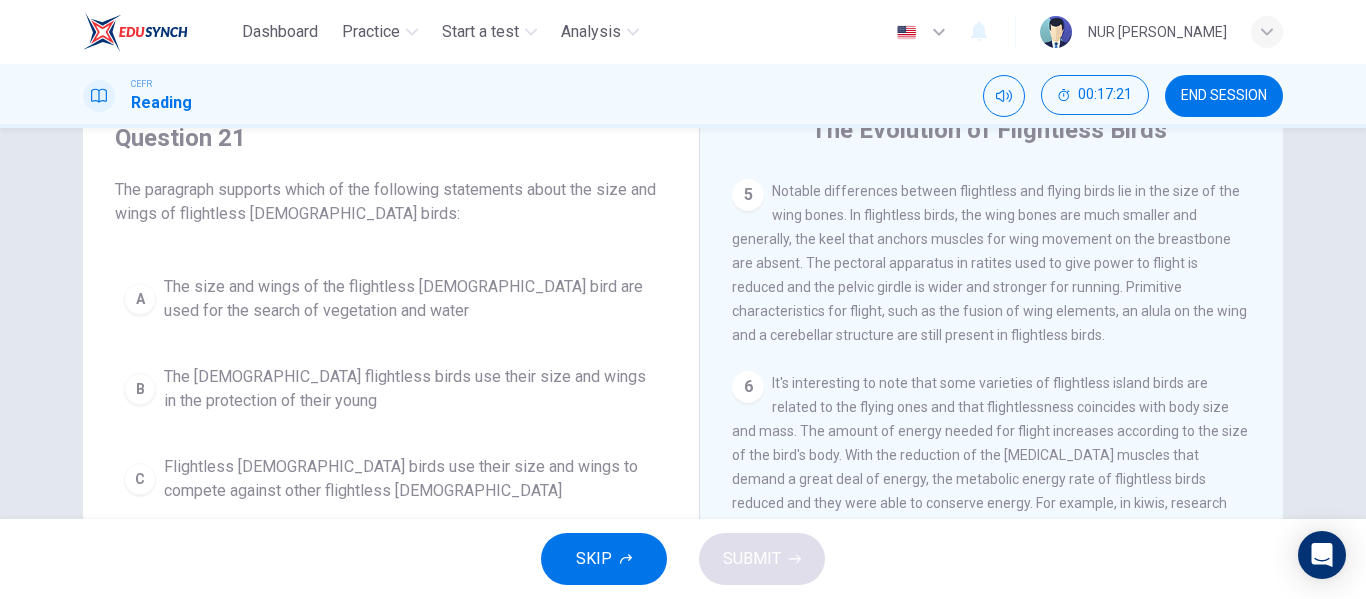 scroll, scrollTop: 84, scrollLeft: 0, axis: vertical 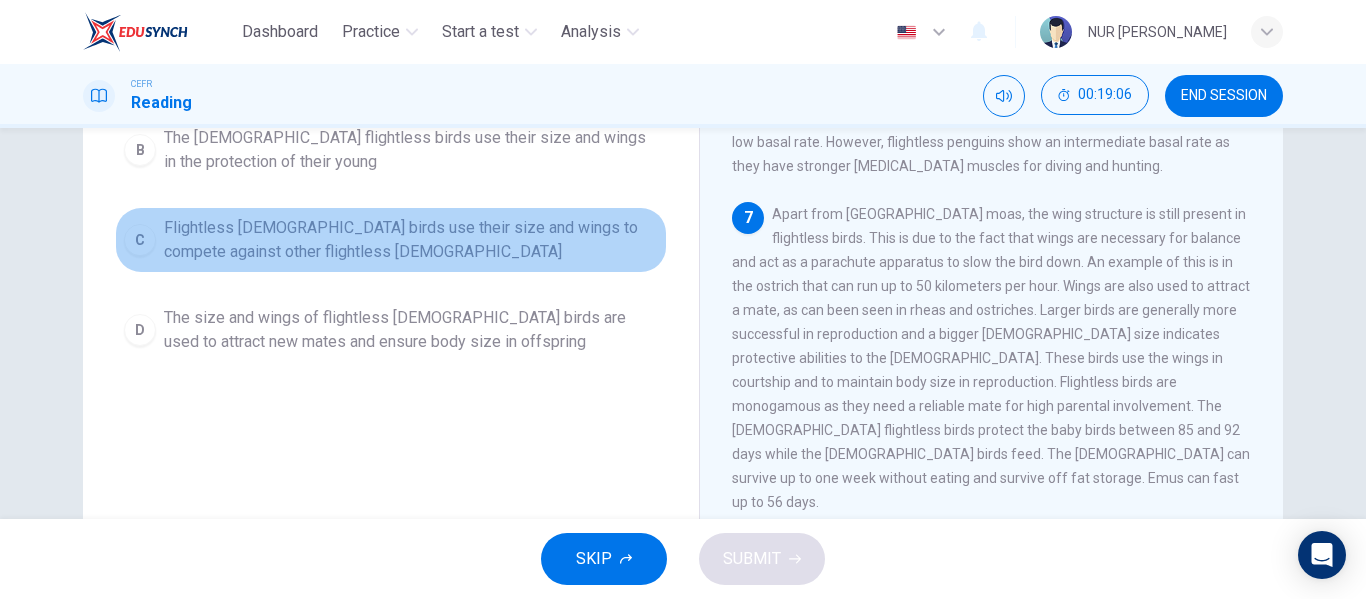 click on "C" at bounding box center [140, 240] 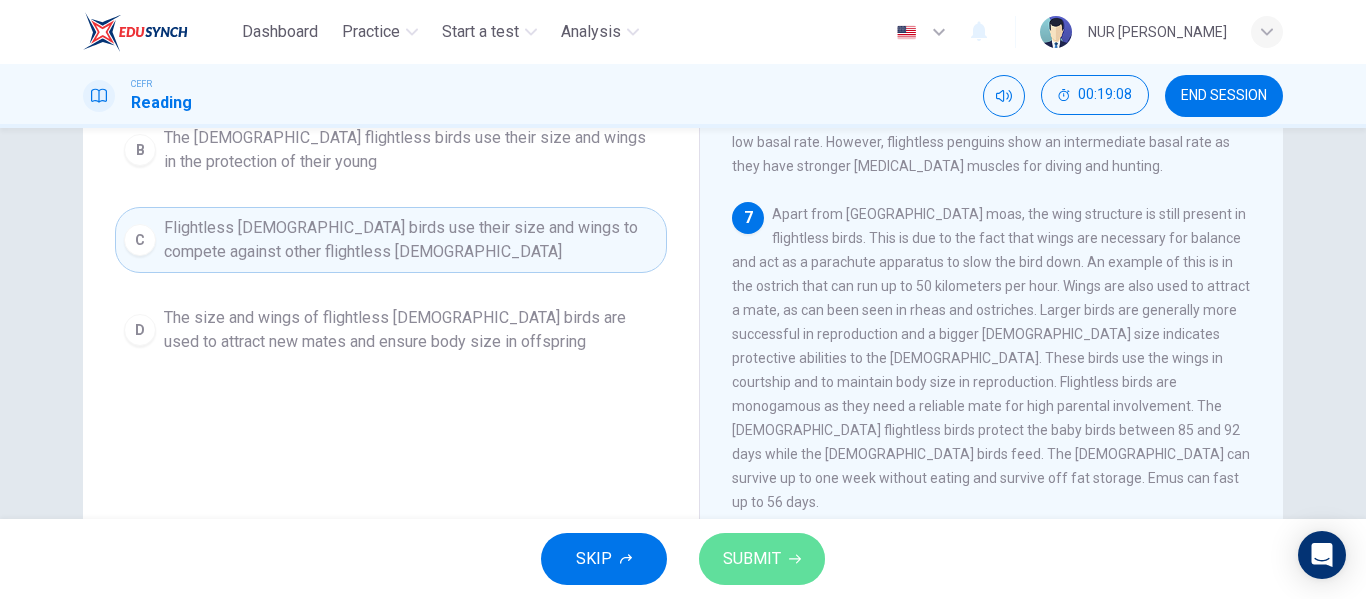 click on "SUBMIT" at bounding box center [762, 559] 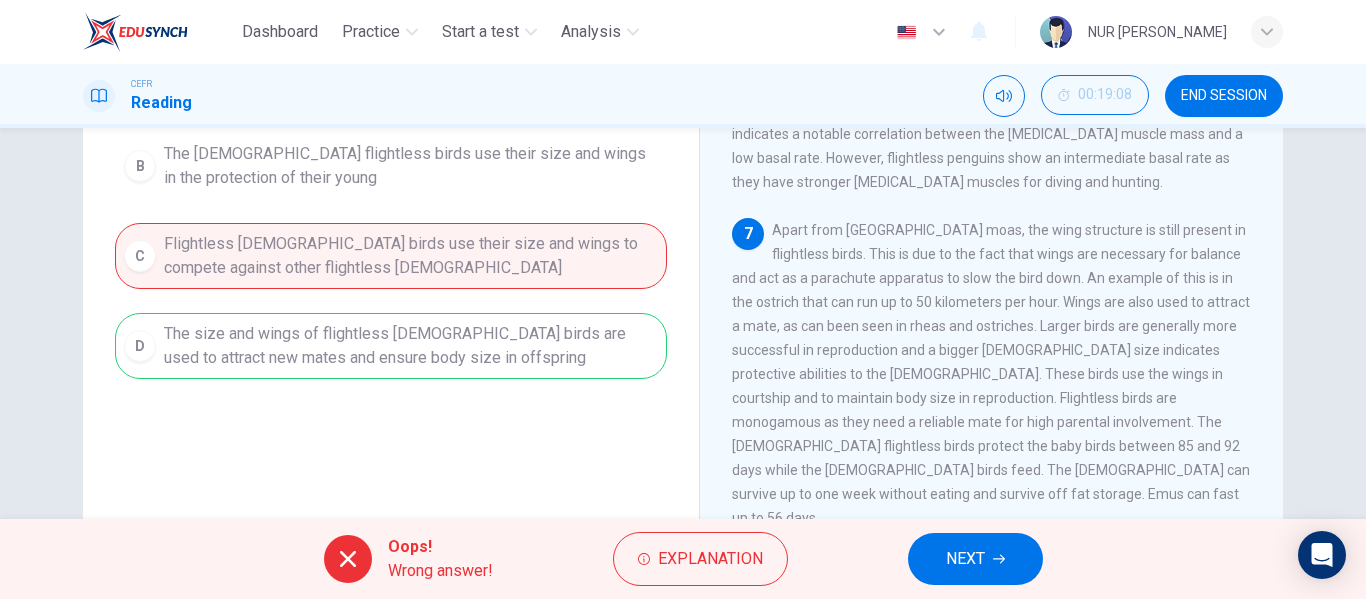 scroll, scrollTop: 310, scrollLeft: 0, axis: vertical 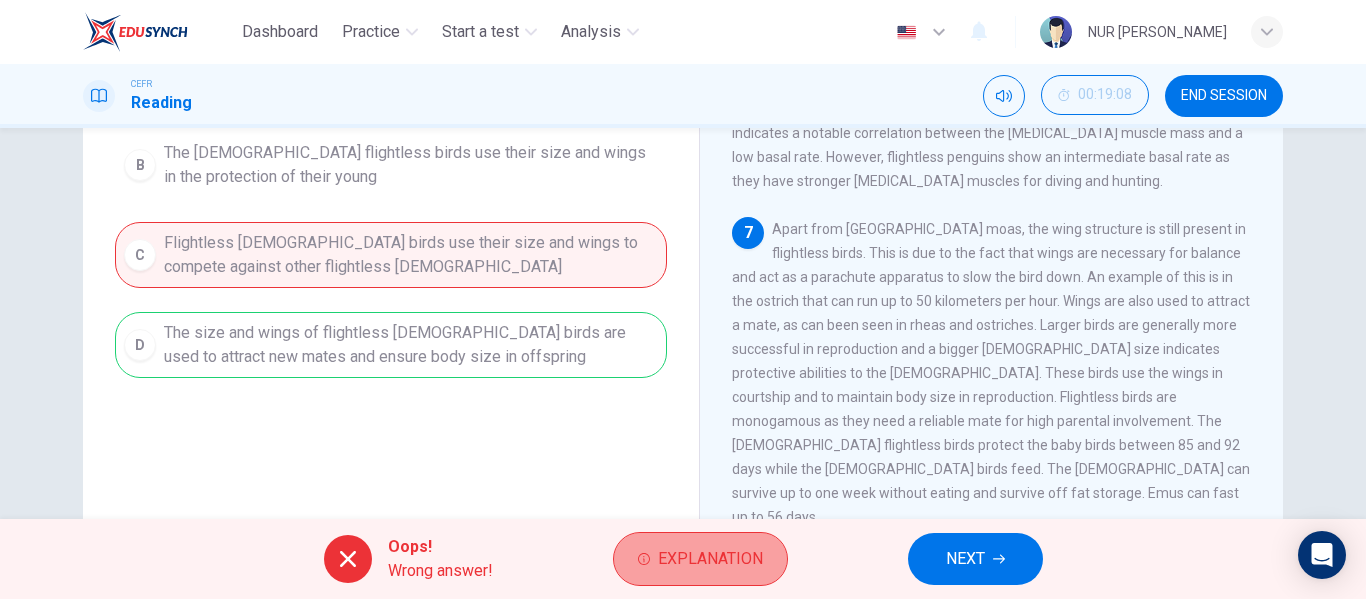 click on "Explanation" at bounding box center [710, 559] 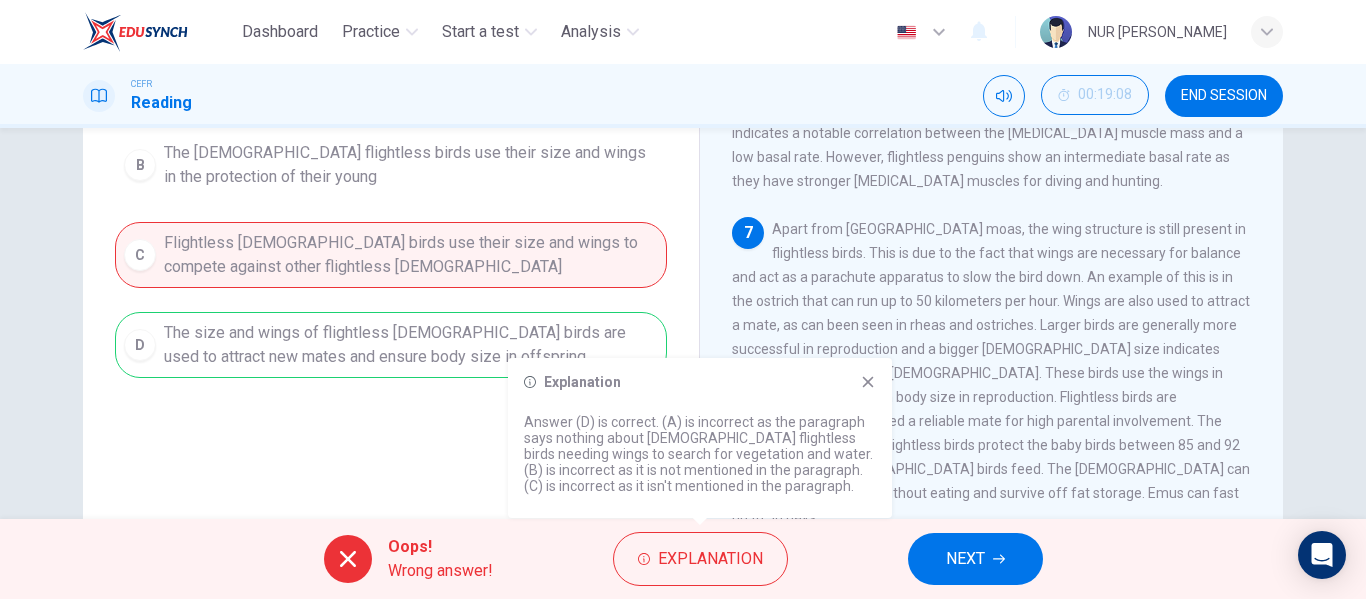 click 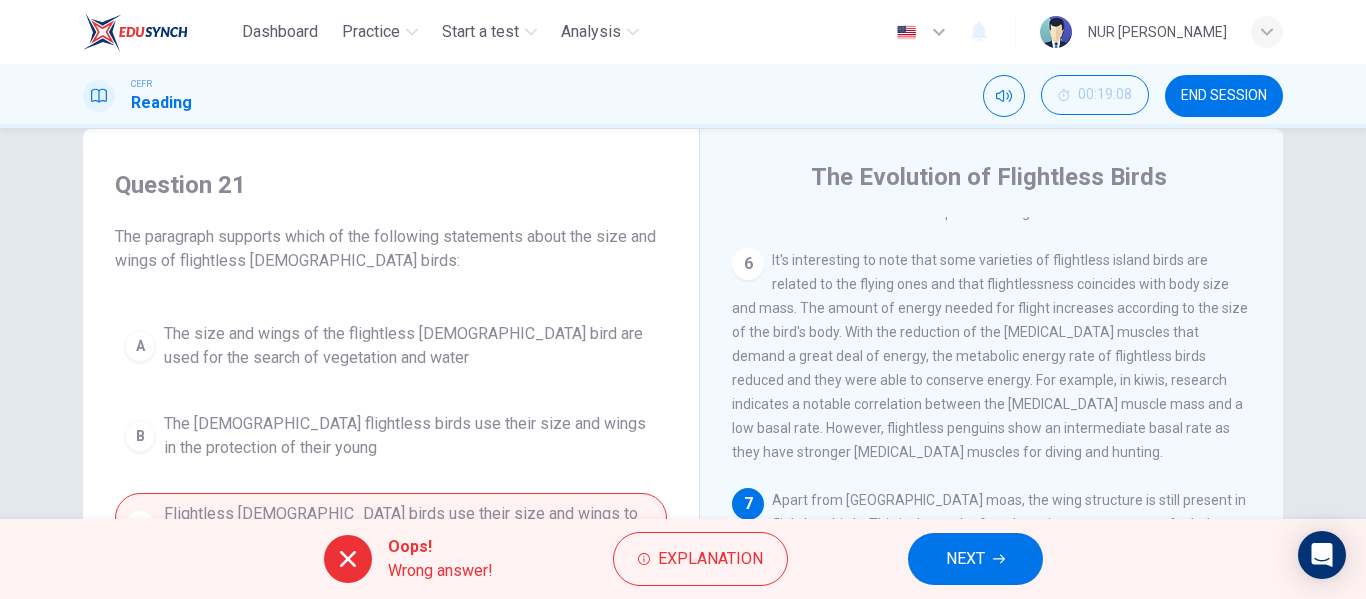 scroll, scrollTop: 384, scrollLeft: 0, axis: vertical 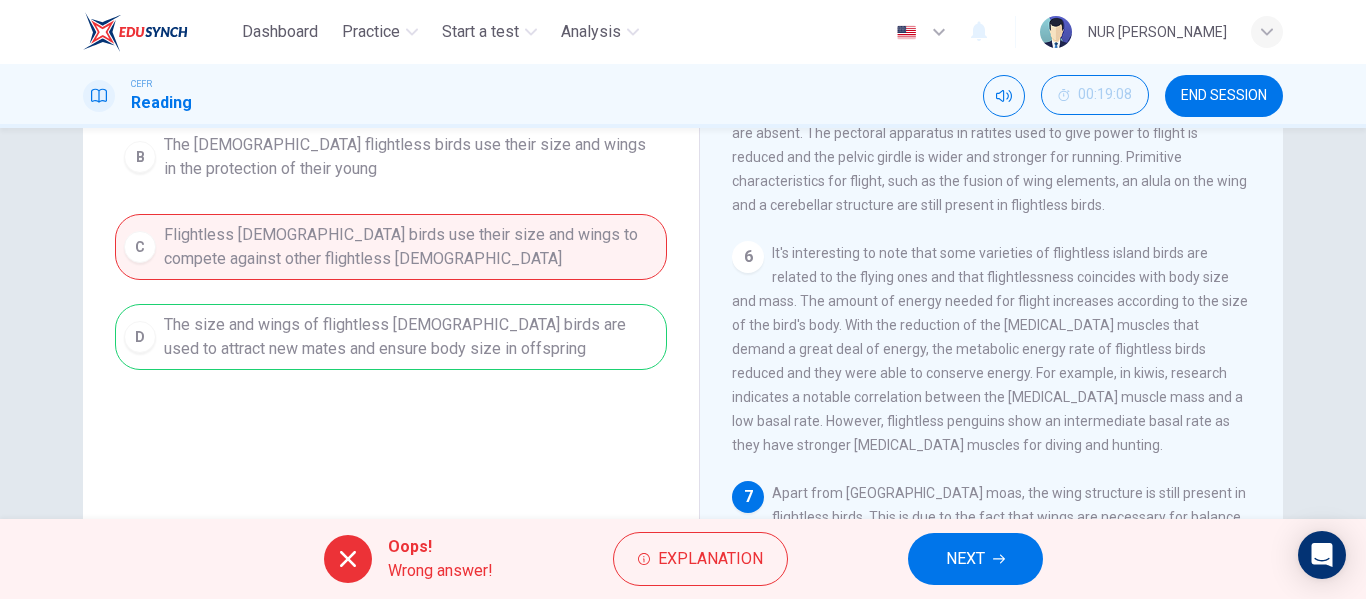 click on "Oops! Wrong answer! Explanation NEXT" at bounding box center (683, 559) 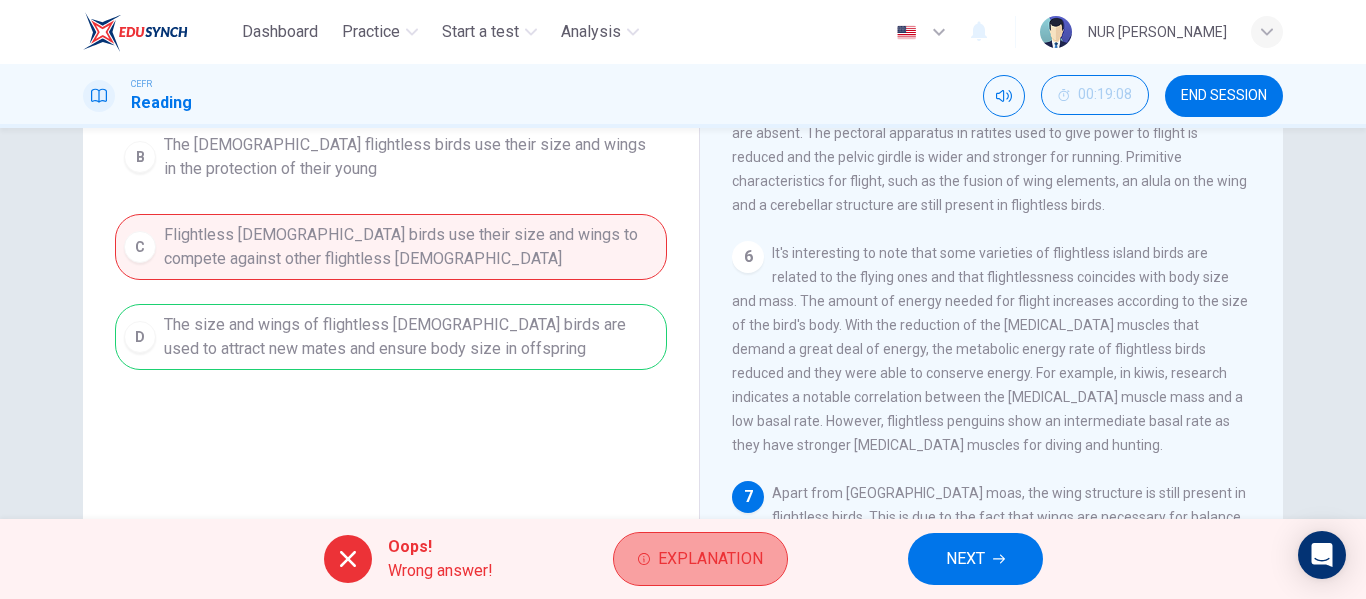 click on "Explanation" at bounding box center (700, 559) 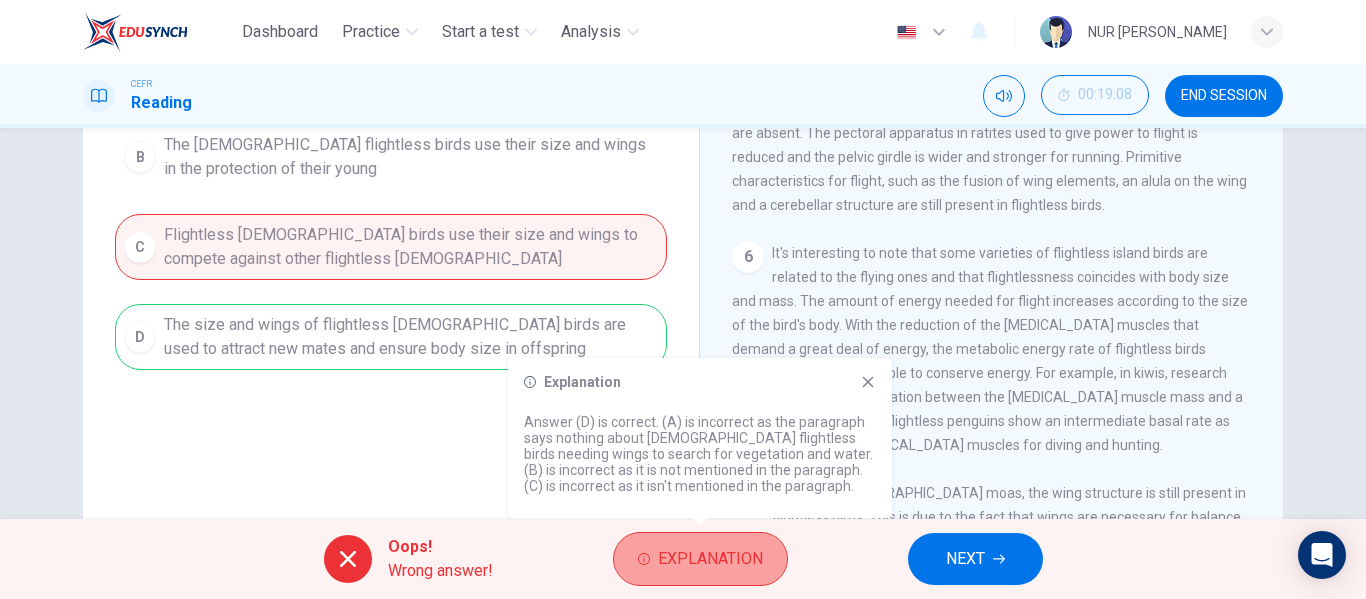 click on "Explanation" at bounding box center [700, 559] 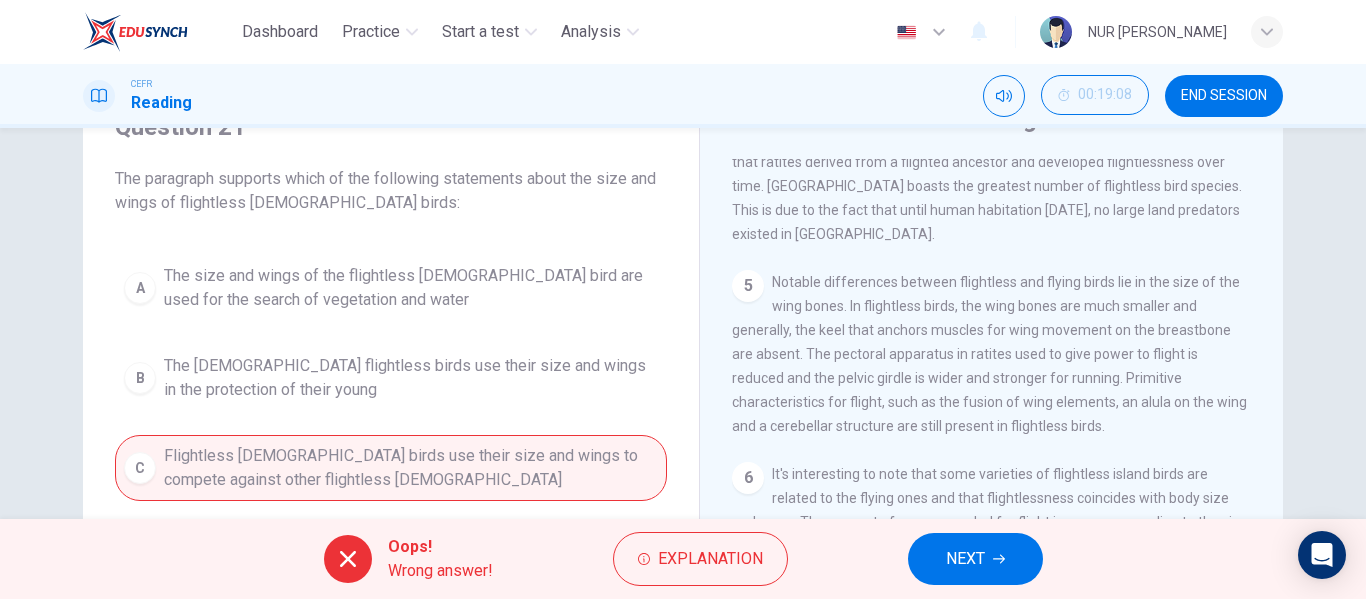scroll, scrollTop: 358, scrollLeft: 0, axis: vertical 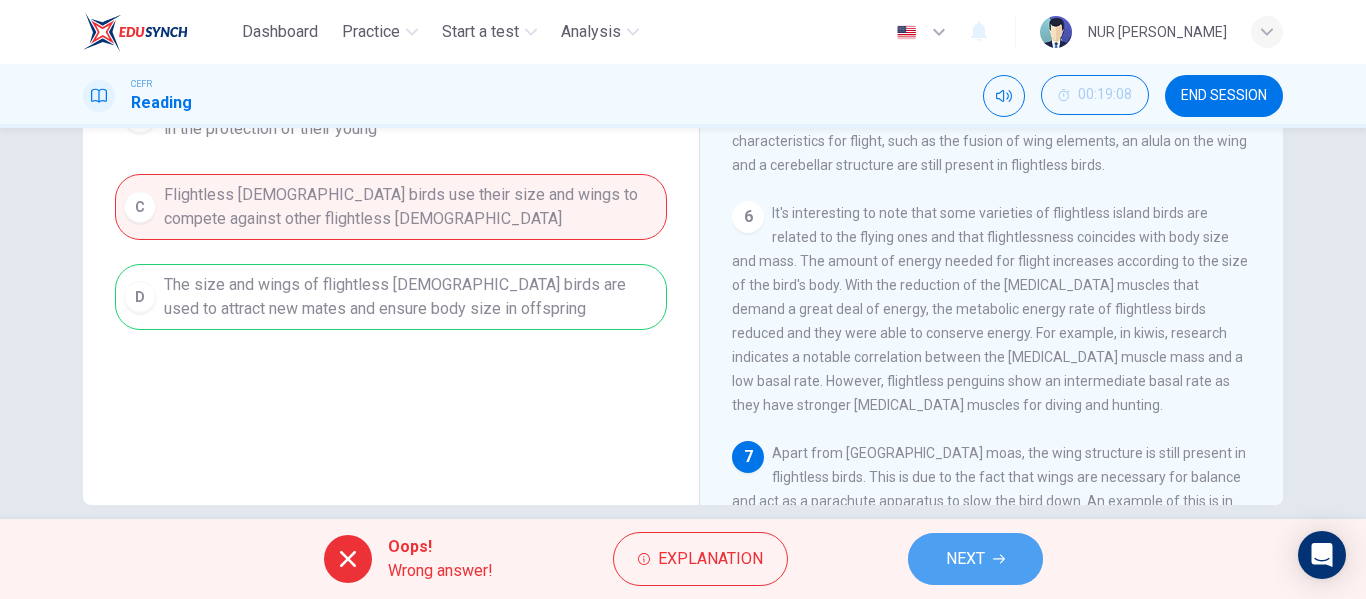 click on "NEXT" at bounding box center (975, 559) 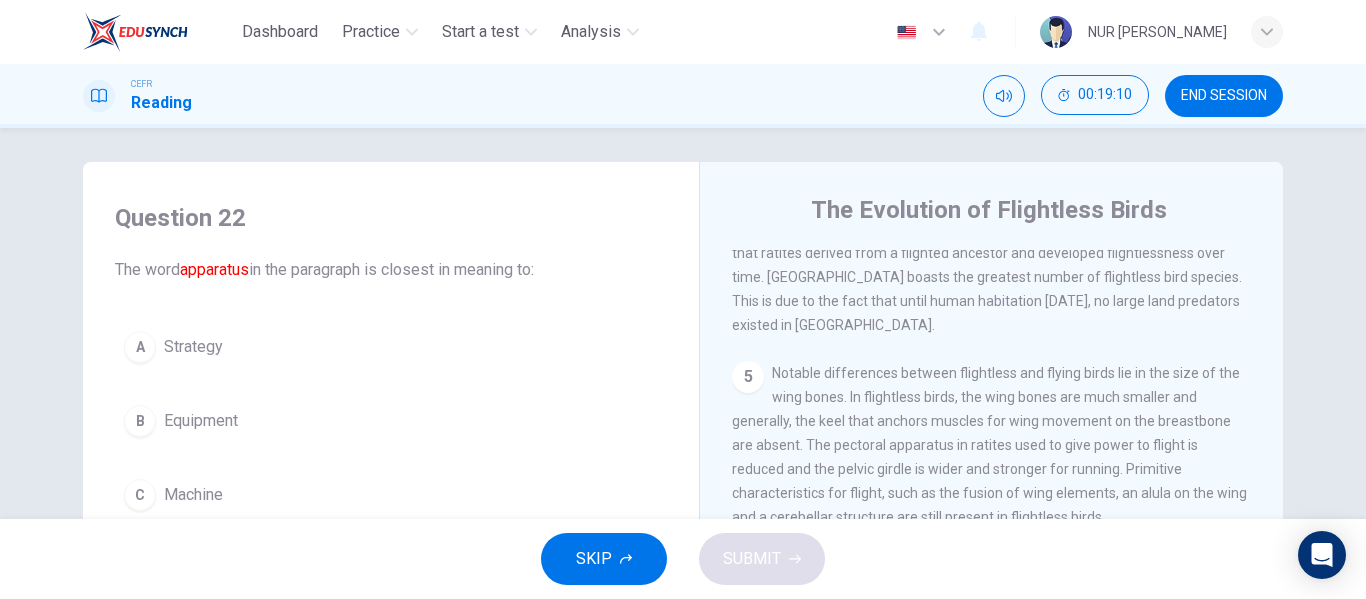scroll, scrollTop: 6, scrollLeft: 0, axis: vertical 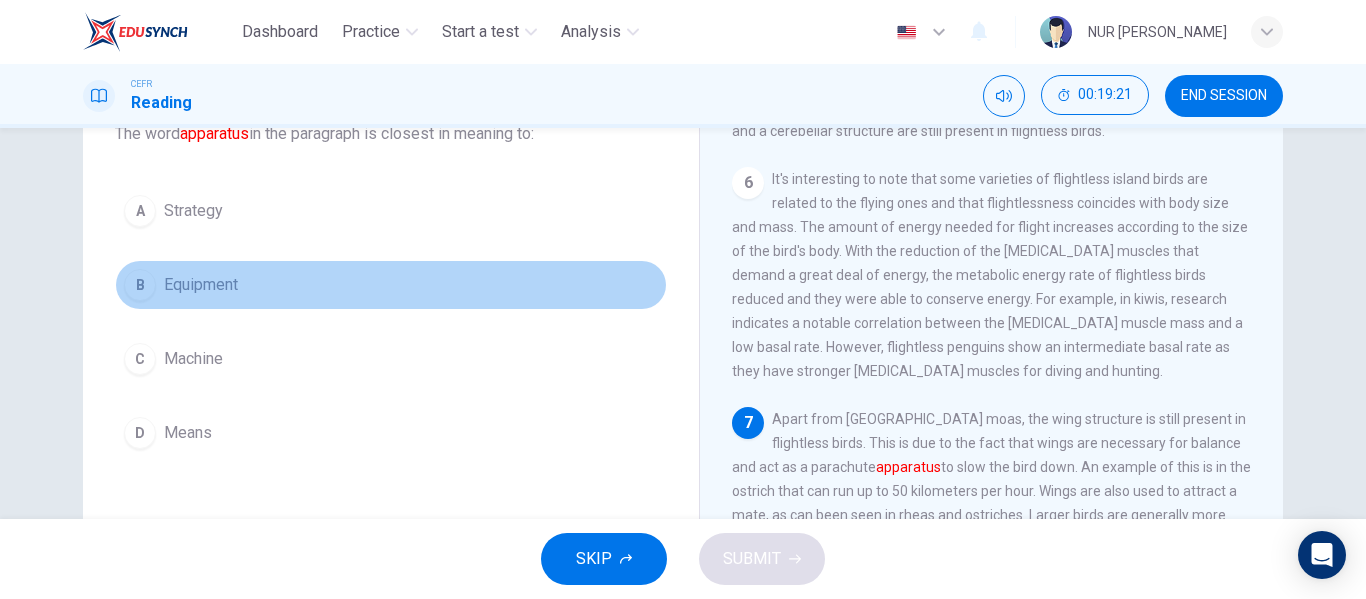 click on "B" at bounding box center [140, 285] 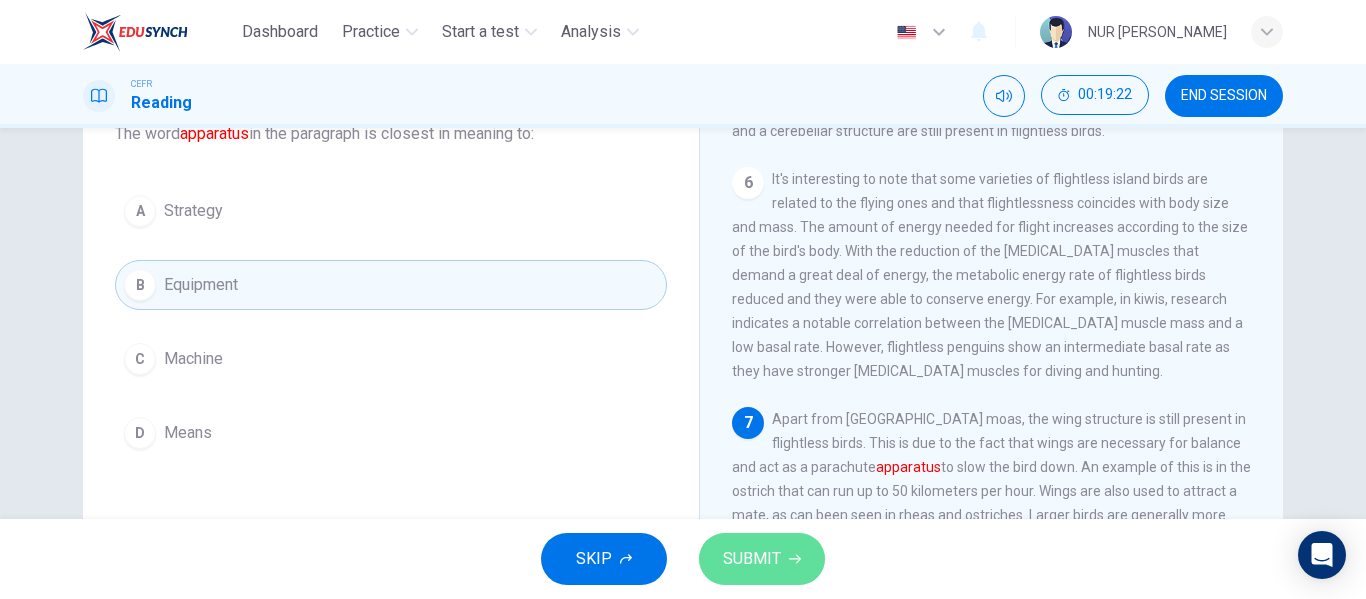 click on "SUBMIT" at bounding box center (752, 559) 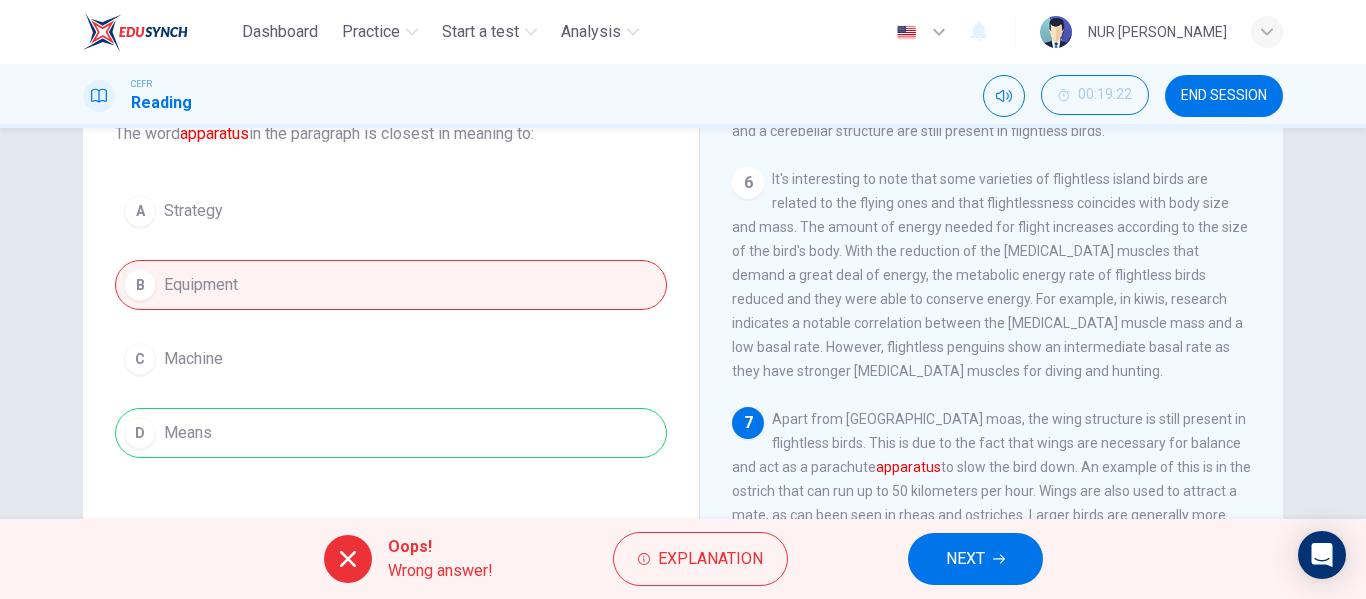 click on "A Strategy B Equipment C Machine D Means" at bounding box center [391, 322] 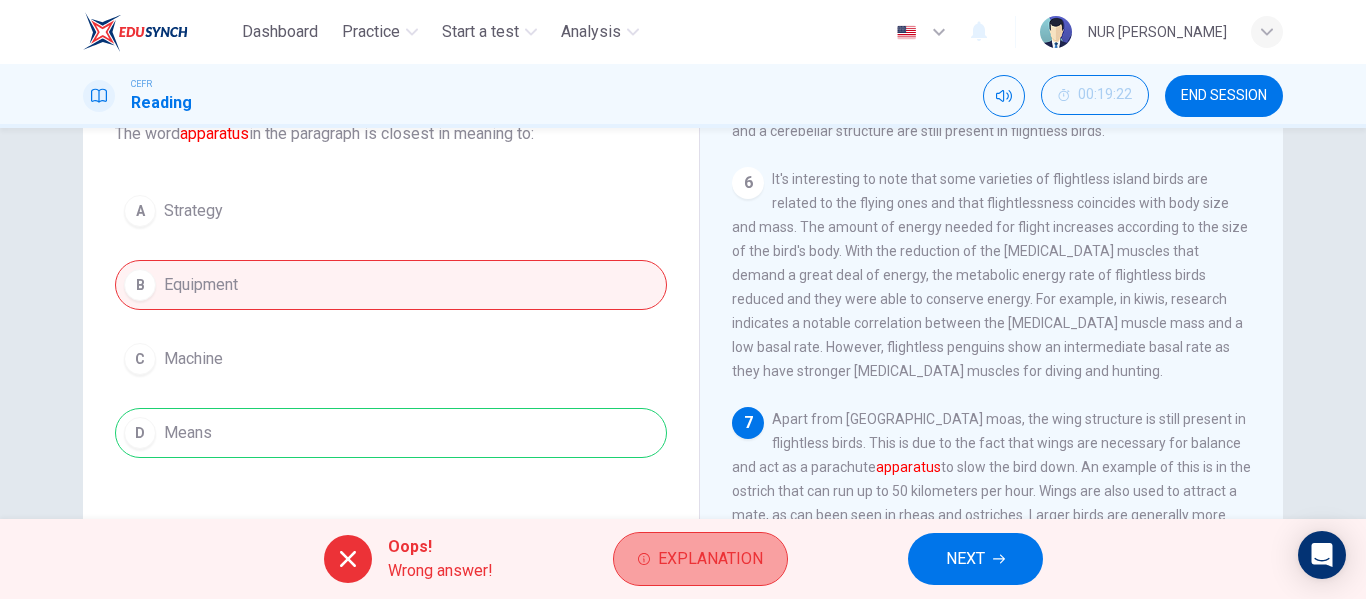 click on "Explanation" at bounding box center [710, 559] 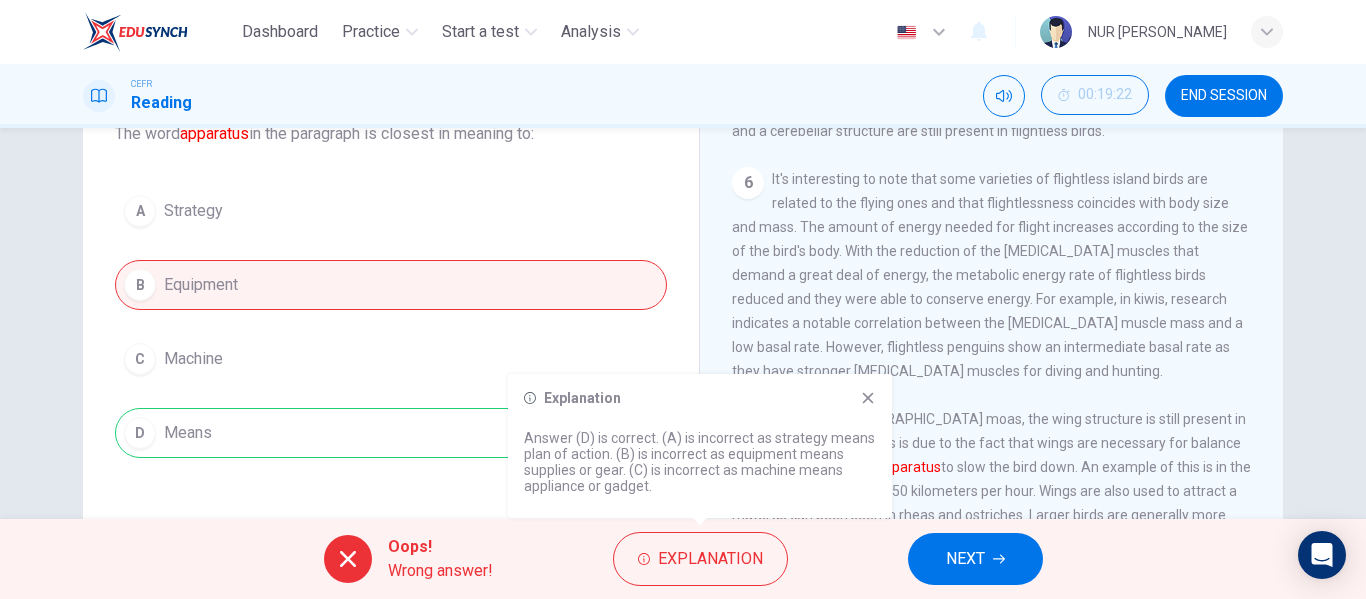 click on "Explanation" at bounding box center (700, 398) 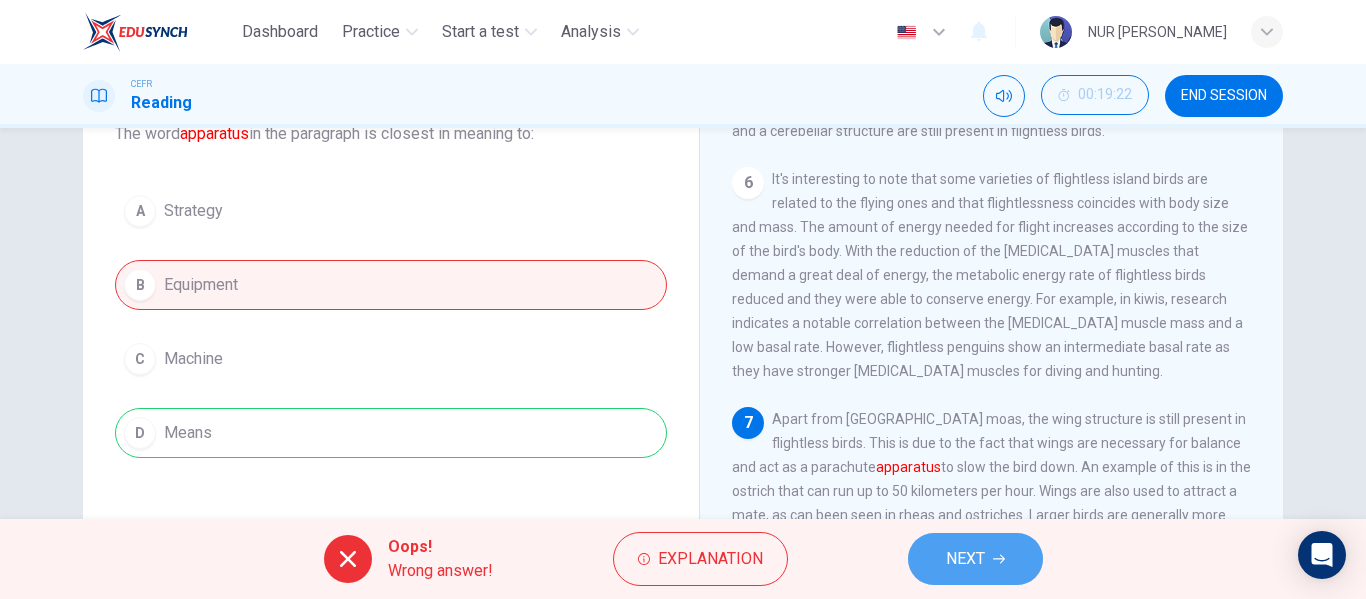 click on "NEXT" at bounding box center (965, 559) 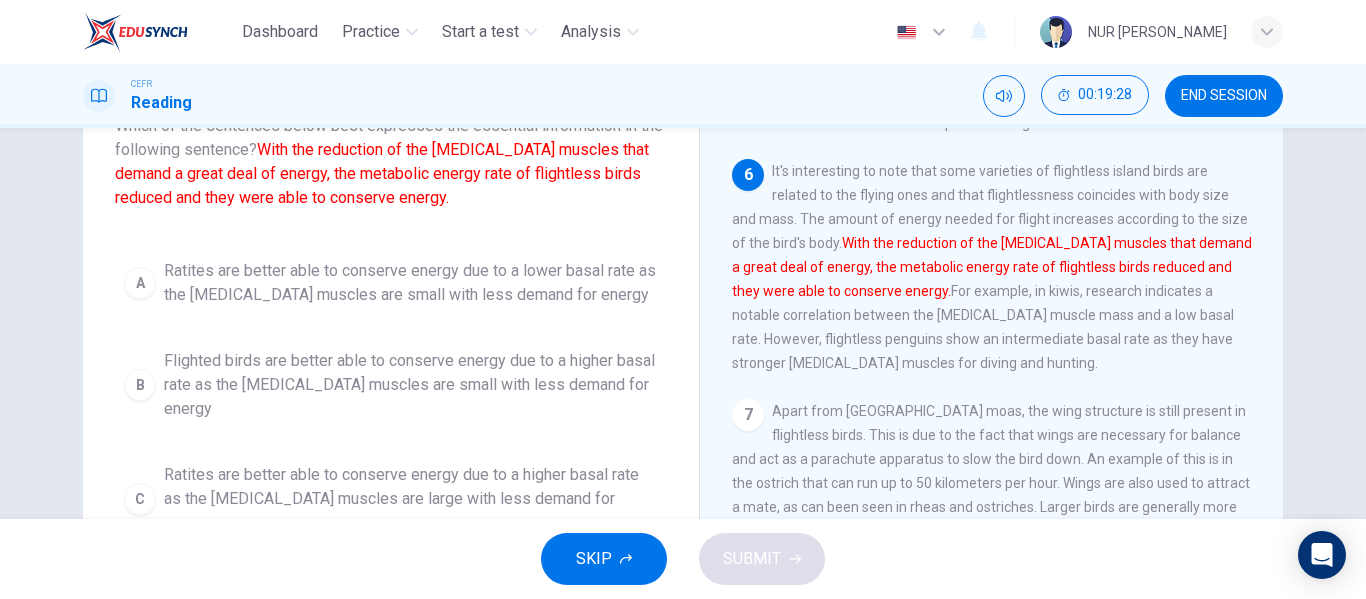 scroll, scrollTop: 150, scrollLeft: 0, axis: vertical 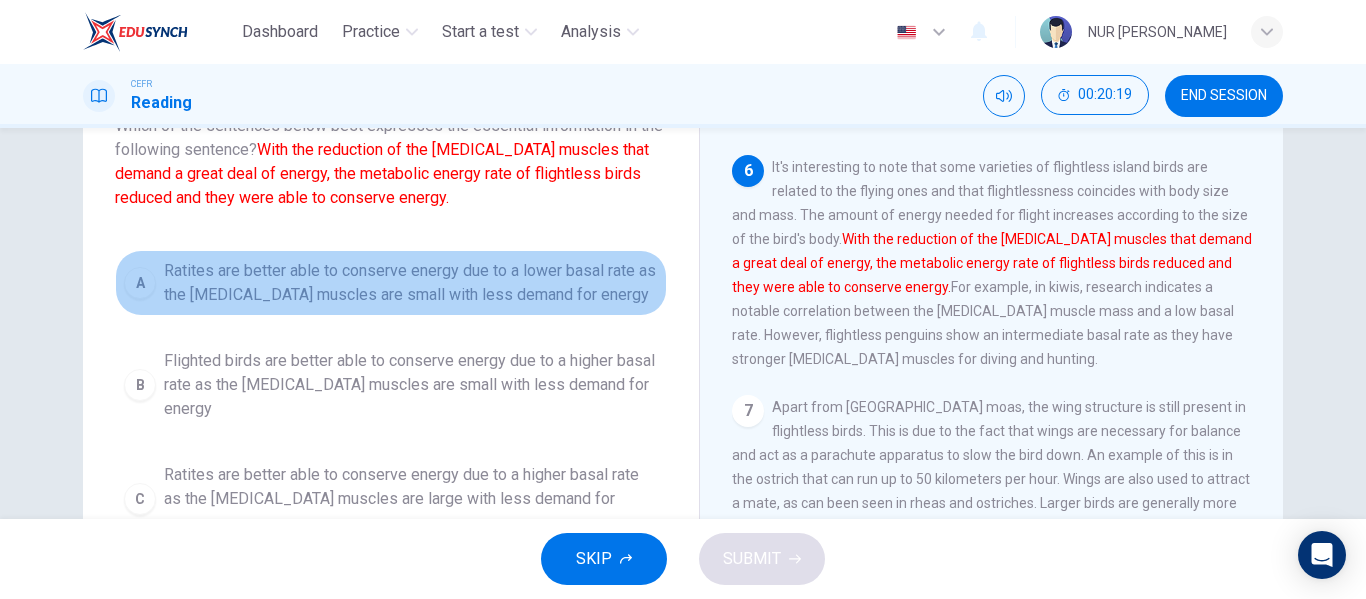 click on "Ratites are better able to conserve energy due to a lower basal rate as the [MEDICAL_DATA] muscles are small with less demand for energy" at bounding box center (411, 283) 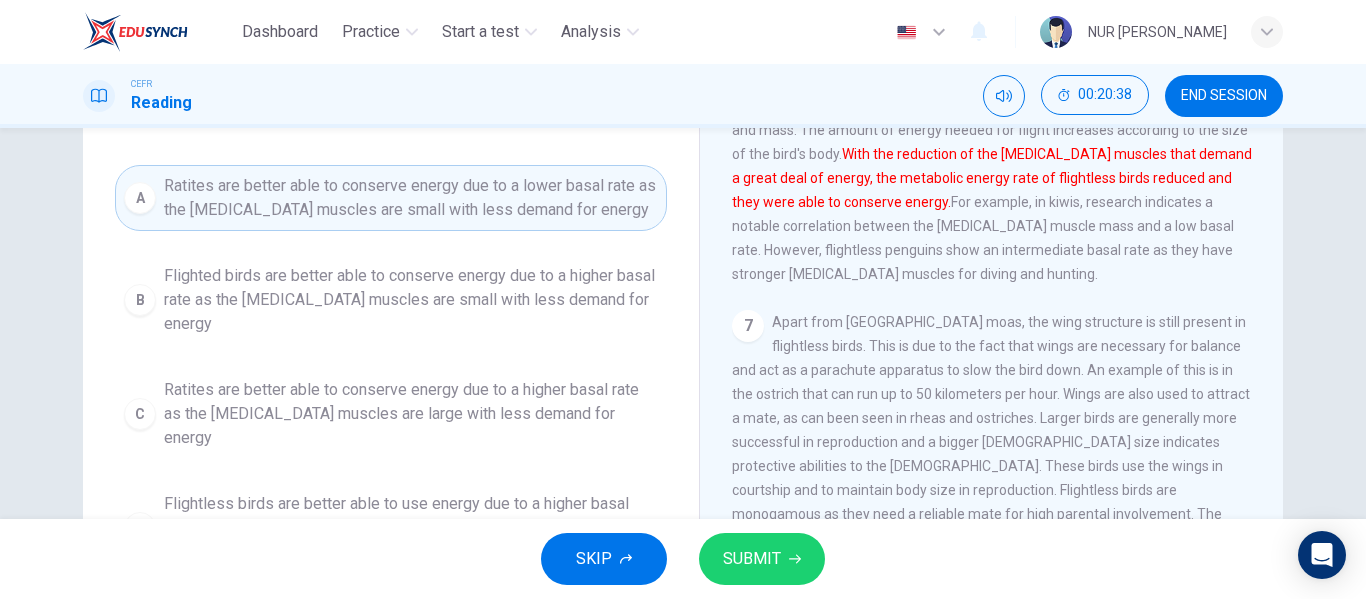 scroll, scrollTop: 235, scrollLeft: 0, axis: vertical 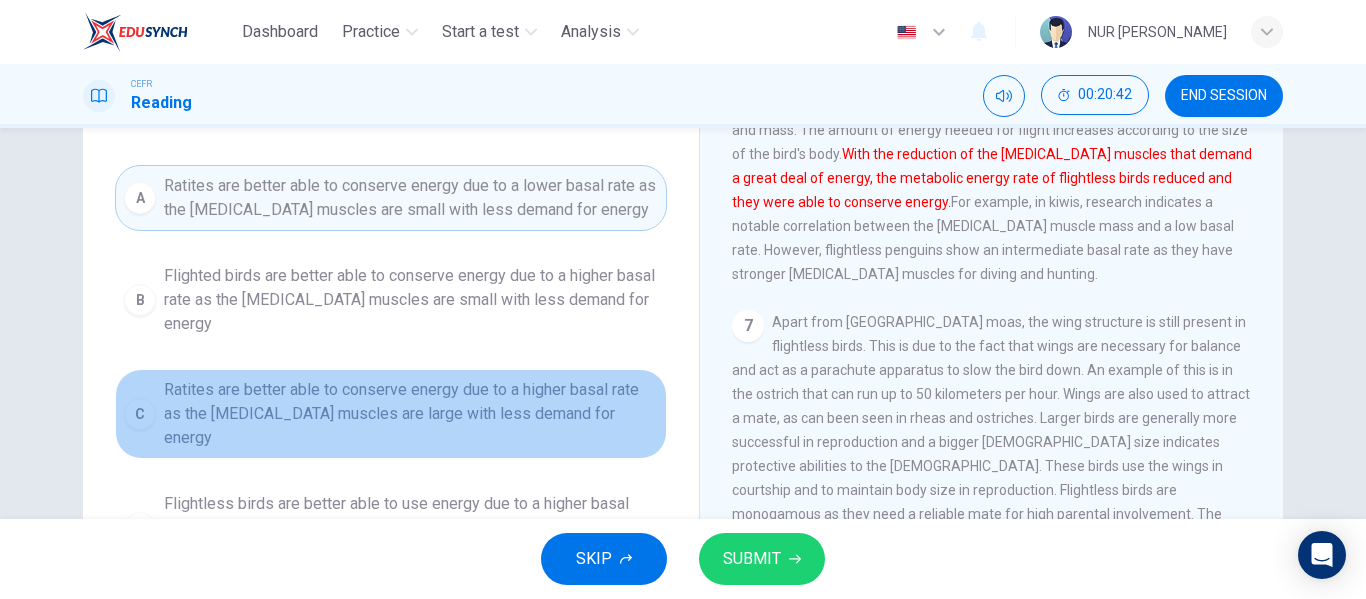 click on "Ratites are better able to conserve energy due to a higher basal rate as the [MEDICAL_DATA] muscles are large with less demand for energy" at bounding box center [411, 414] 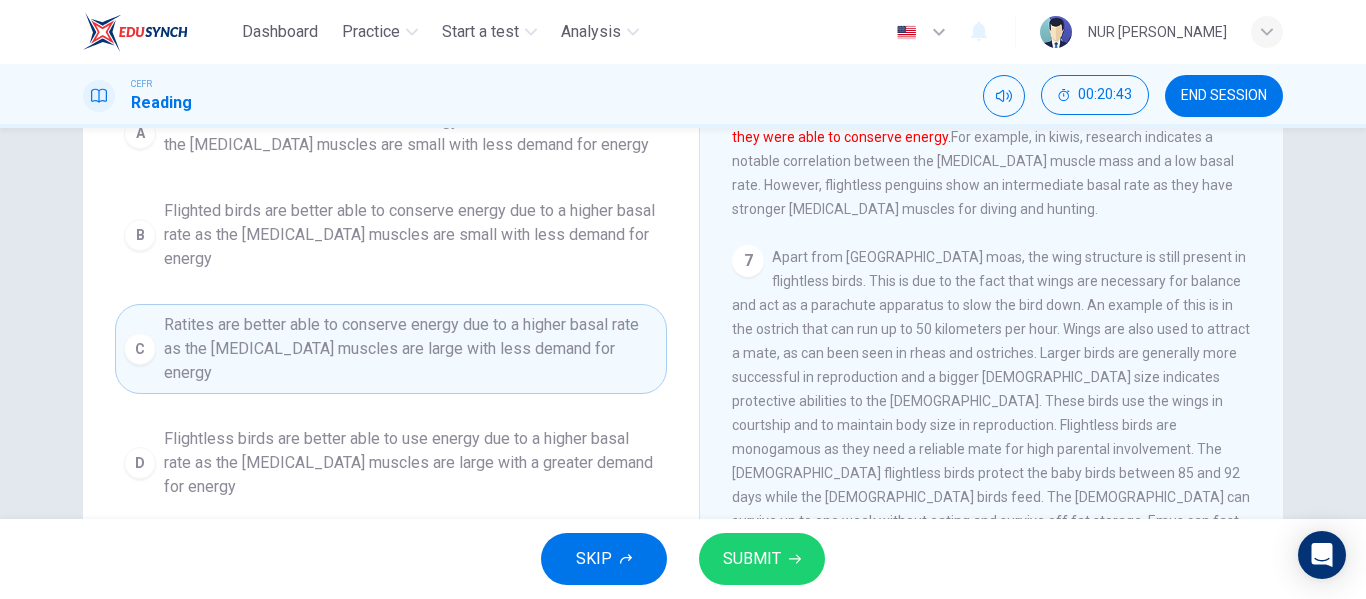 scroll, scrollTop: 299, scrollLeft: 0, axis: vertical 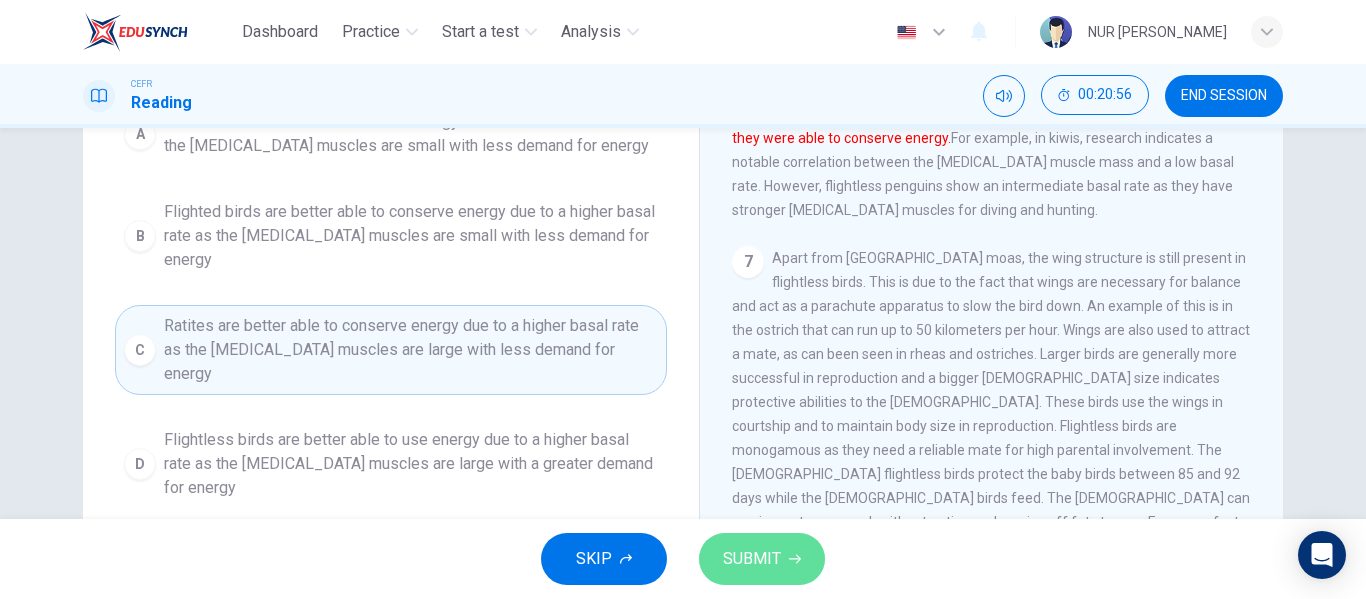 click on "SUBMIT" at bounding box center (762, 559) 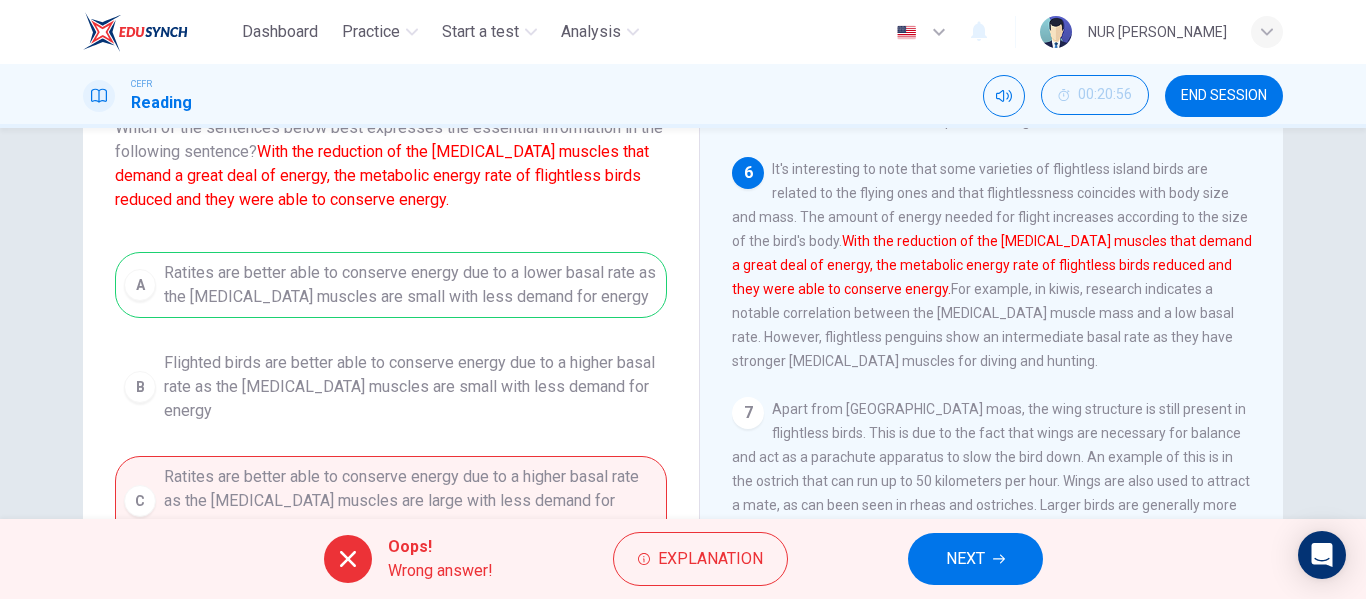 scroll, scrollTop: 147, scrollLeft: 0, axis: vertical 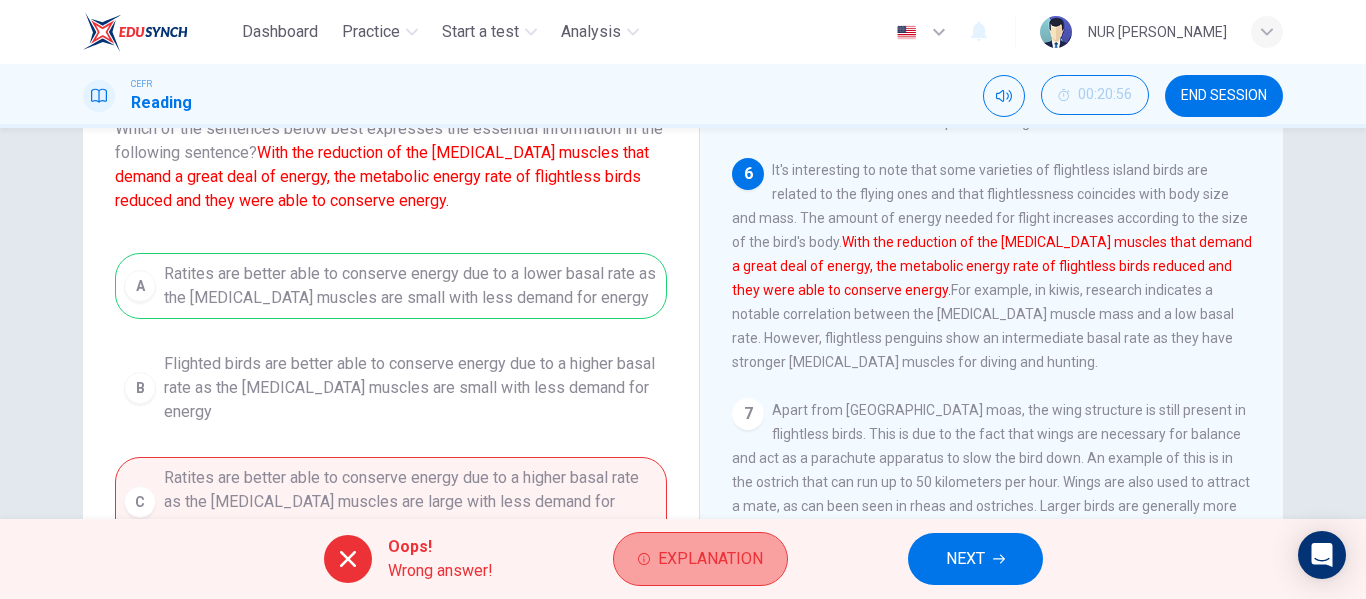 click on "Explanation" at bounding box center [700, 559] 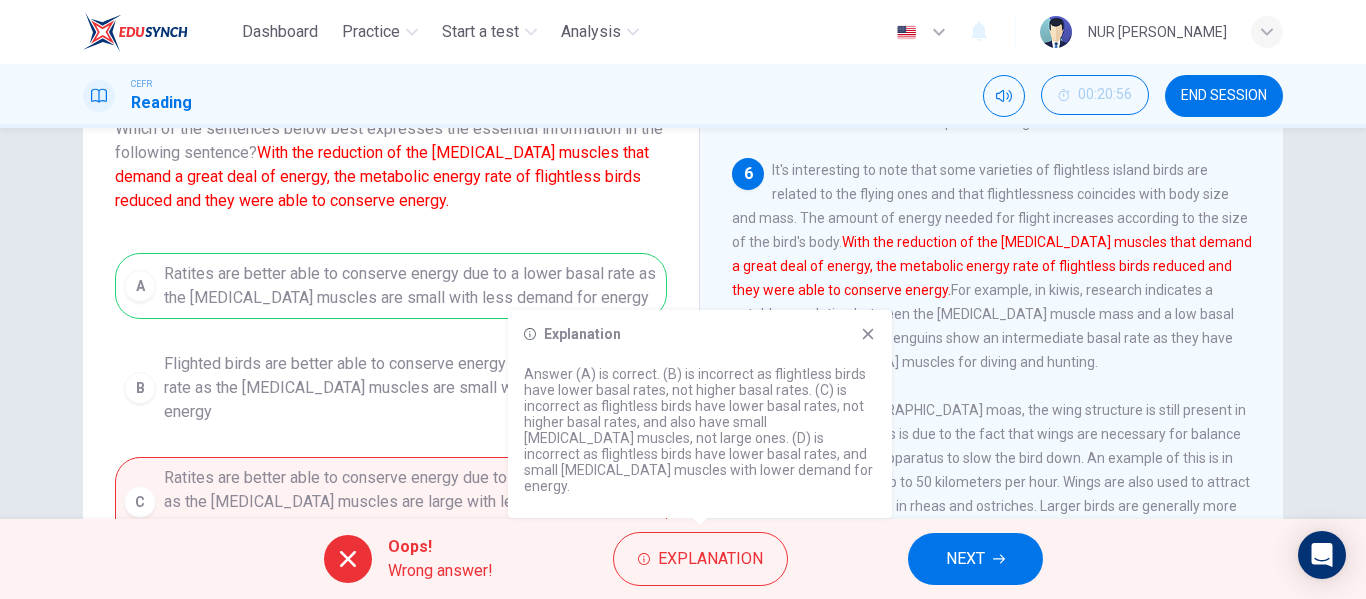 click on "Oops! Wrong answer! Explanation NEXT" at bounding box center [683, 559] 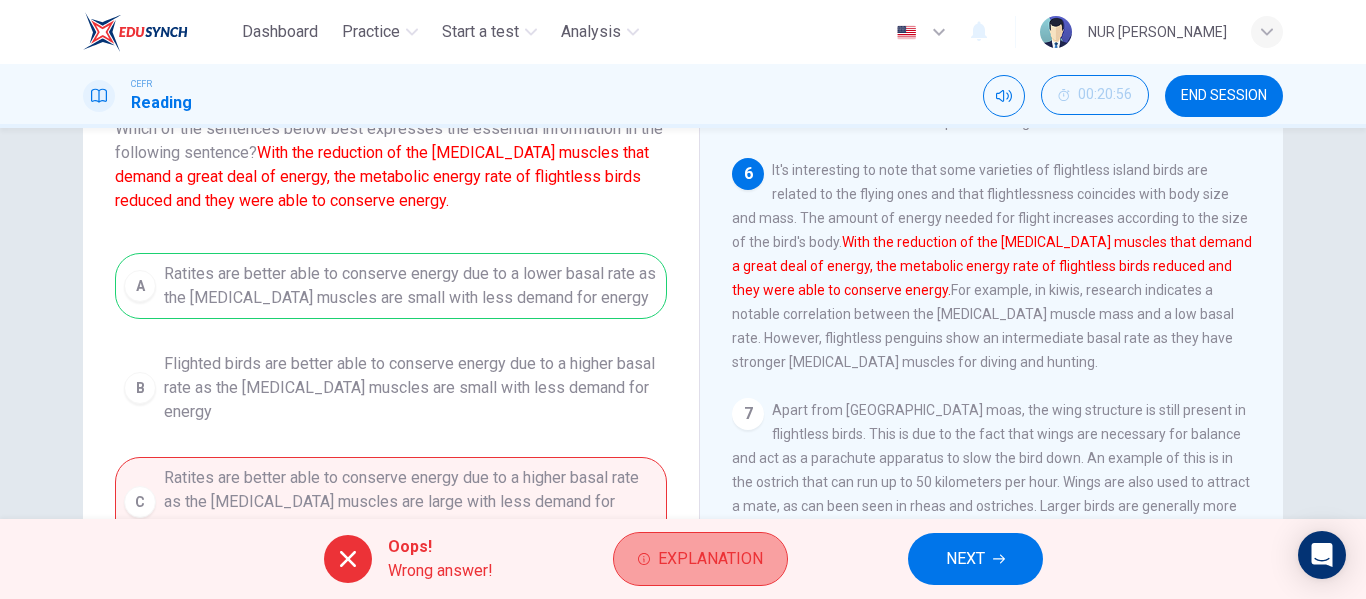 click on "Explanation" at bounding box center [710, 559] 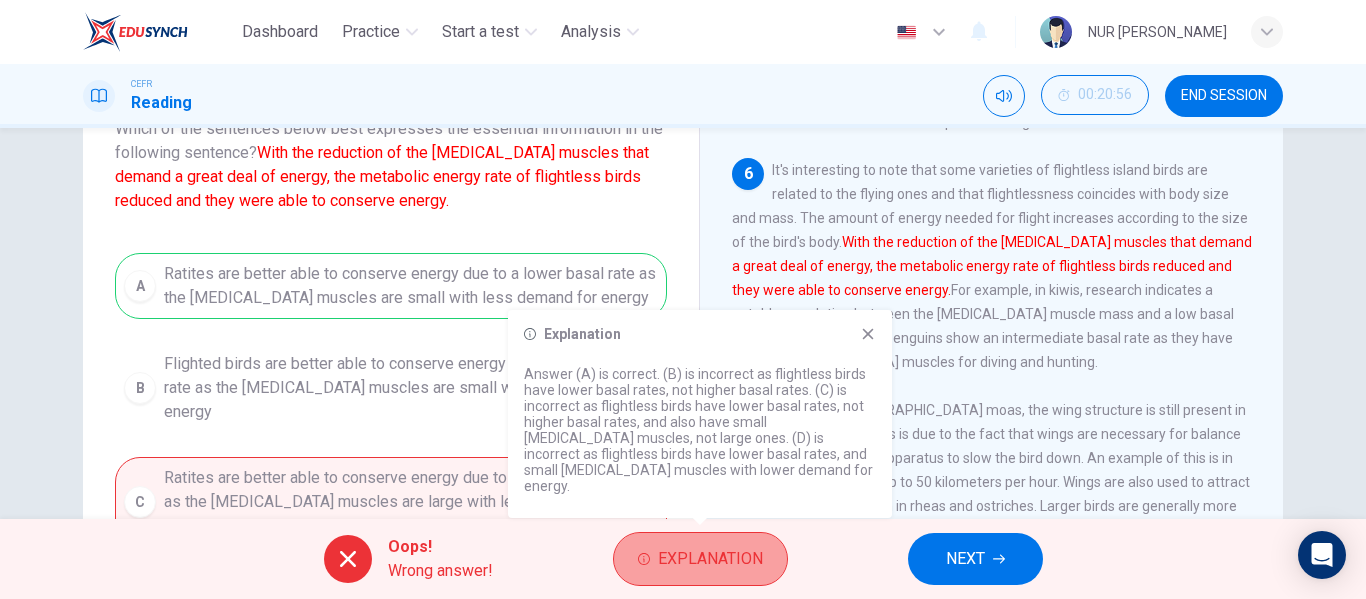 click on "Explanation" at bounding box center (710, 559) 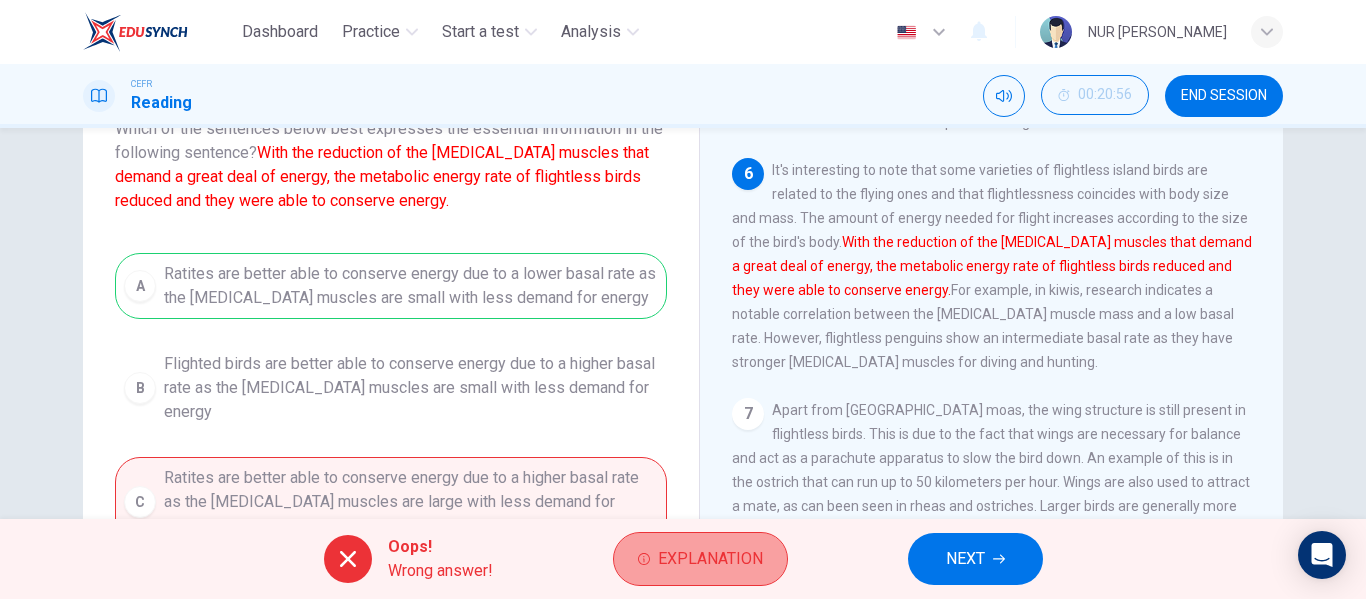 click on "Explanation" at bounding box center (710, 559) 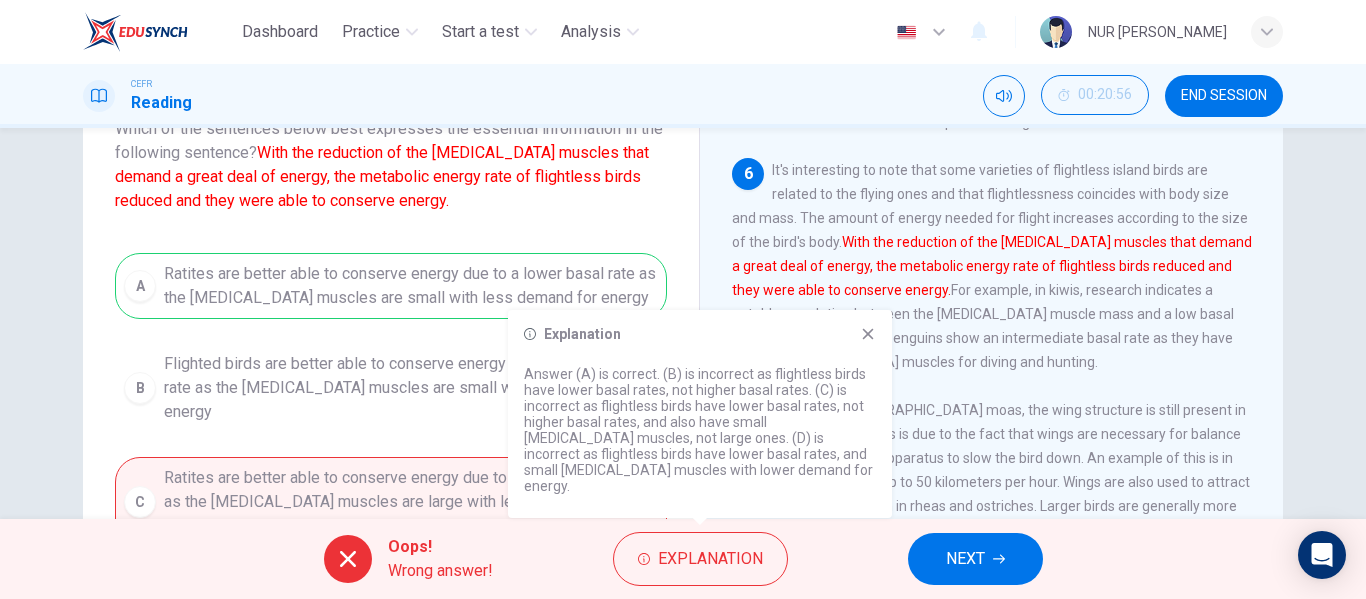click on "Oops! Wrong answer! Explanation NEXT" at bounding box center [683, 559] 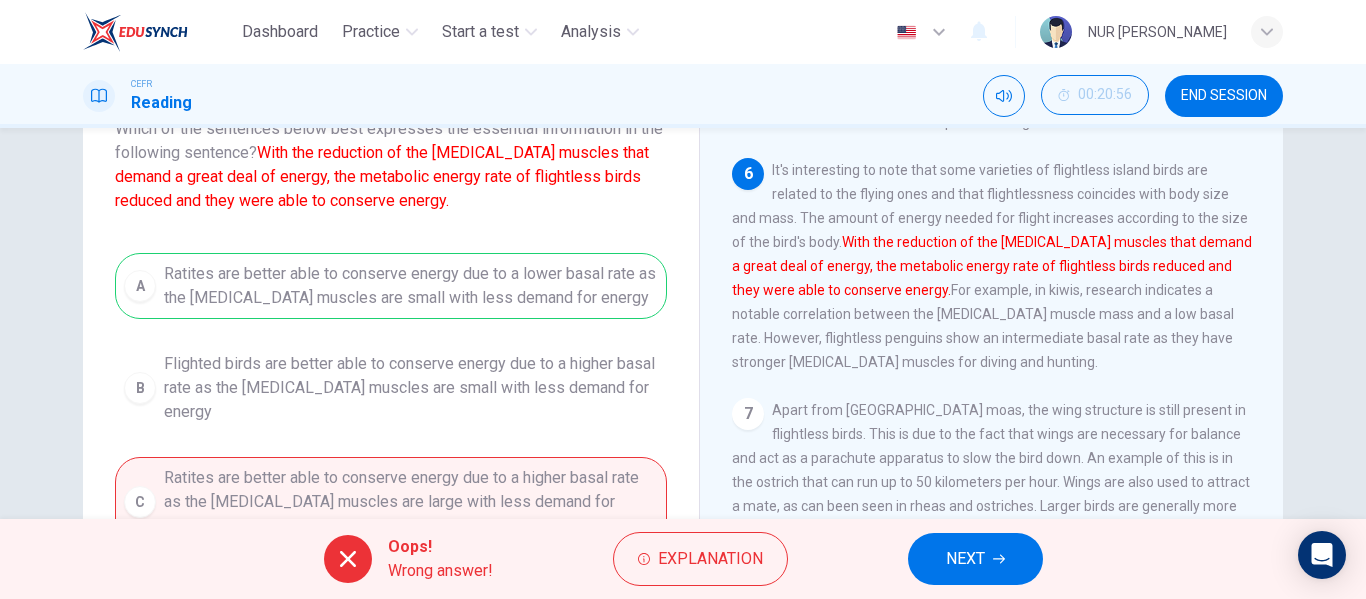 scroll, scrollTop: 1011, scrollLeft: 0, axis: vertical 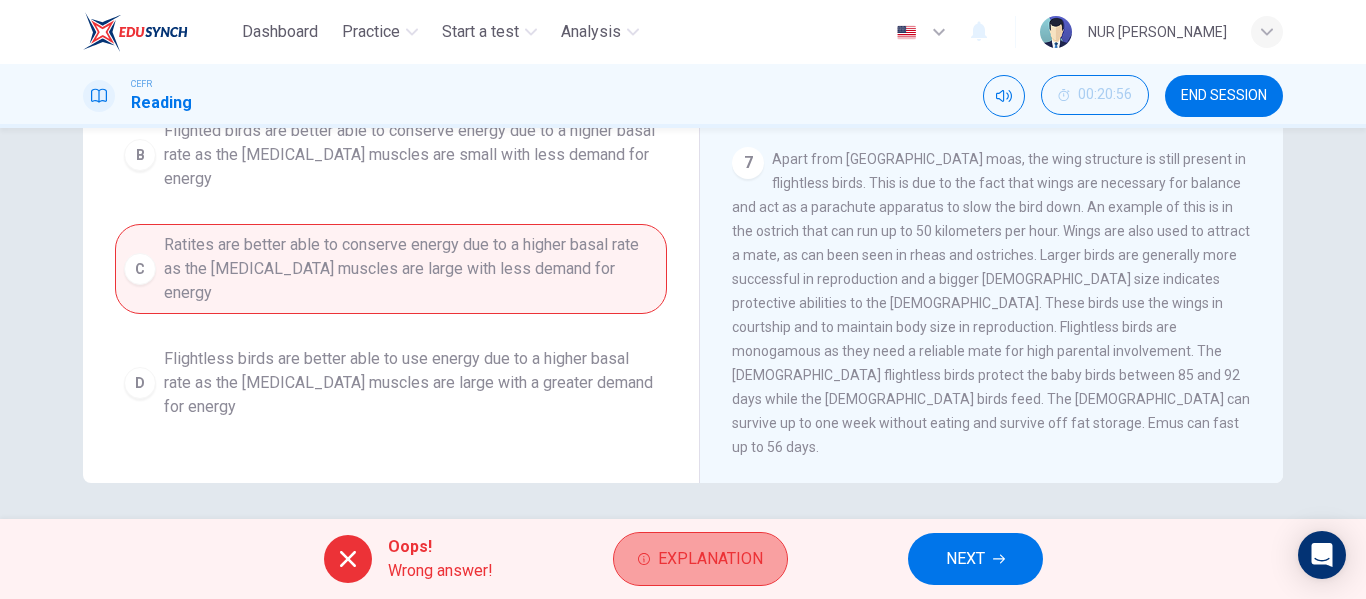click on "Explanation" at bounding box center (710, 559) 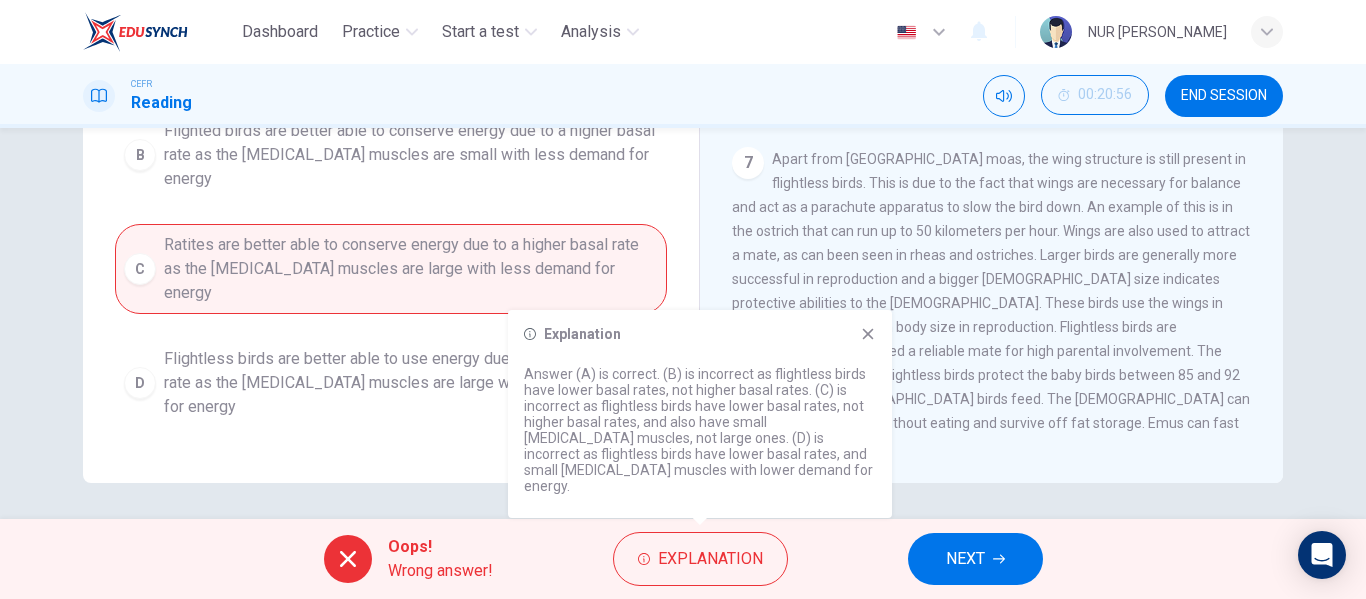 click on "7 Apart from [GEOGRAPHIC_DATA], the wing structure is still present in flightless birds. This is due to the fact that wings are necessary for balance and act as a parachute apparatus to slow the bird down. An example of this is in the ostrich that can run up to 50 kilometers per hour. Wings are also used to attract a mate, as can been seen in rheas and ostriches. Larger birds are generally more successful in reproduction and a bigger [DEMOGRAPHIC_DATA] size indicates protective abilities to the [DEMOGRAPHIC_DATA]. These birds use the wings in courtship and to maintain body size in reproduction. Flightless birds are monogamous as they need a reliable mate for high parental involvement. The [DEMOGRAPHIC_DATA] flightless birds protect the baby birds between 85 and 92 days while the [DEMOGRAPHIC_DATA] birds feed. The [DEMOGRAPHIC_DATA] can survive up to one week without eating and survive off fat storage. Emus can fast up to 56 days." at bounding box center [992, 303] 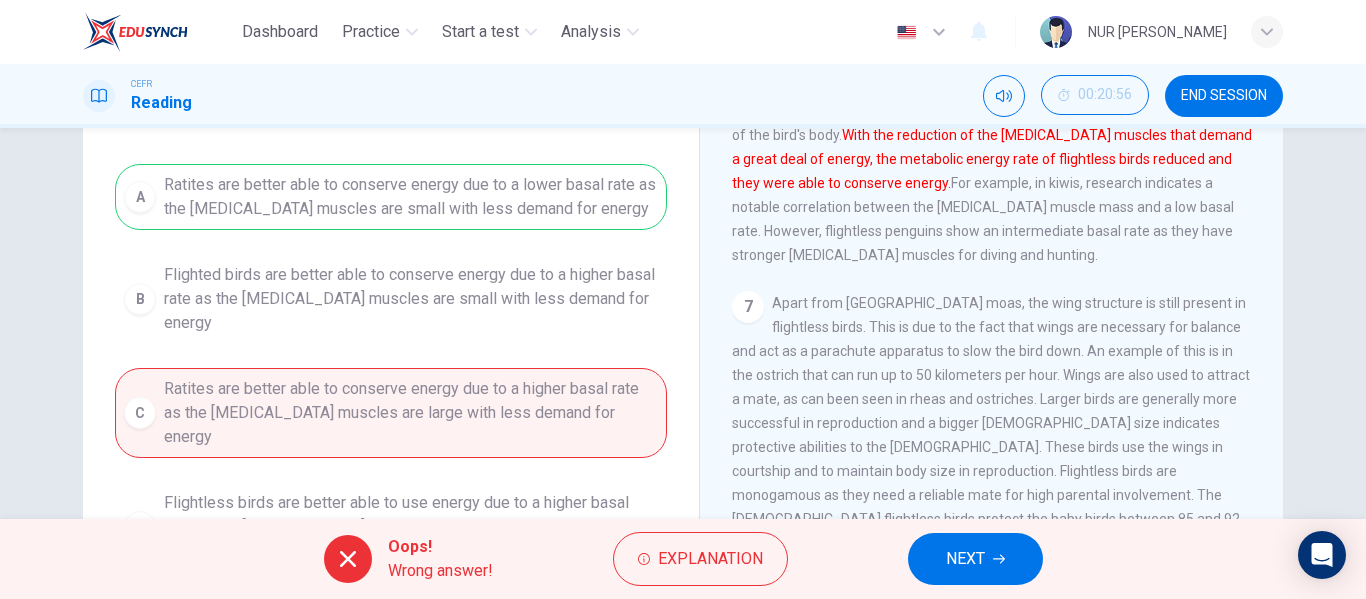 scroll, scrollTop: 200, scrollLeft: 0, axis: vertical 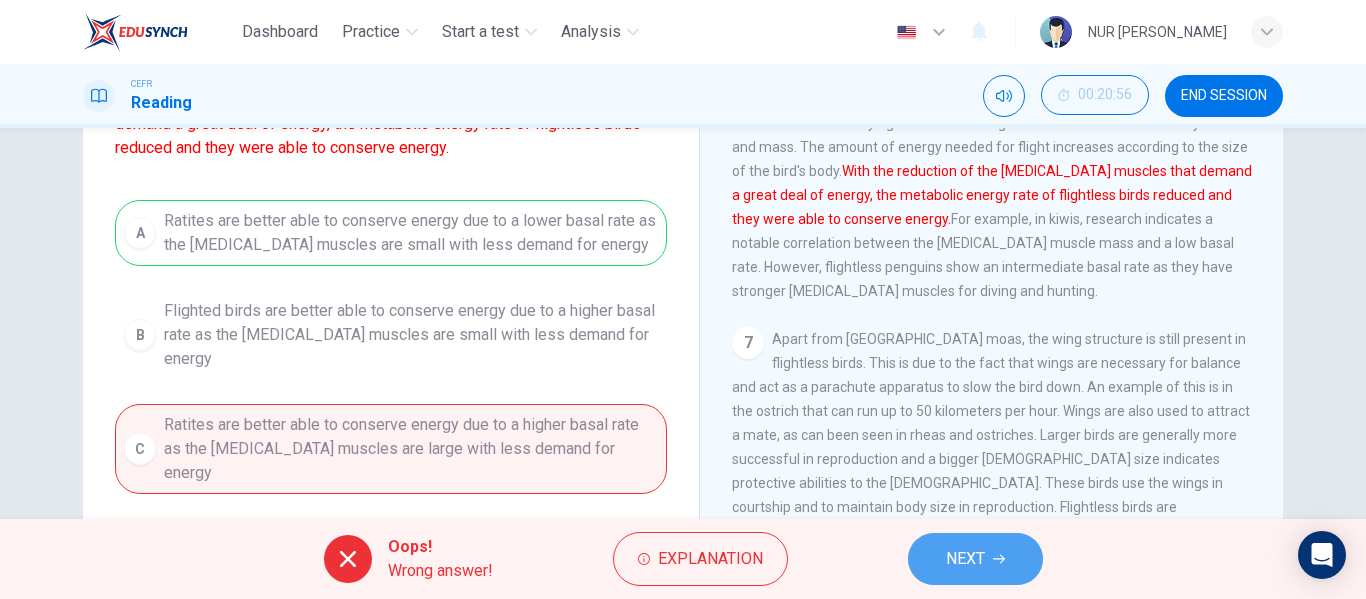 click on "NEXT" at bounding box center [975, 559] 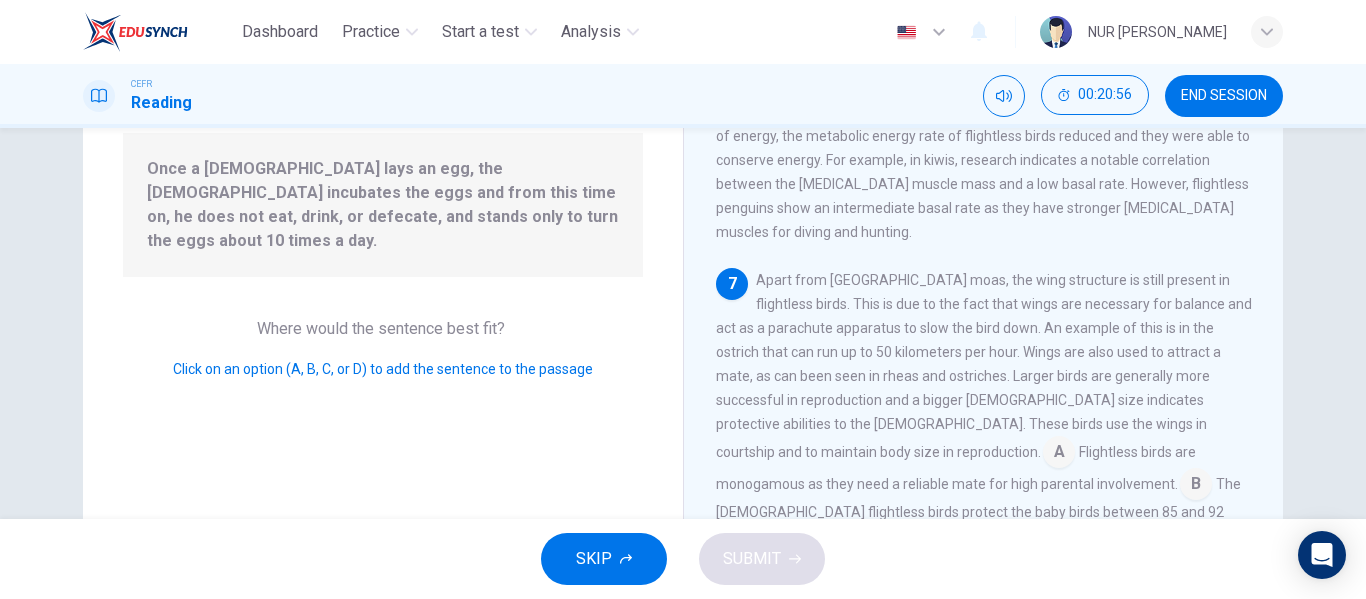 scroll, scrollTop: 1039, scrollLeft: 0, axis: vertical 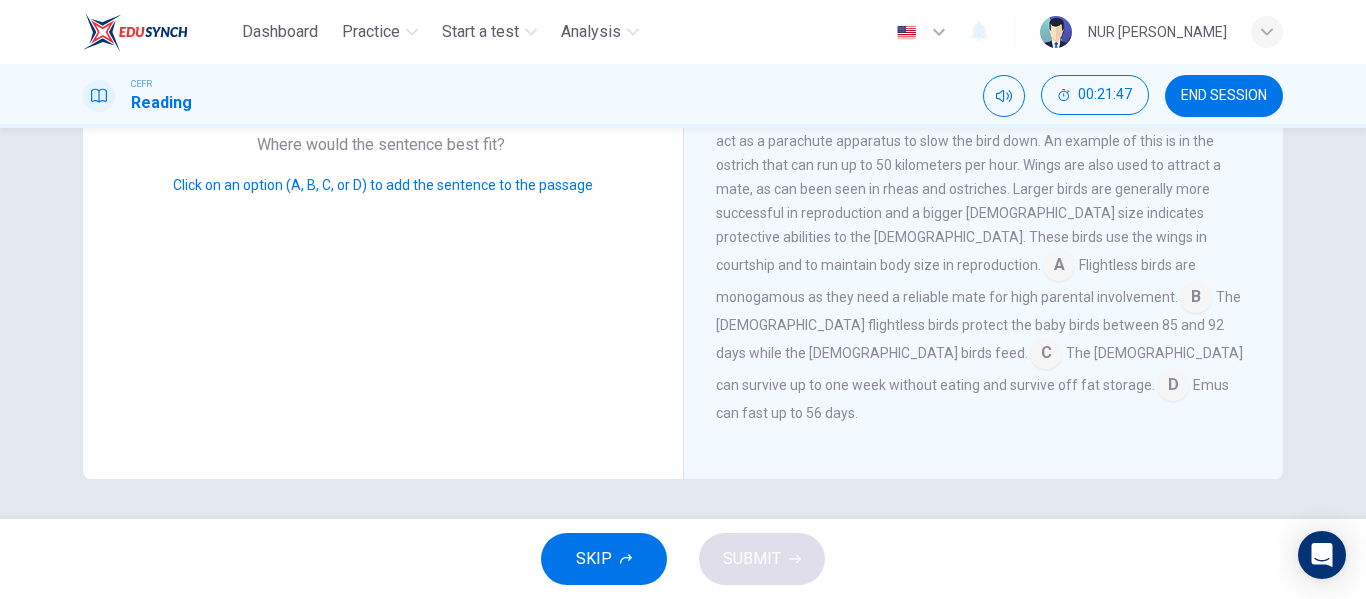 click at bounding box center (1046, 355) 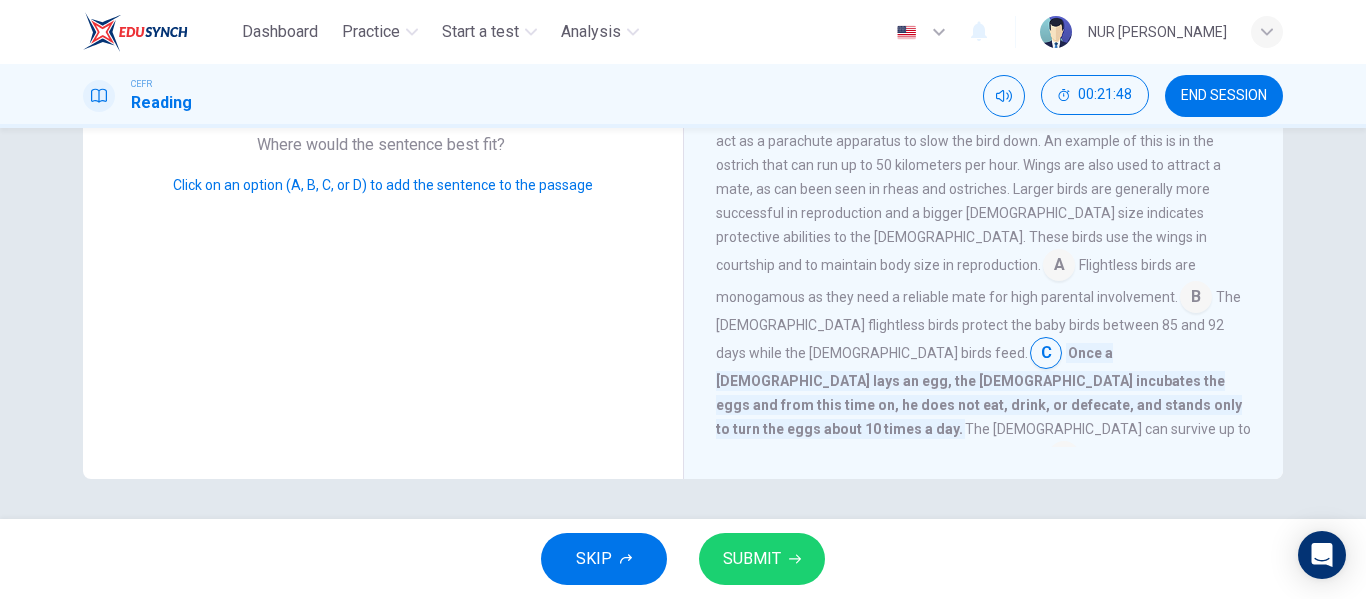scroll, scrollTop: 1111, scrollLeft: 0, axis: vertical 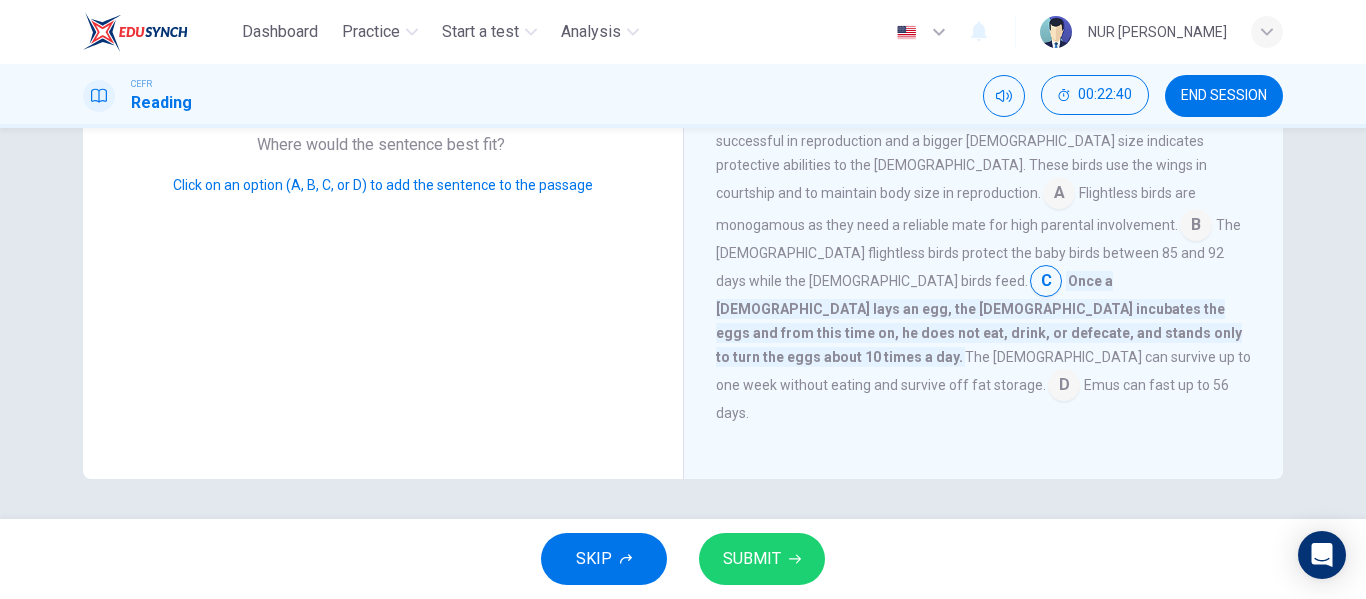 click at bounding box center (1059, 195) 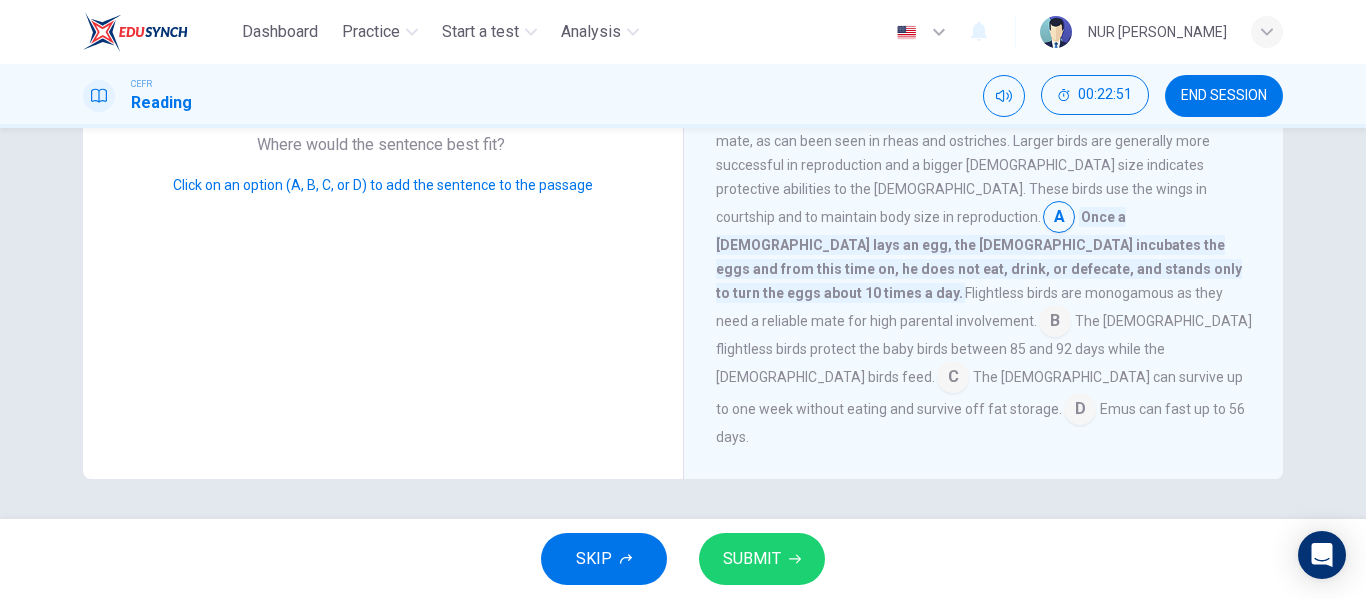 click at bounding box center [953, 379] 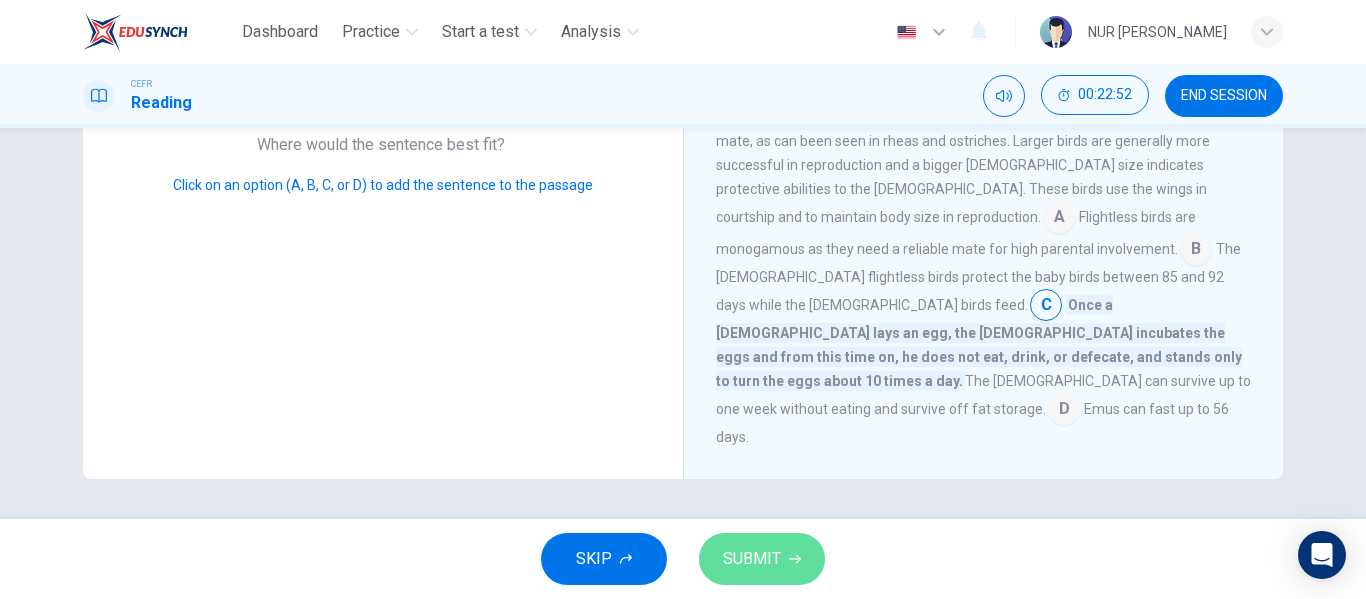 click on "SUBMIT" at bounding box center [762, 559] 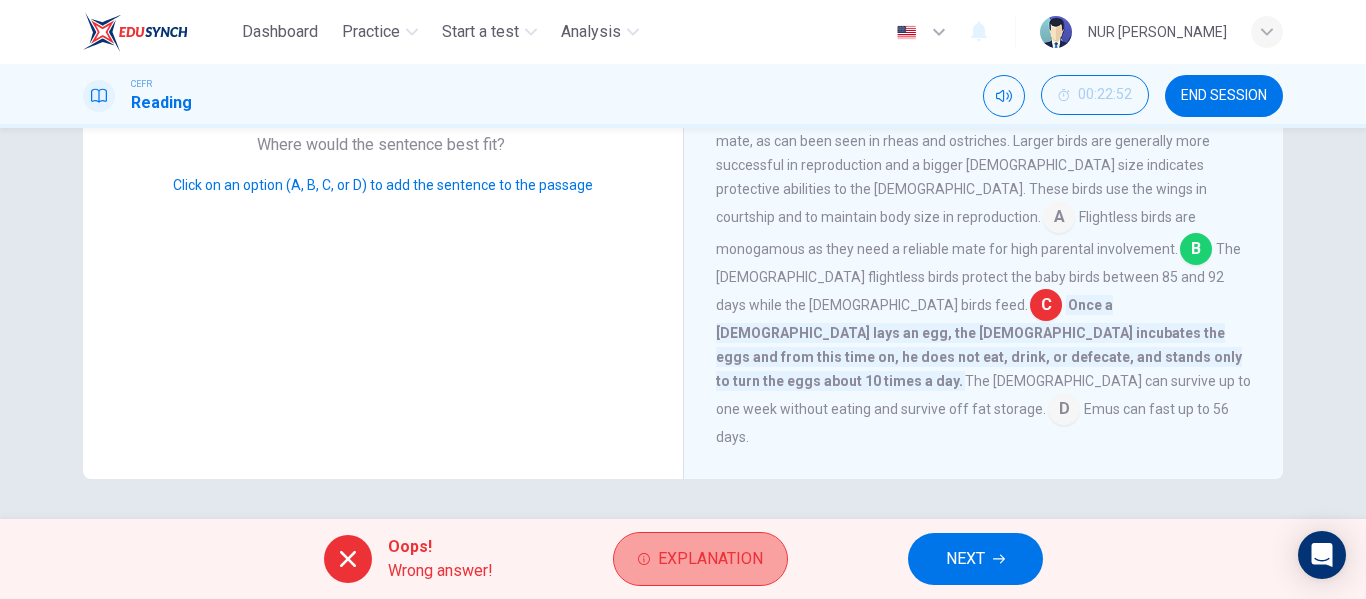 click on "Explanation" at bounding box center [710, 559] 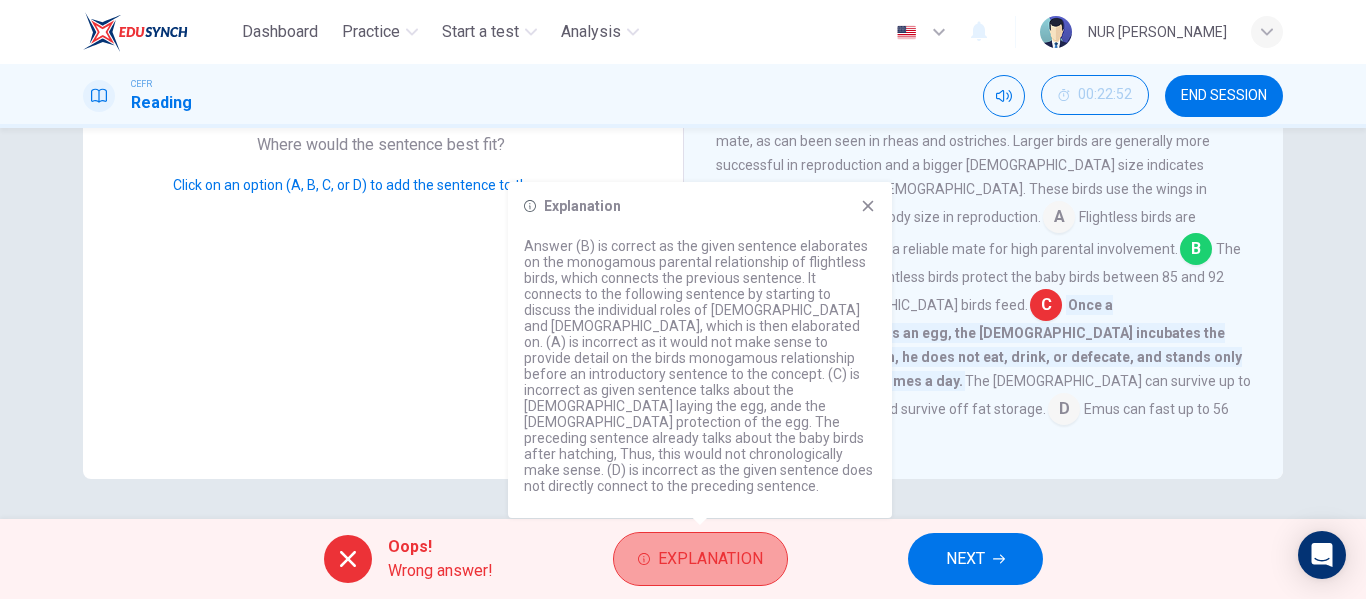 click on "Explanation" at bounding box center [710, 559] 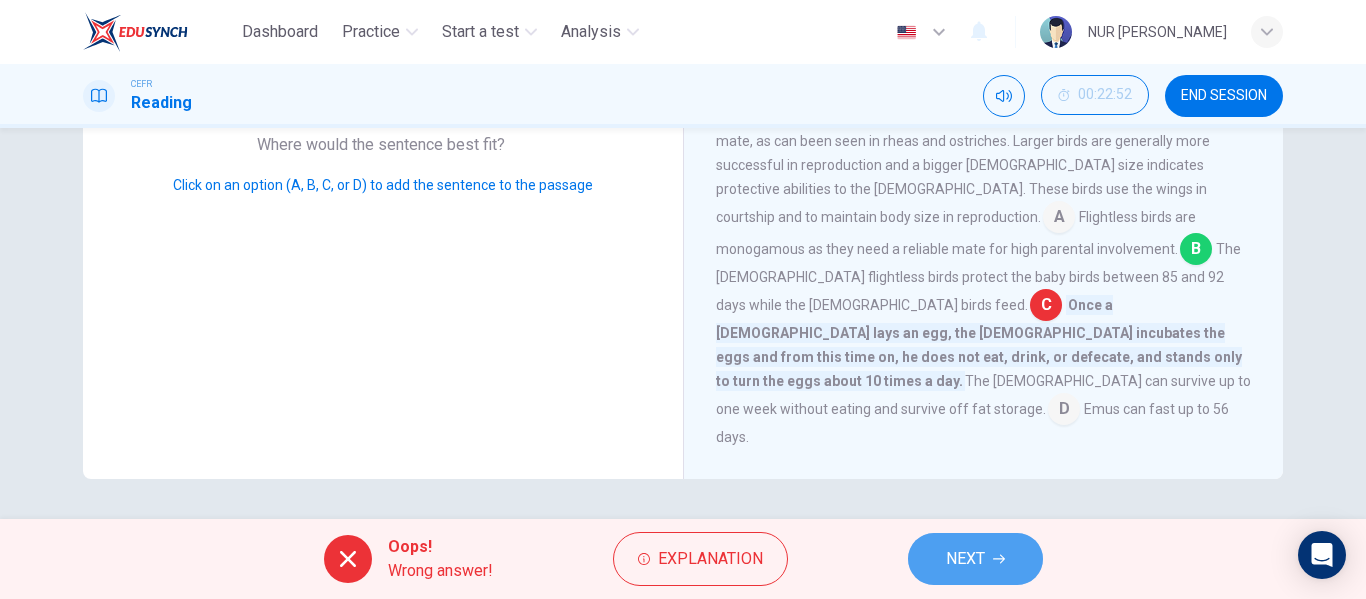 click 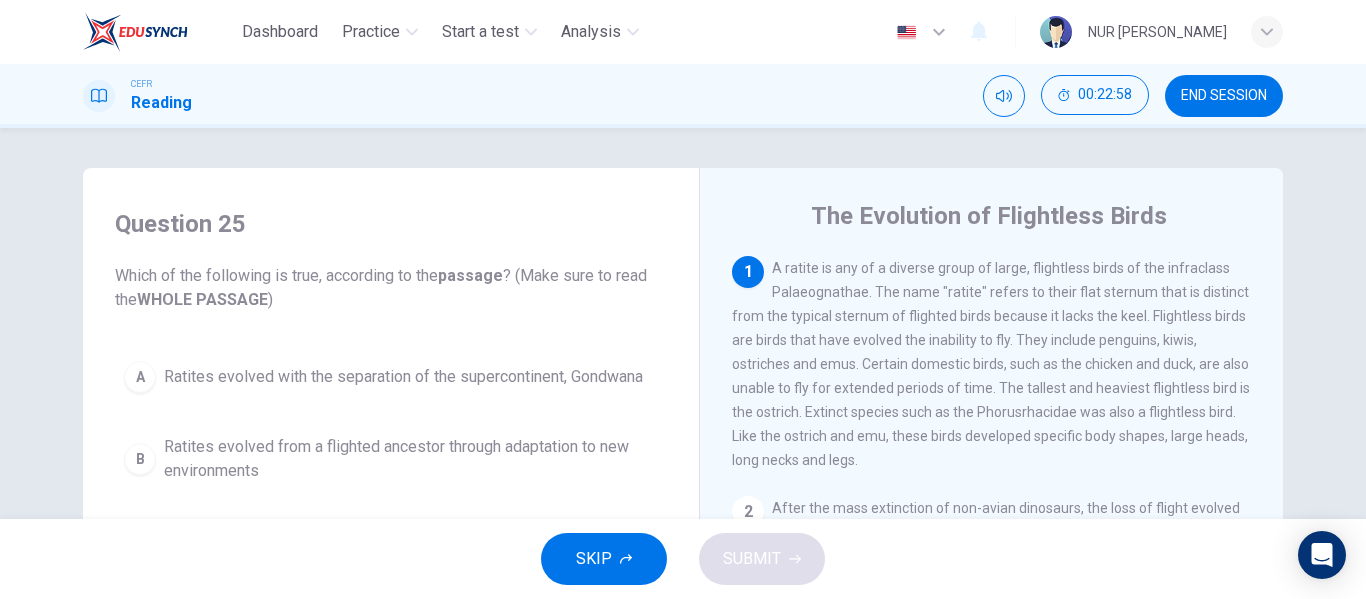 scroll, scrollTop: 18, scrollLeft: 0, axis: vertical 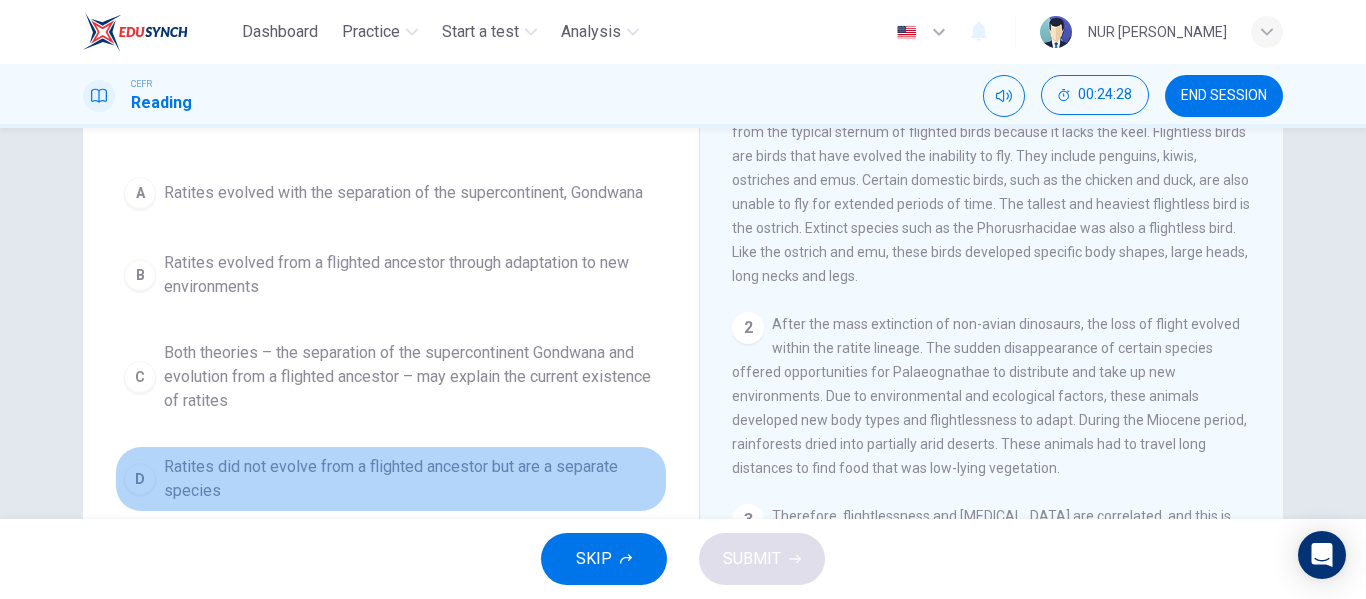 click on "D" at bounding box center (140, 479) 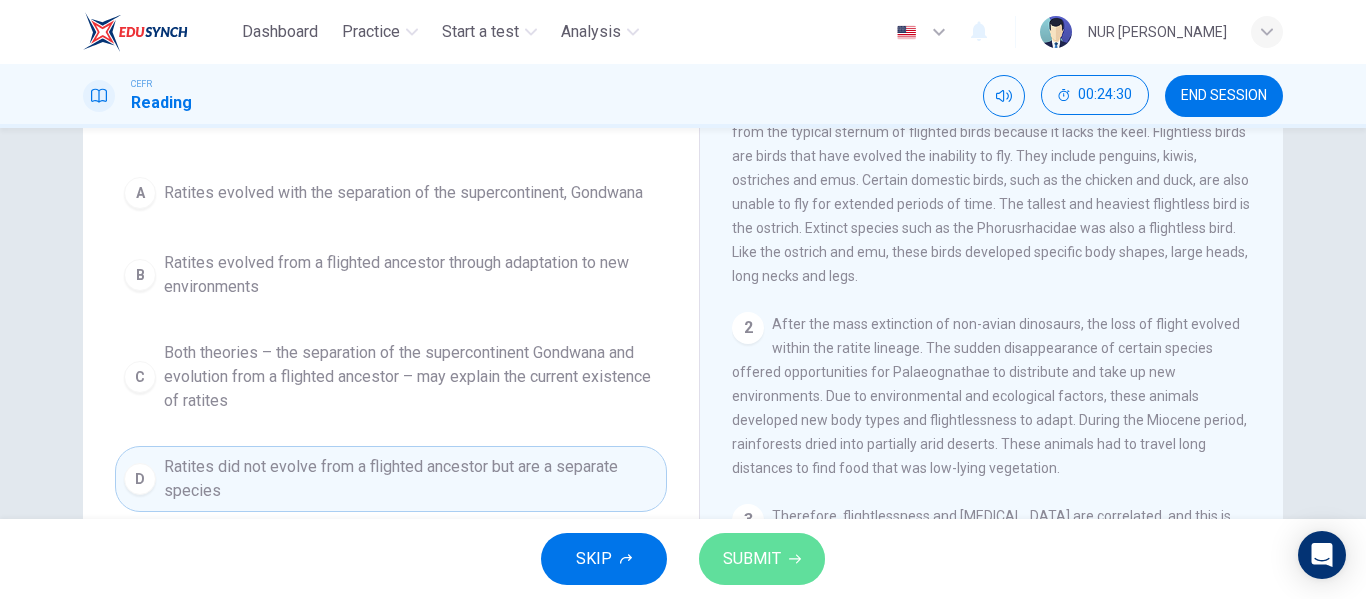 click 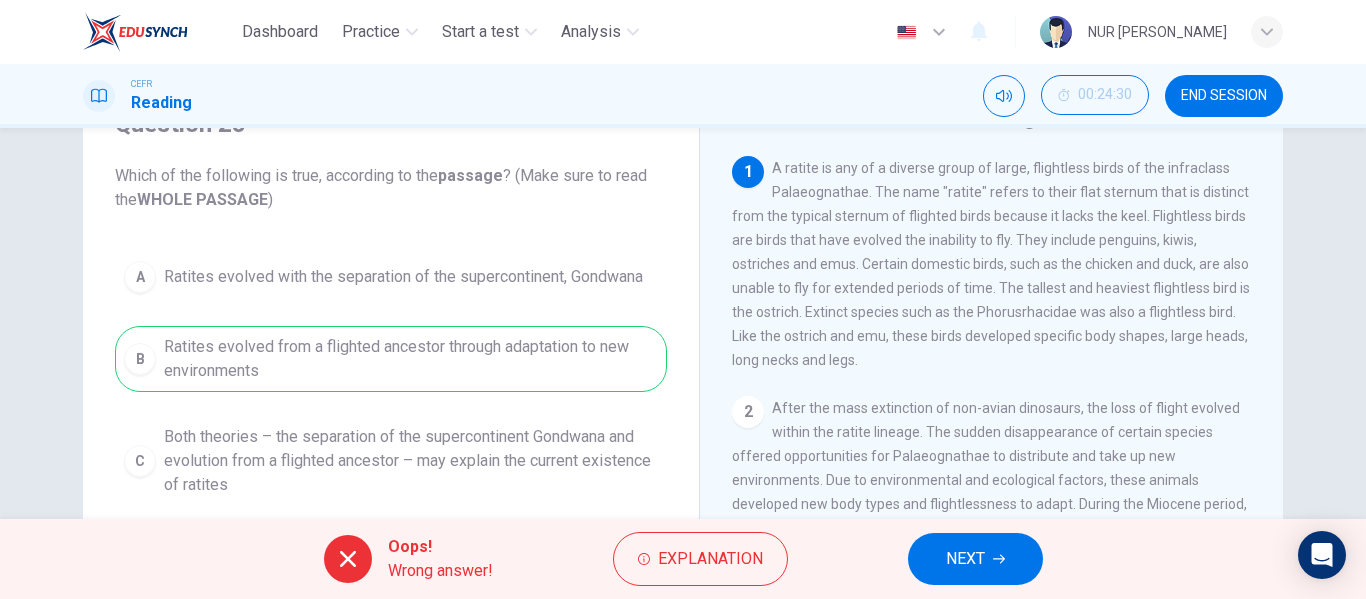 scroll, scrollTop: 99, scrollLeft: 0, axis: vertical 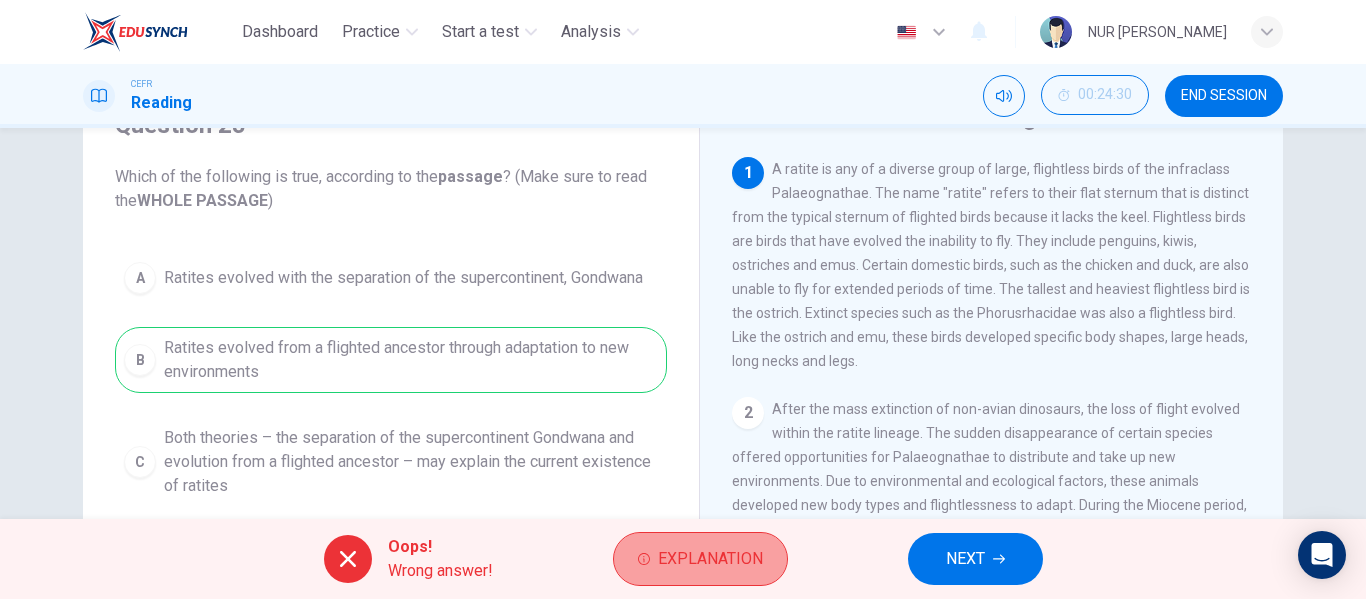 click on "Explanation" at bounding box center (710, 559) 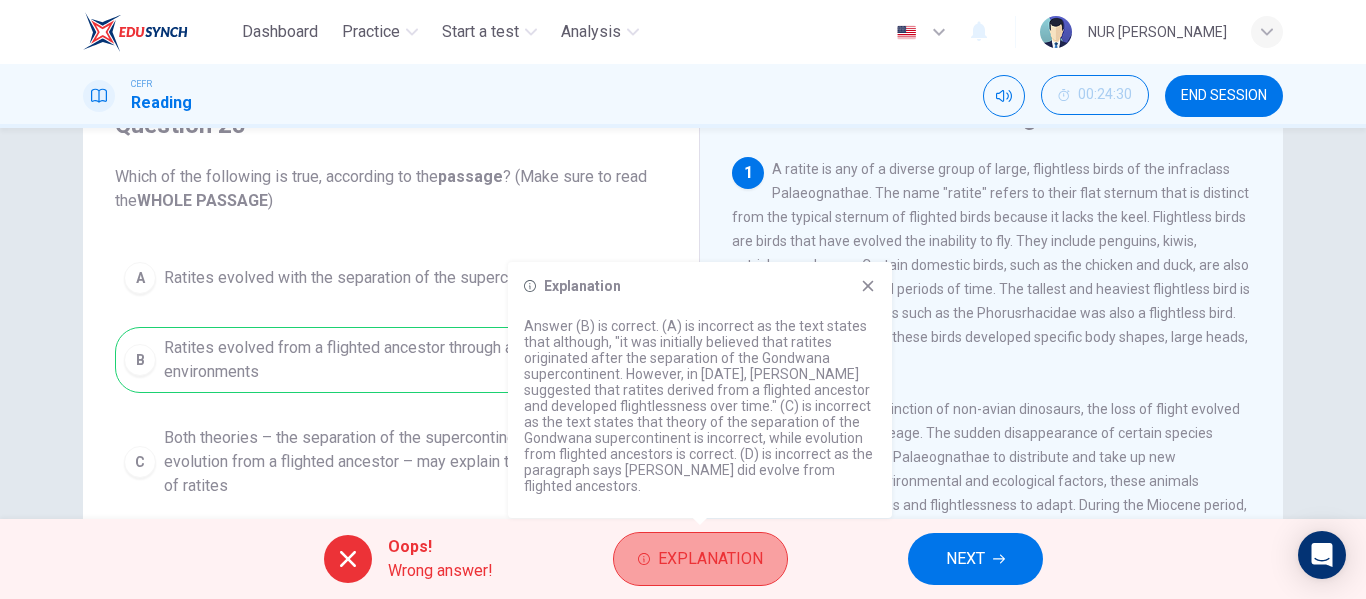click on "Explanation" at bounding box center [710, 559] 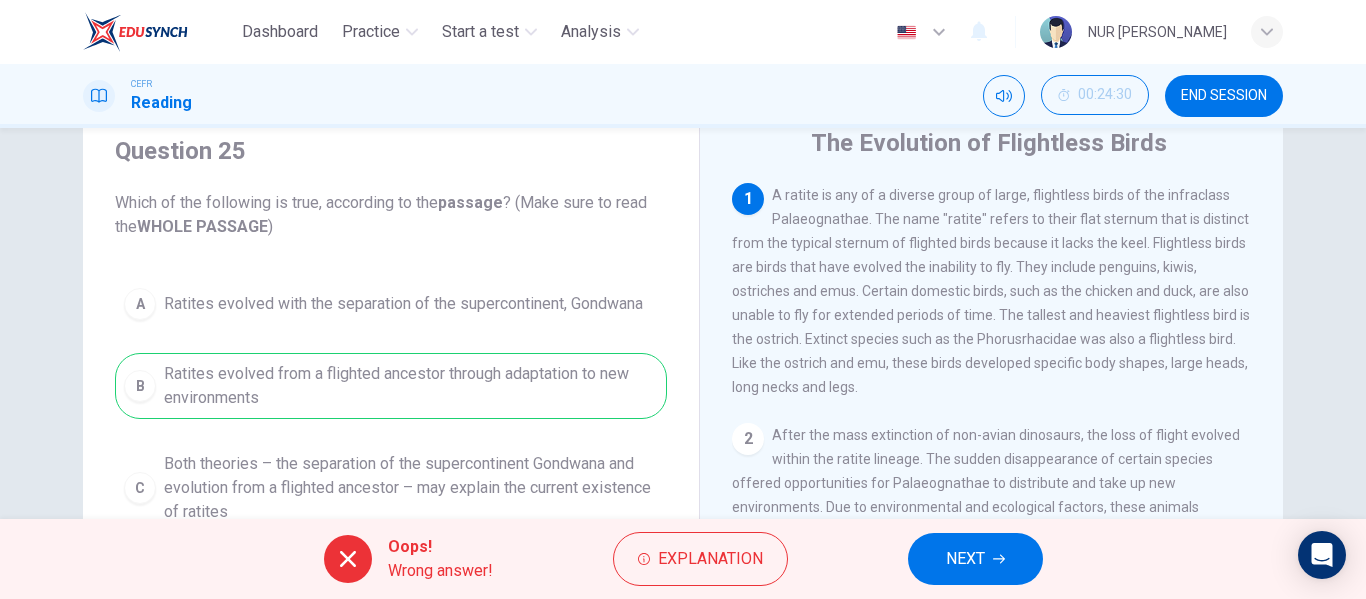 scroll, scrollTop: 56, scrollLeft: 0, axis: vertical 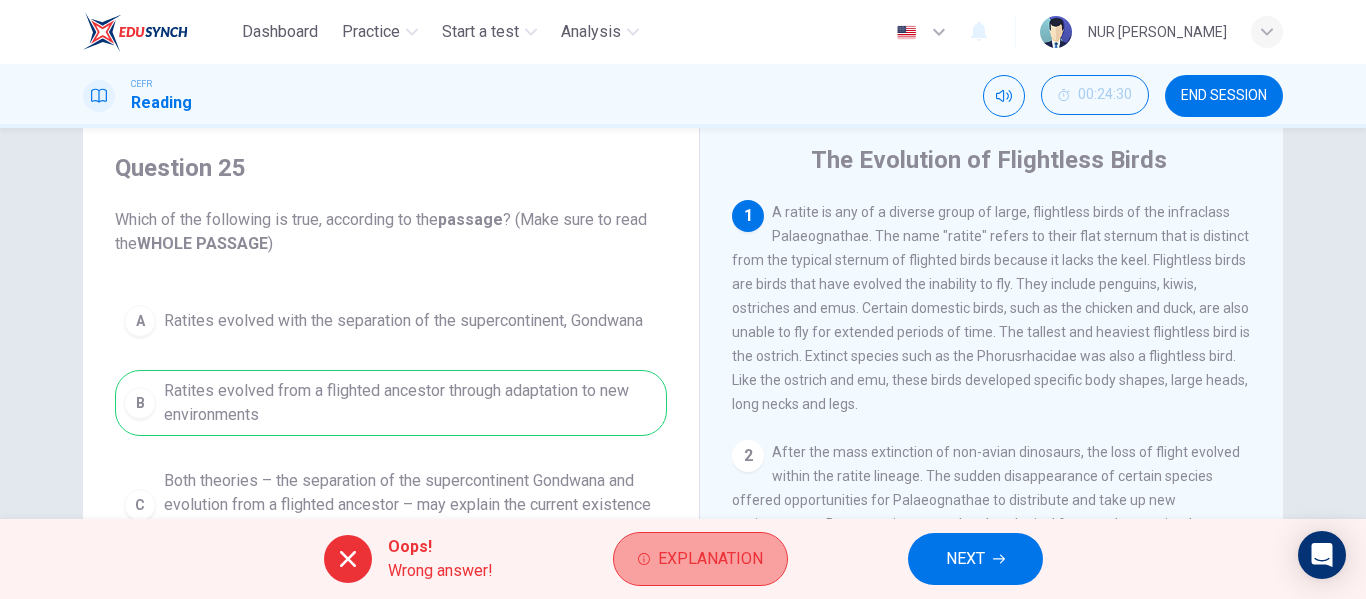 click on "Explanation" at bounding box center (710, 559) 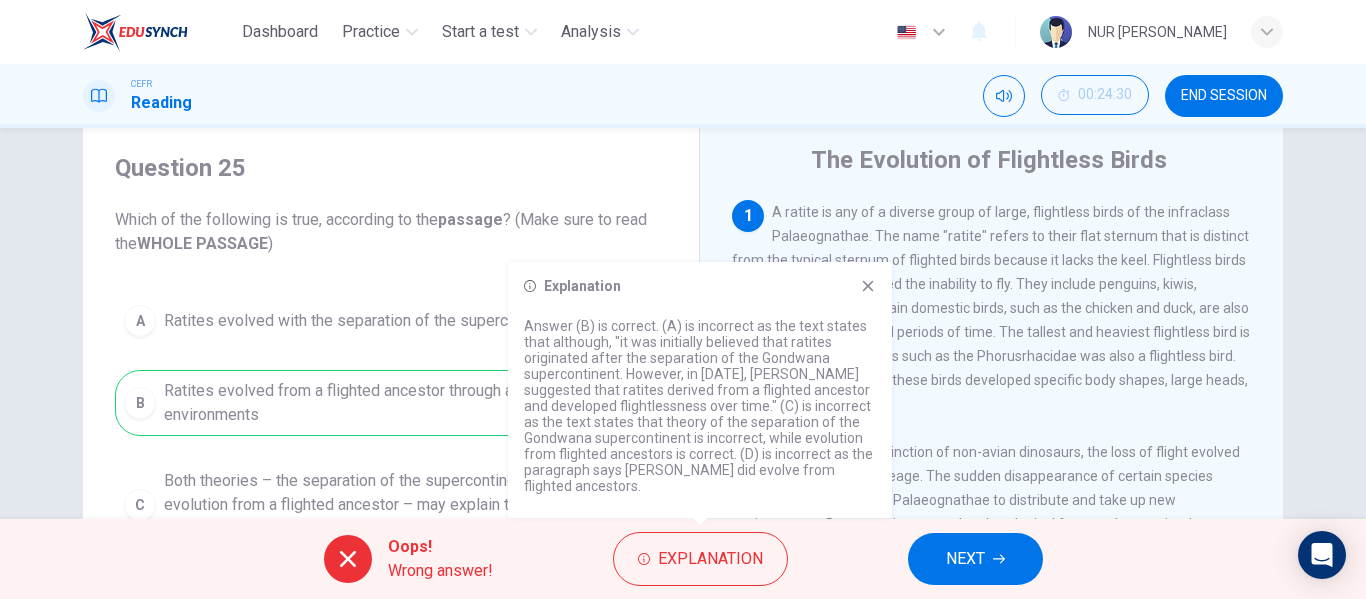 click on "A ratite is any of a diverse group of large, flightless birds of the infraclass Palaeognathae. The name "ratite" refers to their flat sternum that is distinct from the typical sternum of flighted birds because it lacks the keel. Flightless birds are birds that have evolved the inability to fly. They include penguins, kiwis, ostriches and emus. Certain domestic birds, such as the chicken and duck, are also unable to fly for extended periods of time. The tallest and heaviest flightless bird is the ostrich. Extinct species such as the Phorusrhacidae was also a flightless bird. Like the ostrich and emu, these birds developed specific body shapes, large heads, long necks and legs." at bounding box center [991, 308] 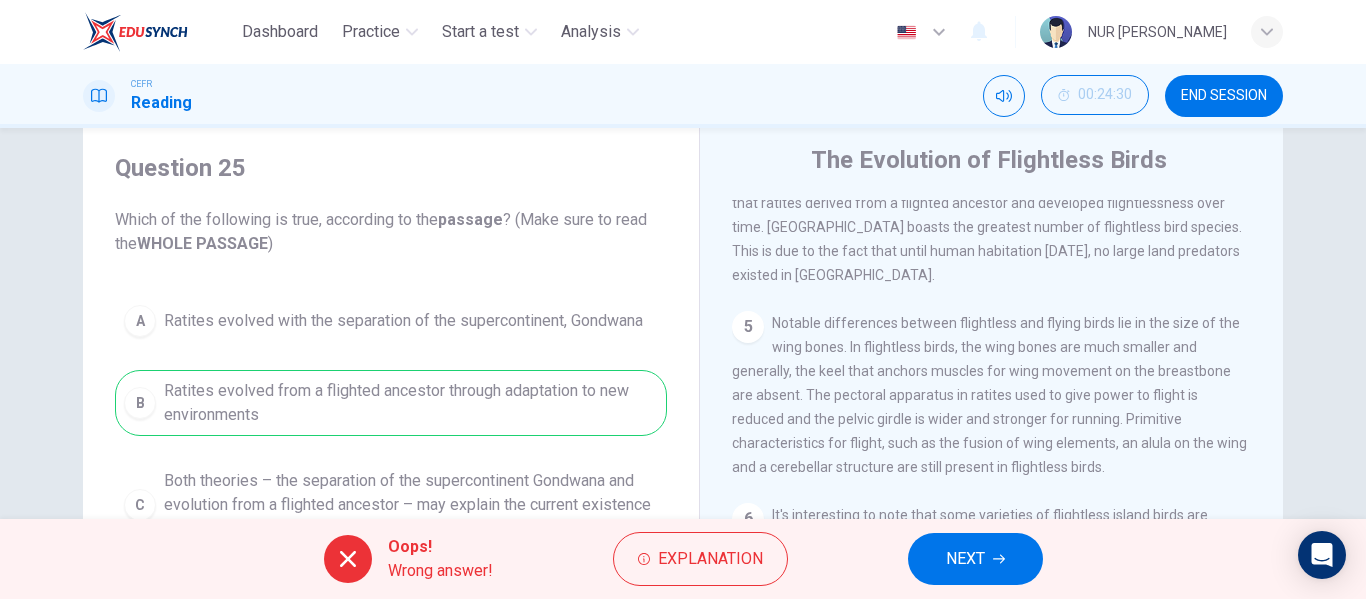 scroll, scrollTop: 1011, scrollLeft: 0, axis: vertical 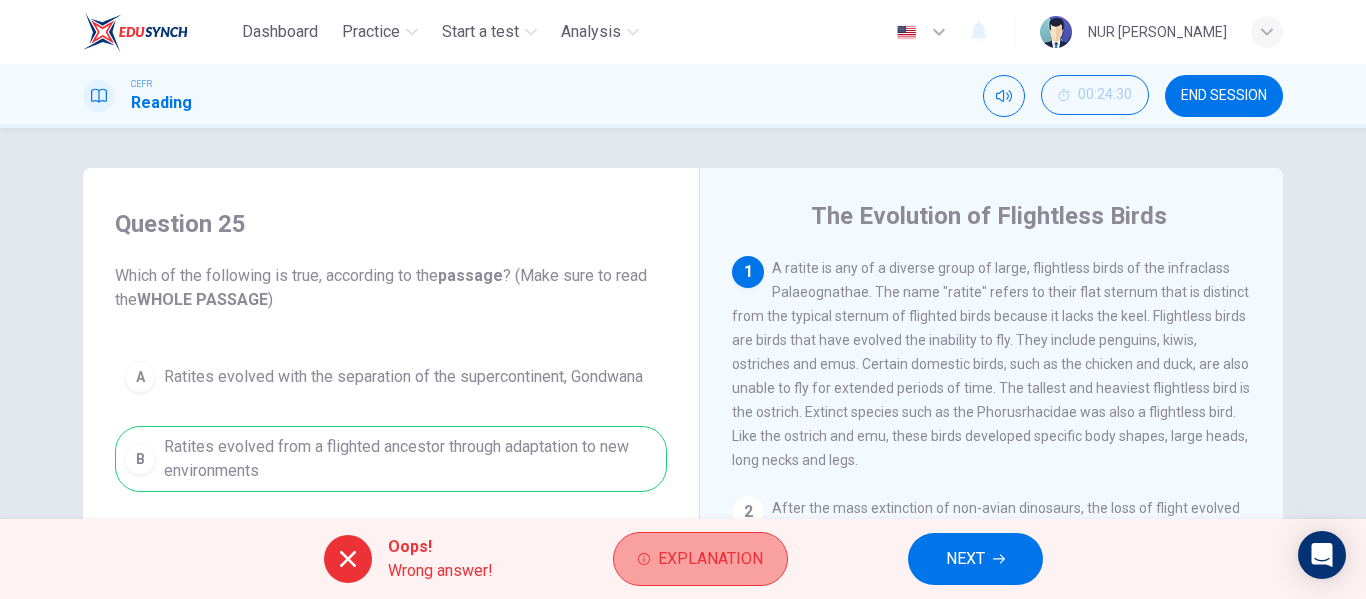 click on "Explanation" at bounding box center (710, 559) 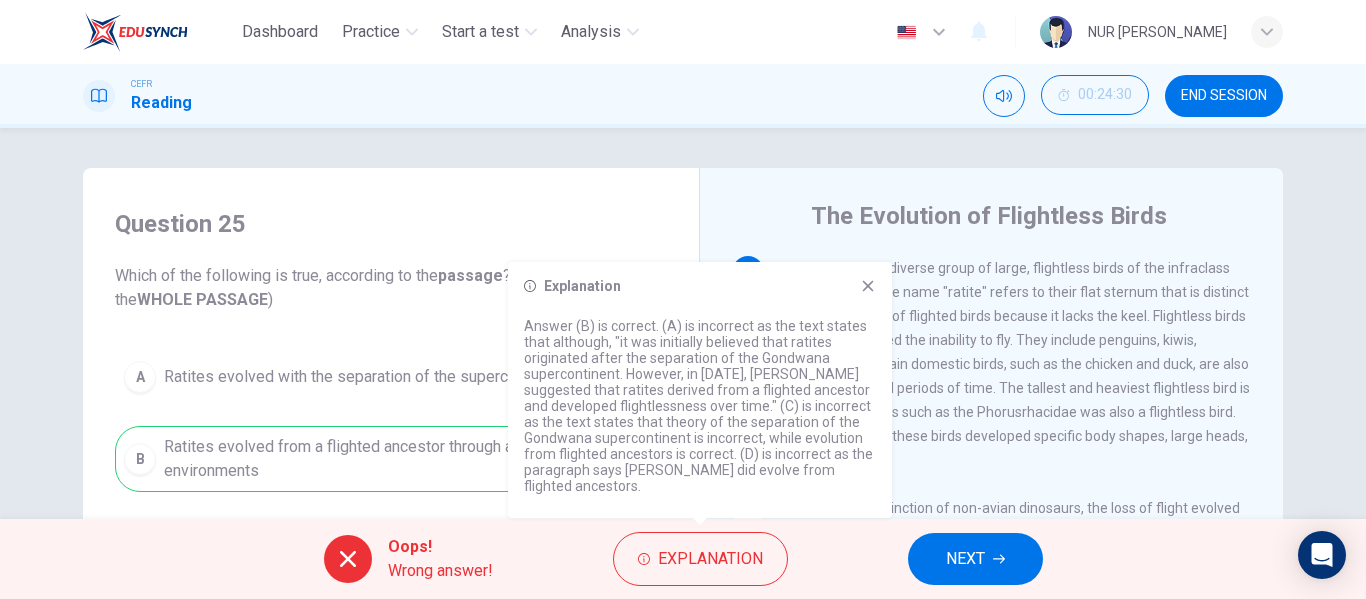 click on "A ratite is any of a diverse group of large, flightless birds of the infraclass Palaeognathae. The name "ratite" refers to their flat sternum that is distinct from the typical sternum of flighted birds because it lacks the keel. Flightless birds are birds that have evolved the inability to fly. They include penguins, kiwis, ostriches and emus. Certain domestic birds, such as the chicken and duck, are also unable to fly for extended periods of time. The tallest and heaviest flightless bird is the ostrich. Extinct species such as the Phorusrhacidae was also a flightless bird. Like the ostrich and emu, these birds developed specific body shapes, large heads, long necks and legs." at bounding box center (991, 364) 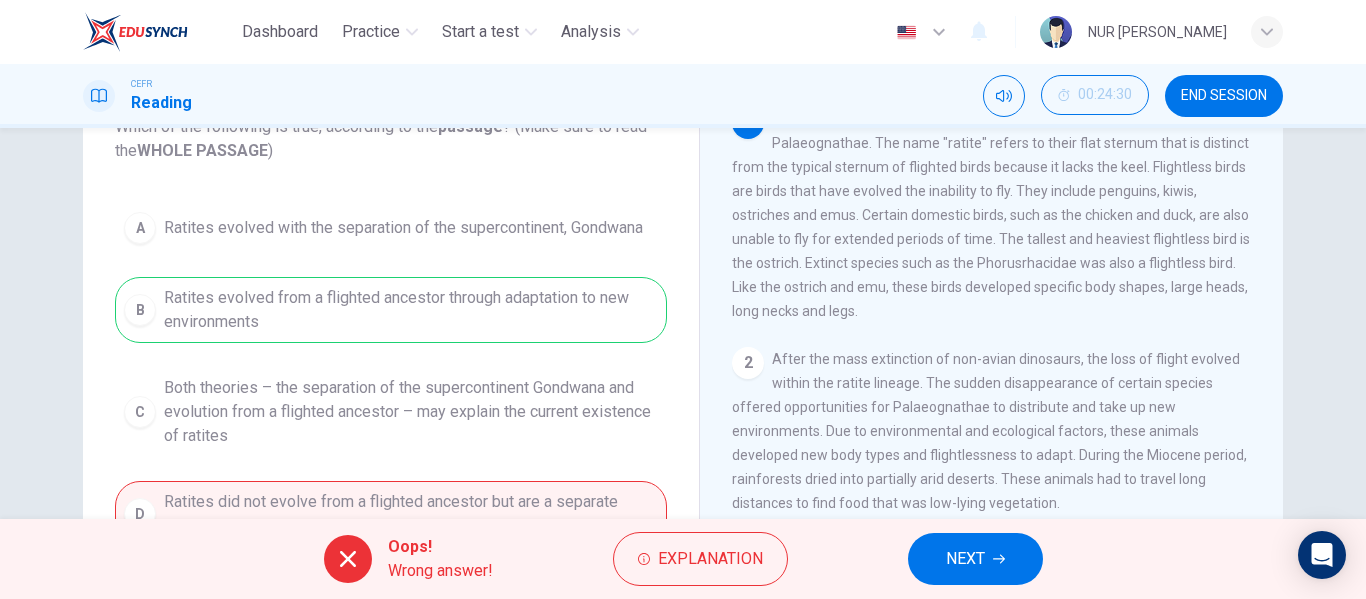 scroll, scrollTop: 162, scrollLeft: 0, axis: vertical 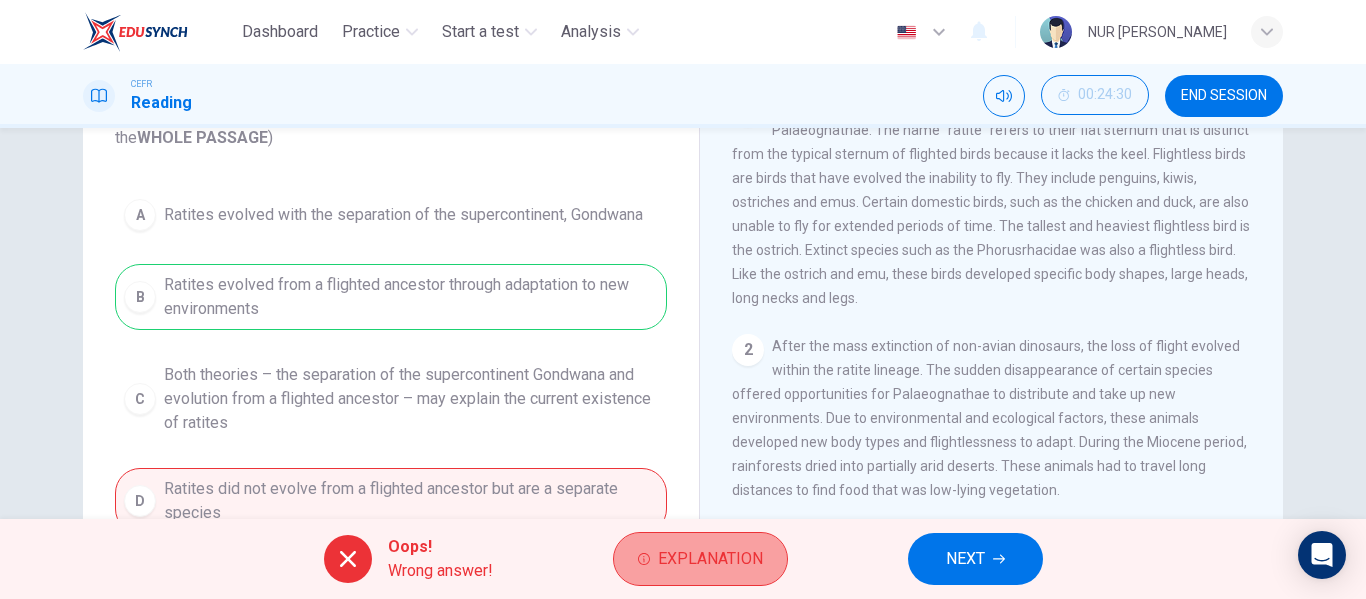 click on "Explanation" at bounding box center [710, 559] 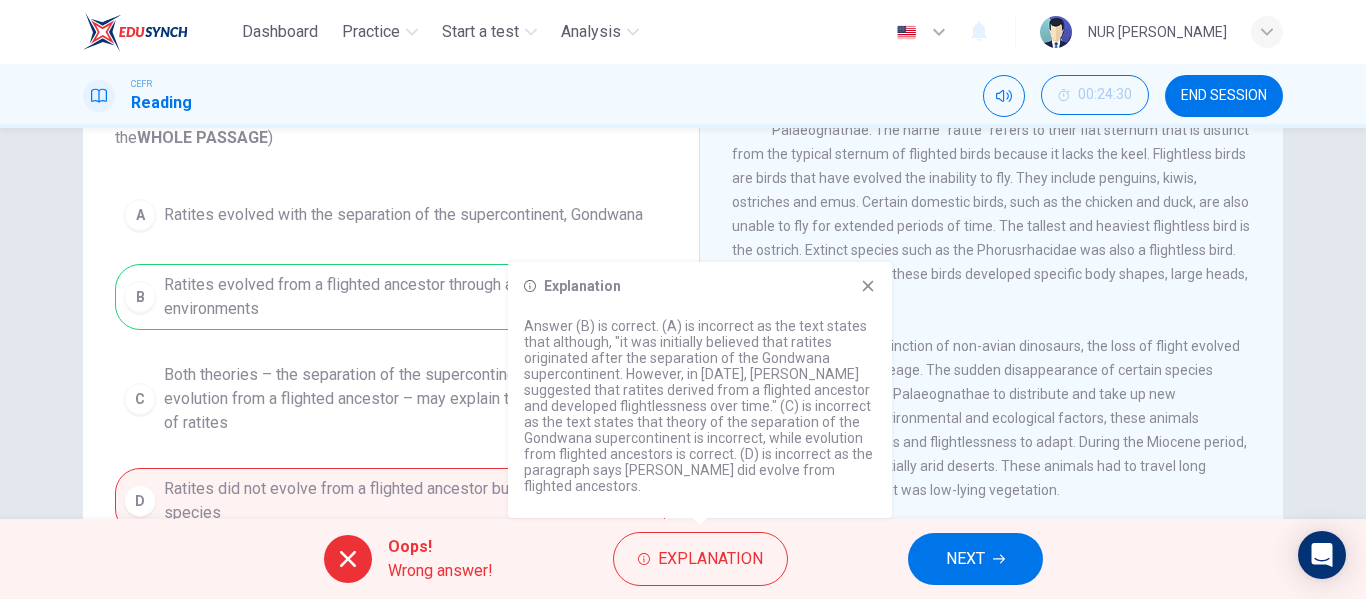 click on "1 A ratite is any of a diverse group of large, flightless birds of the infraclass Palaeognathae. The name "ratite" refers to their flat [MEDICAL_DATA] that is distinct from the typical [MEDICAL_DATA] of flighted birds because it lacks the keel. Flightless birds are birds that have evolved the inability to fly. They include penguins, kiwis, ostriches and emus. Certain domestic birds, such as the chicken and duck, are also unable to fly for extended periods of time. The tallest and heaviest flightless bird is the ostrich. Extinct species such as the Phorusrhacidae was also a flightless bird. Like the ostrich and emu, these birds developed specific body shapes, large heads, long necks and legs." at bounding box center (992, 202) 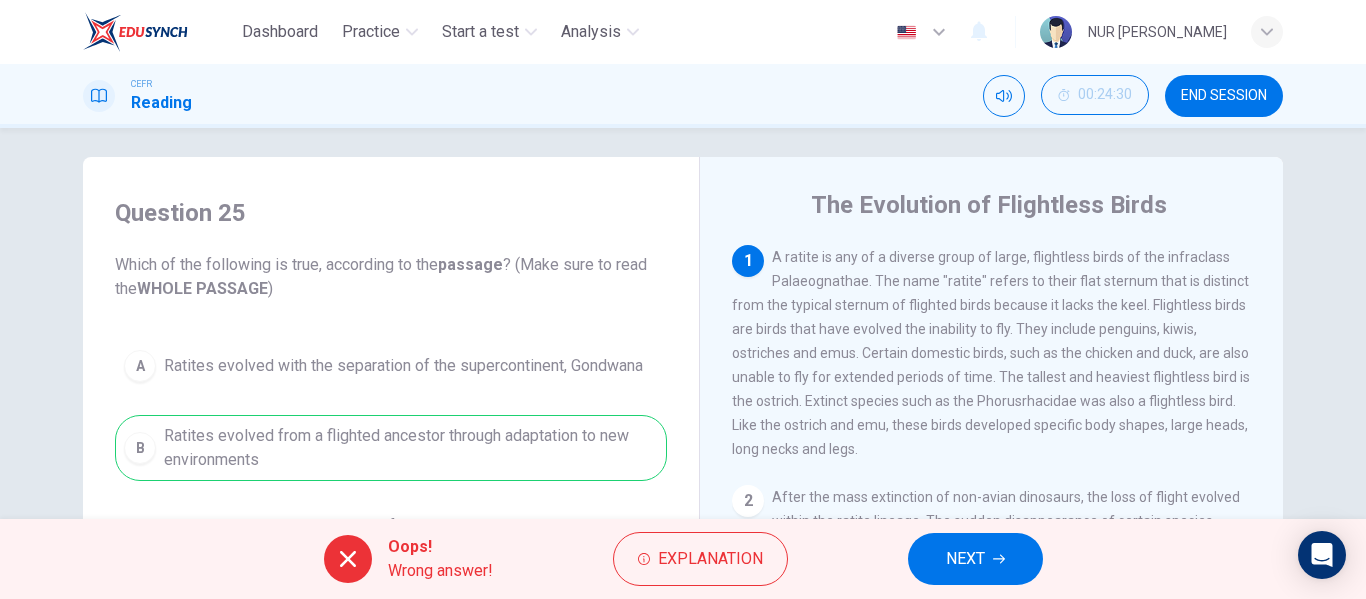 scroll, scrollTop: 0, scrollLeft: 0, axis: both 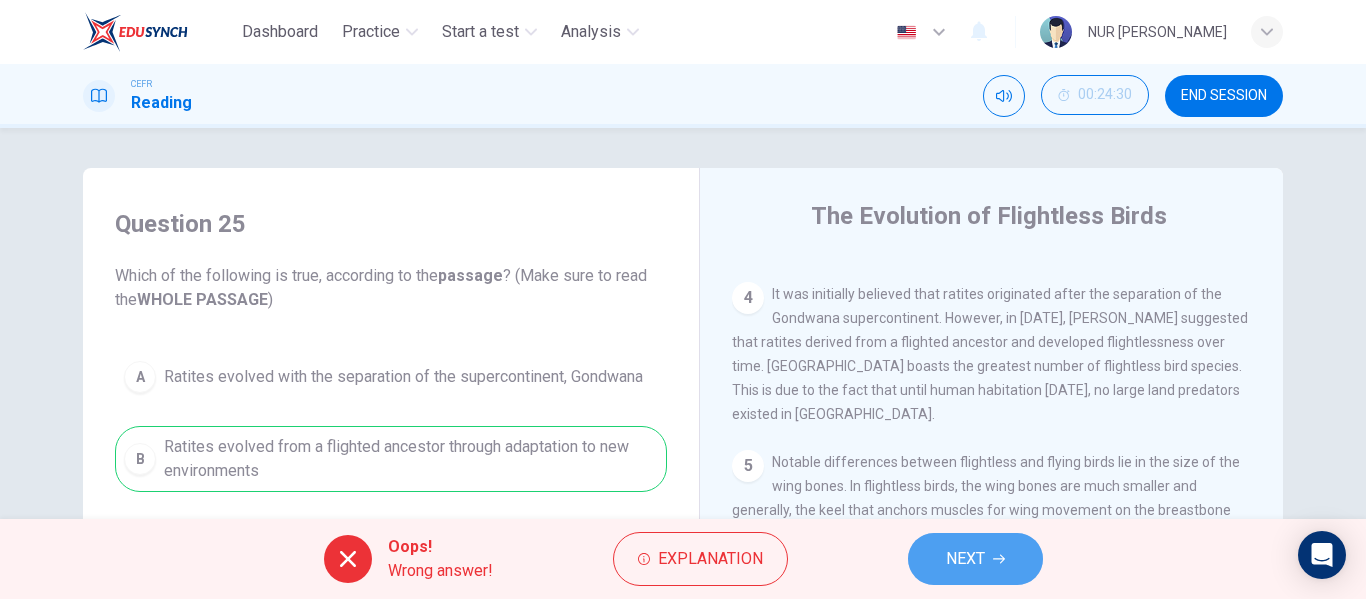 click on "NEXT" at bounding box center [965, 559] 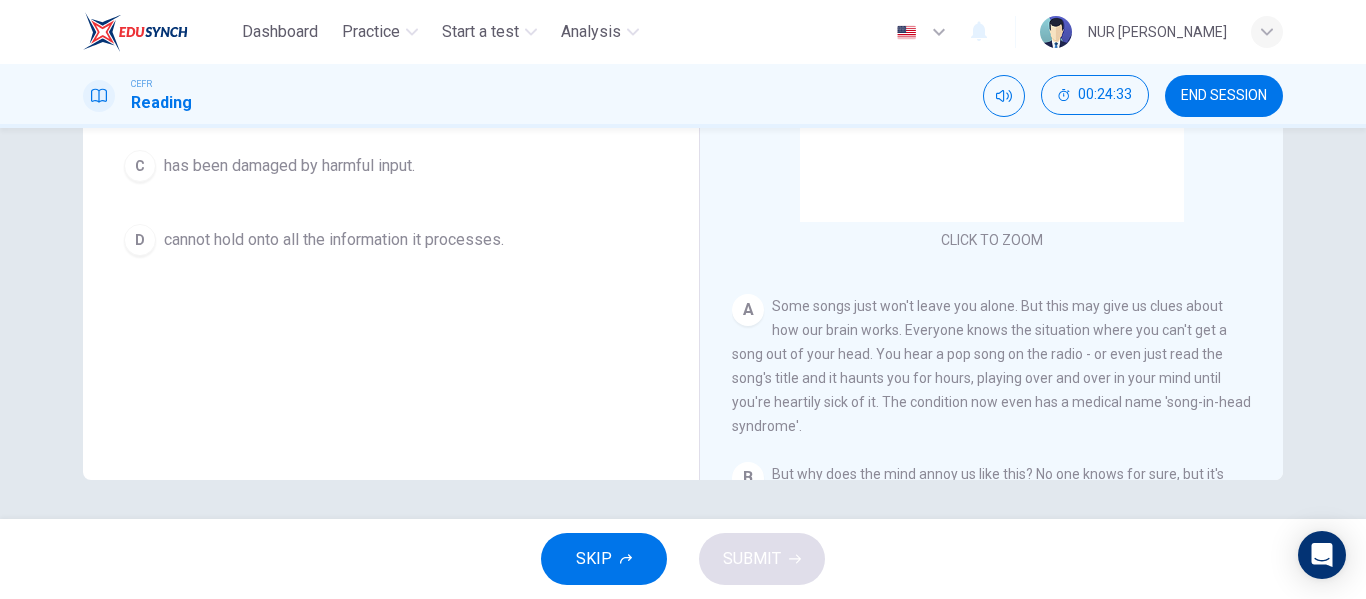 scroll, scrollTop: 384, scrollLeft: 0, axis: vertical 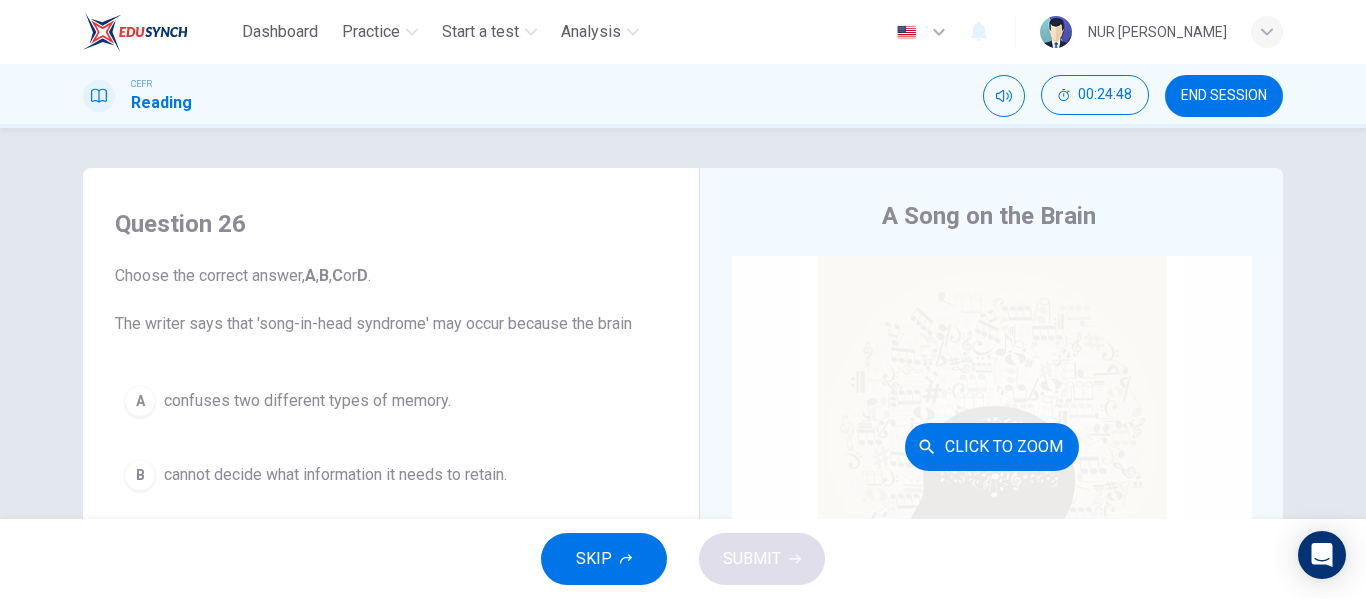 click on "Click to Zoom" at bounding box center [992, 446] 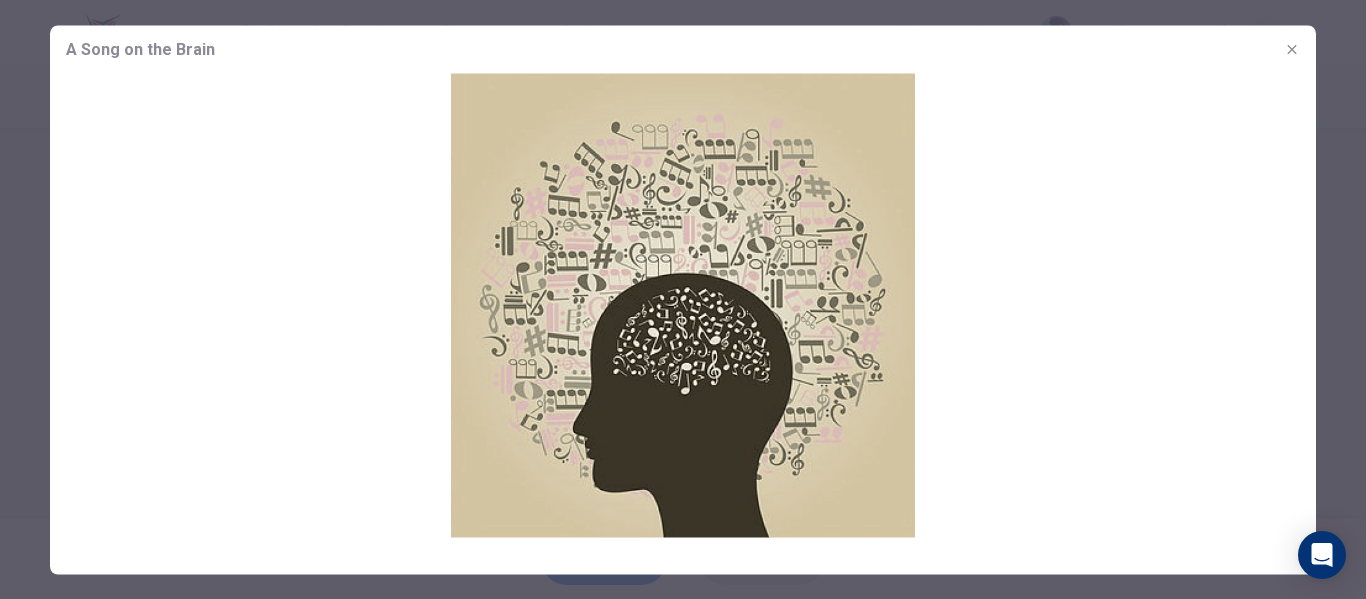 click at bounding box center (683, 305) 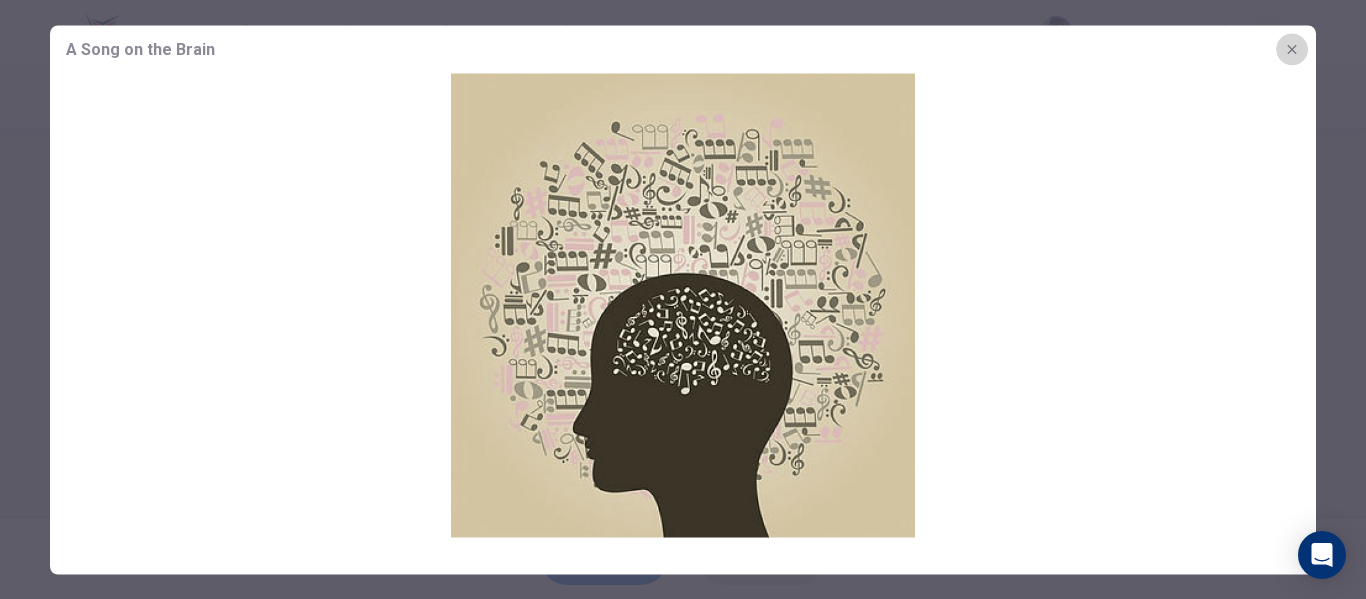 click 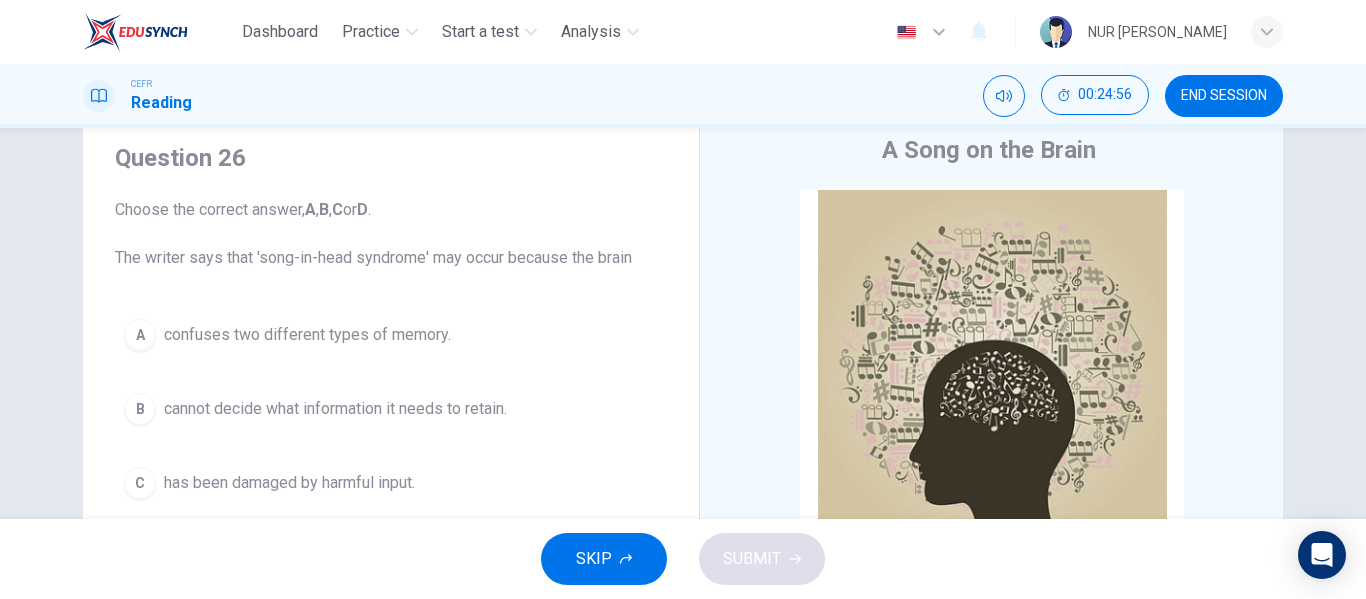 scroll, scrollTop: 65, scrollLeft: 0, axis: vertical 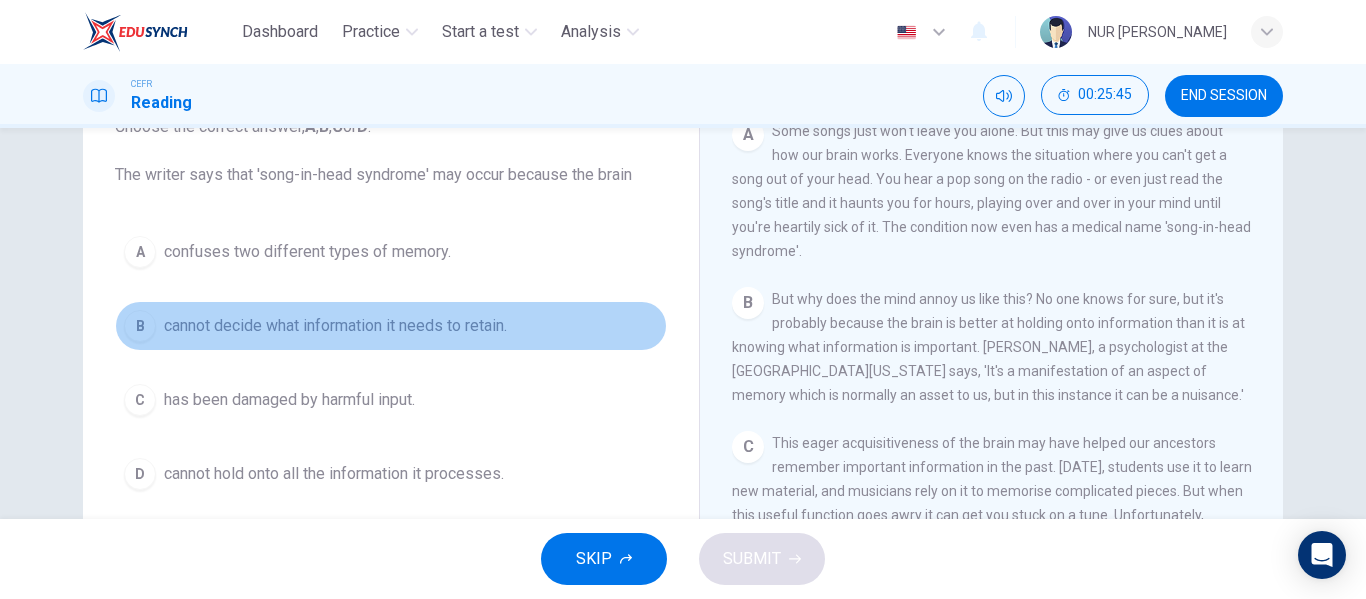 click on "B cannot decide what information it needs to retain." at bounding box center [391, 326] 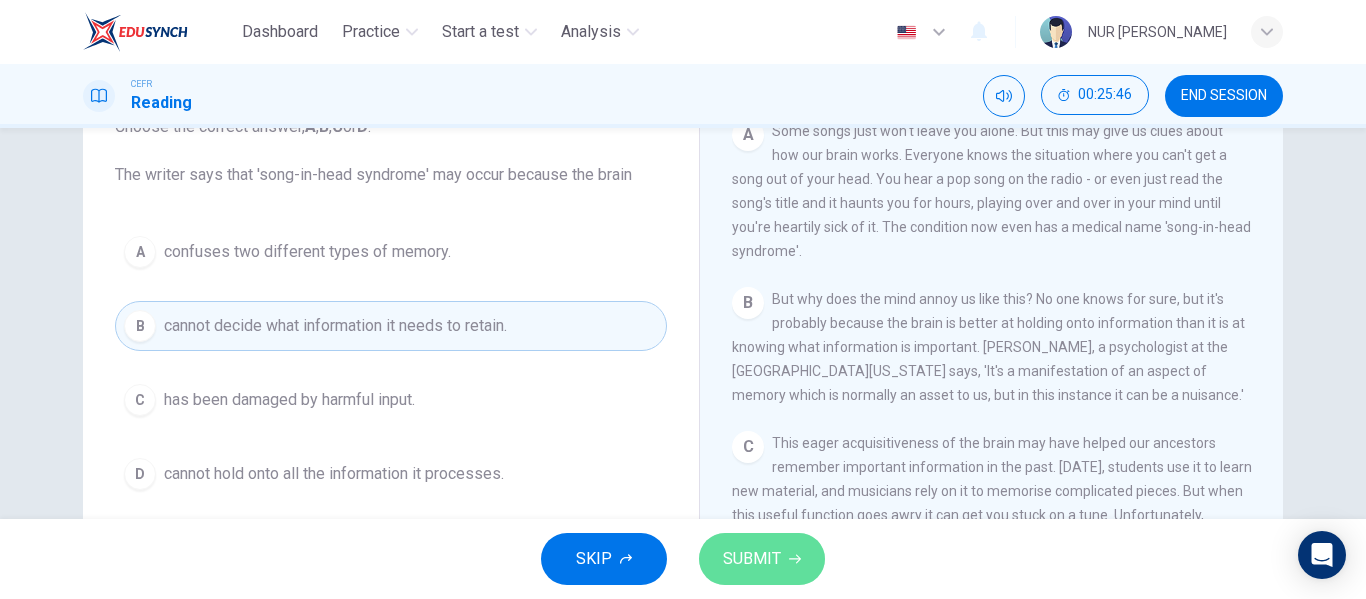 click on "SUBMIT" at bounding box center (762, 559) 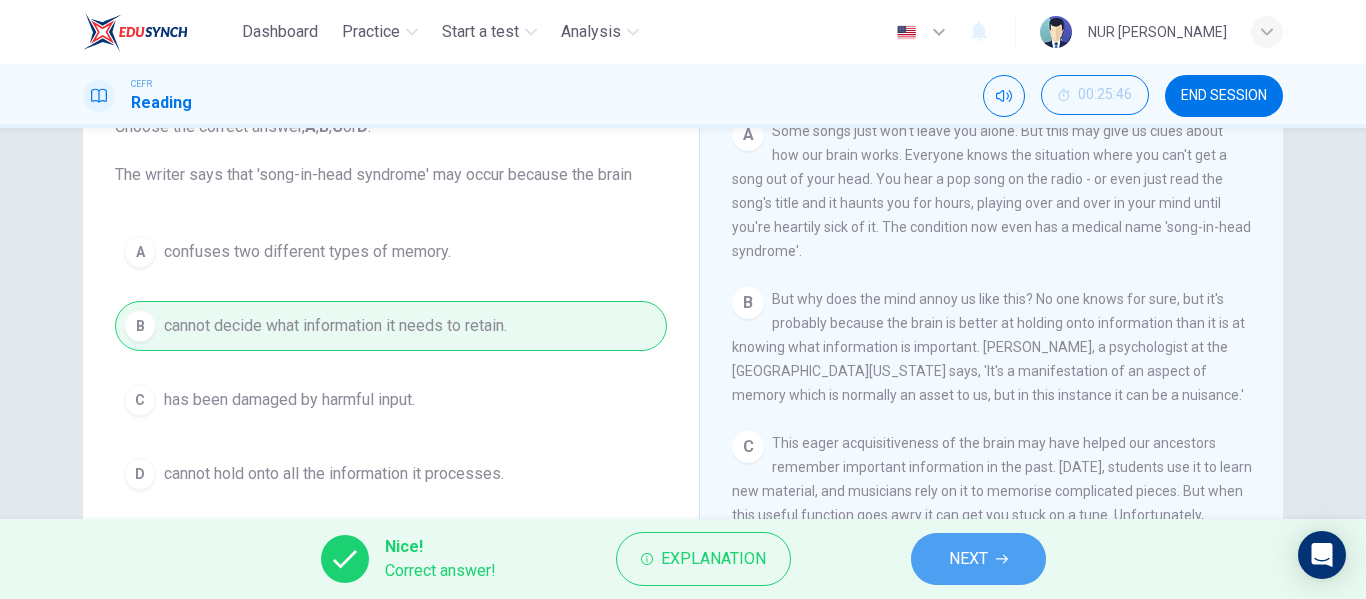 click on "NEXT" at bounding box center (978, 559) 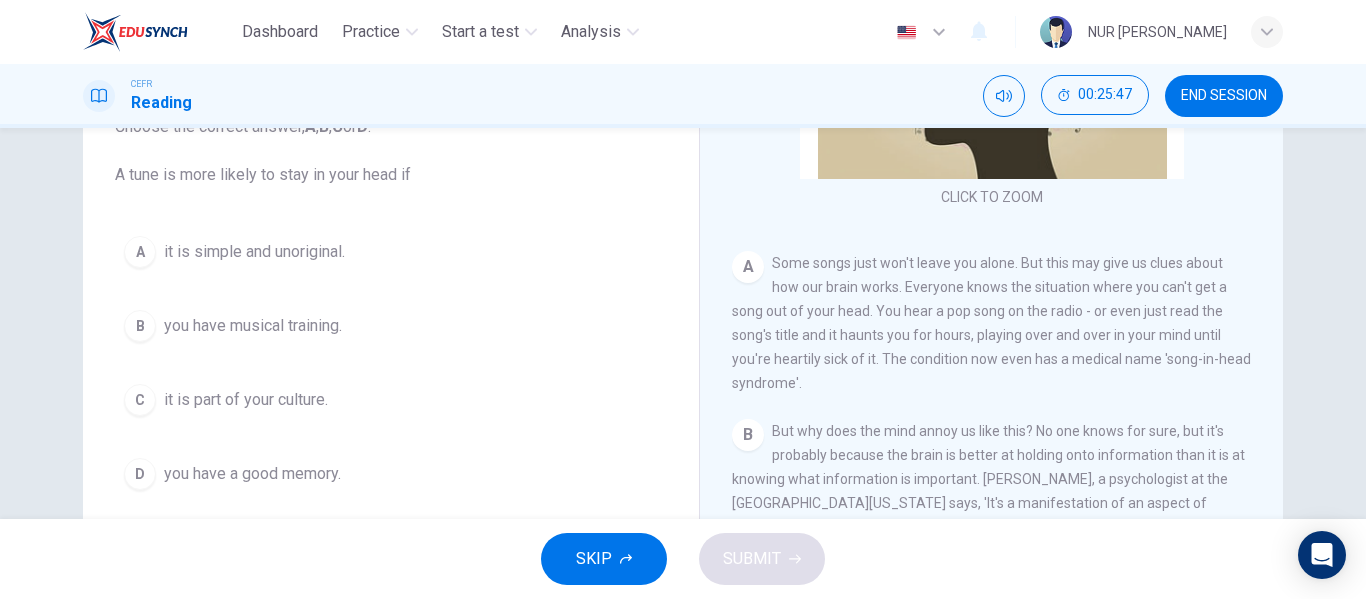 scroll, scrollTop: 272, scrollLeft: 0, axis: vertical 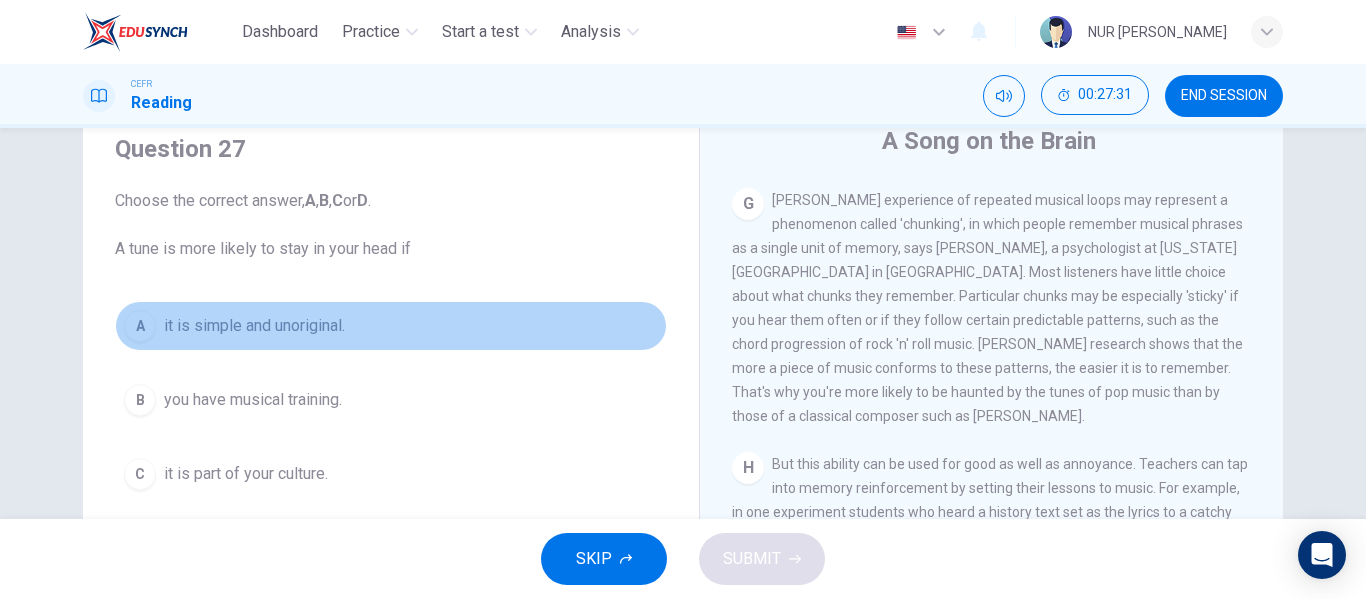 click on "A" at bounding box center [140, 326] 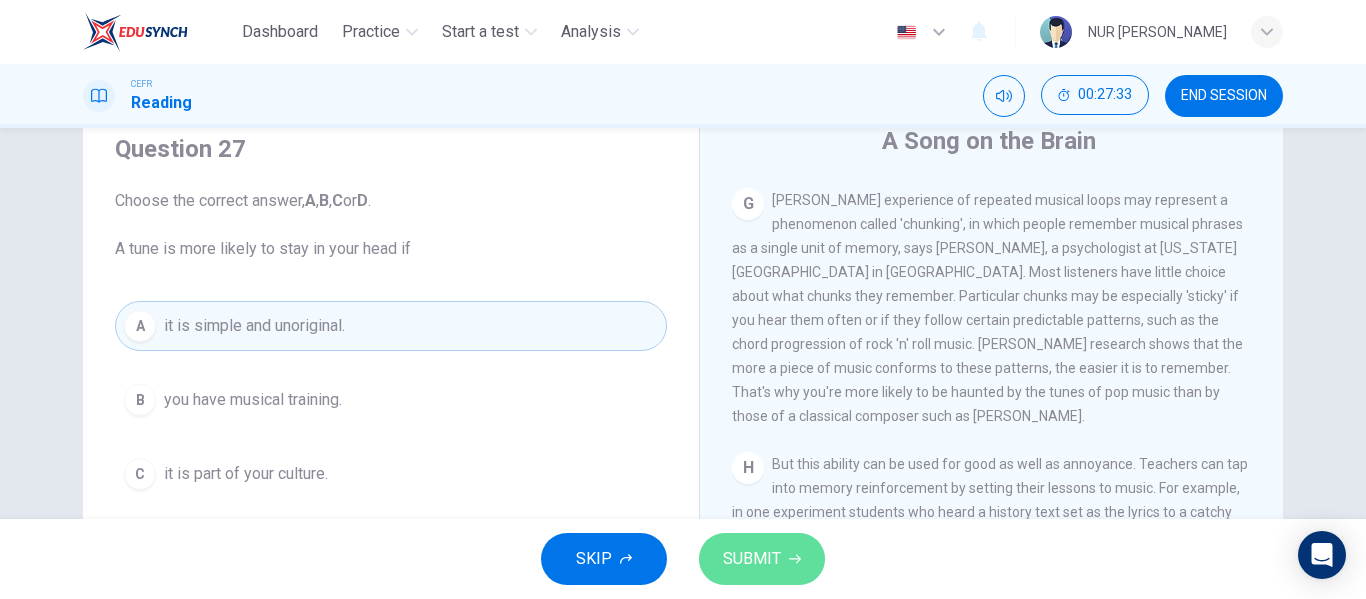 click on "SUBMIT" at bounding box center (752, 559) 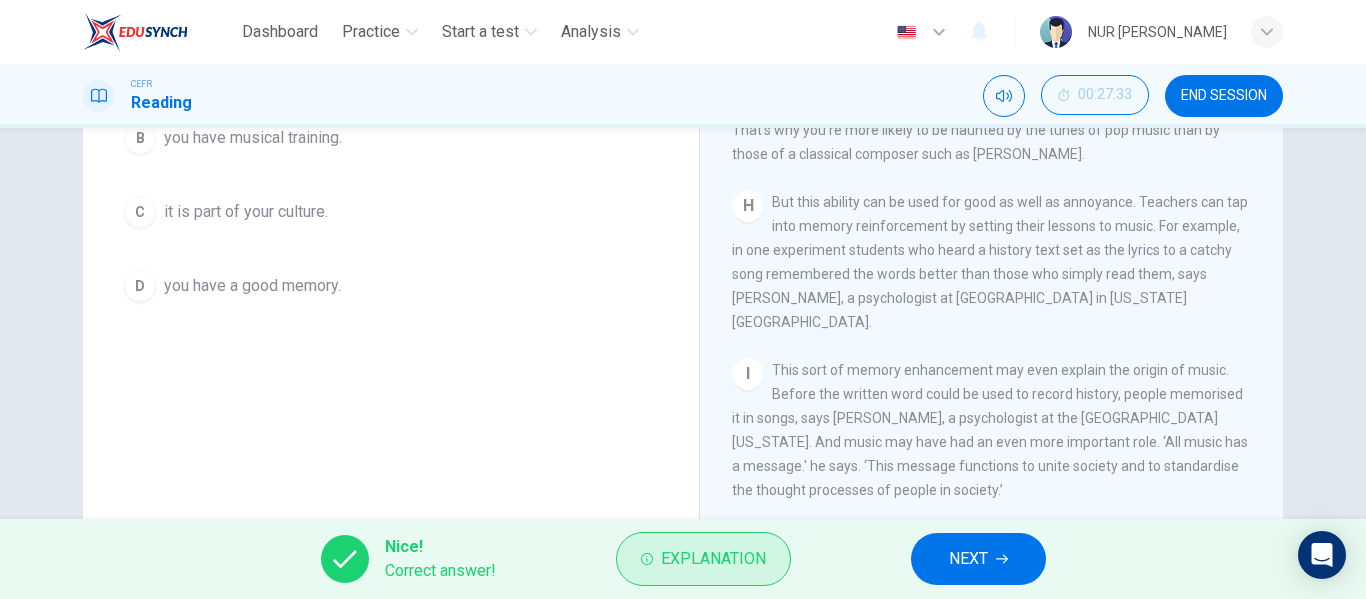 scroll, scrollTop: 338, scrollLeft: 0, axis: vertical 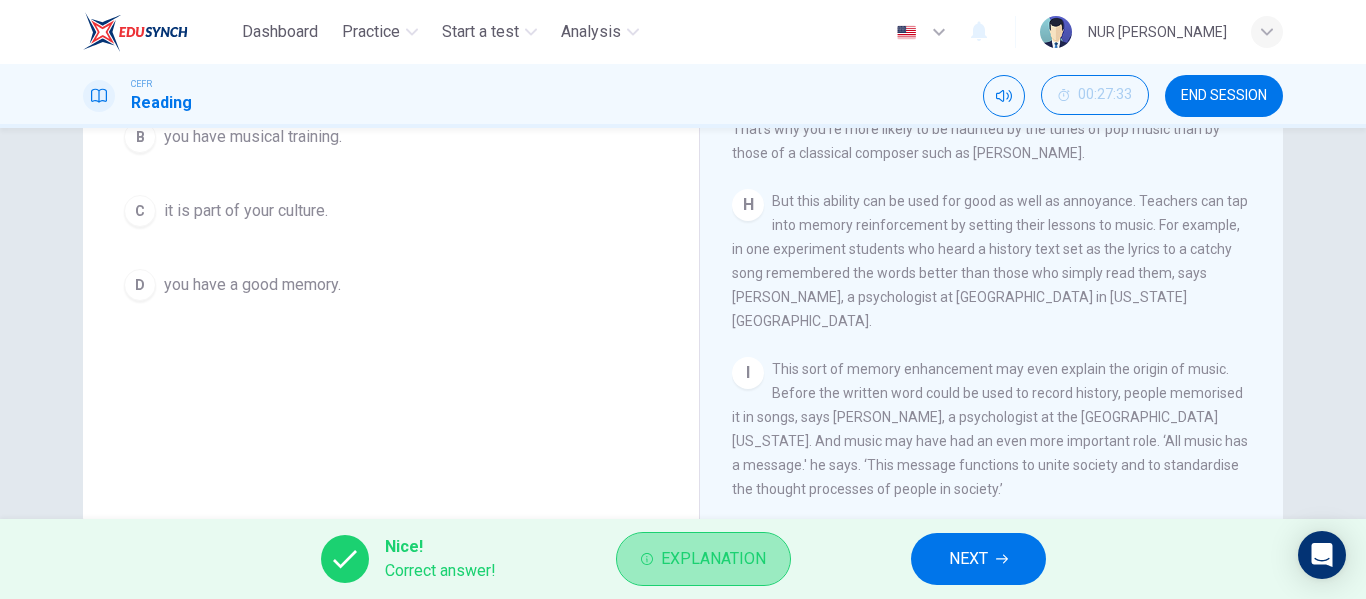 click on "Explanation" at bounding box center (713, 559) 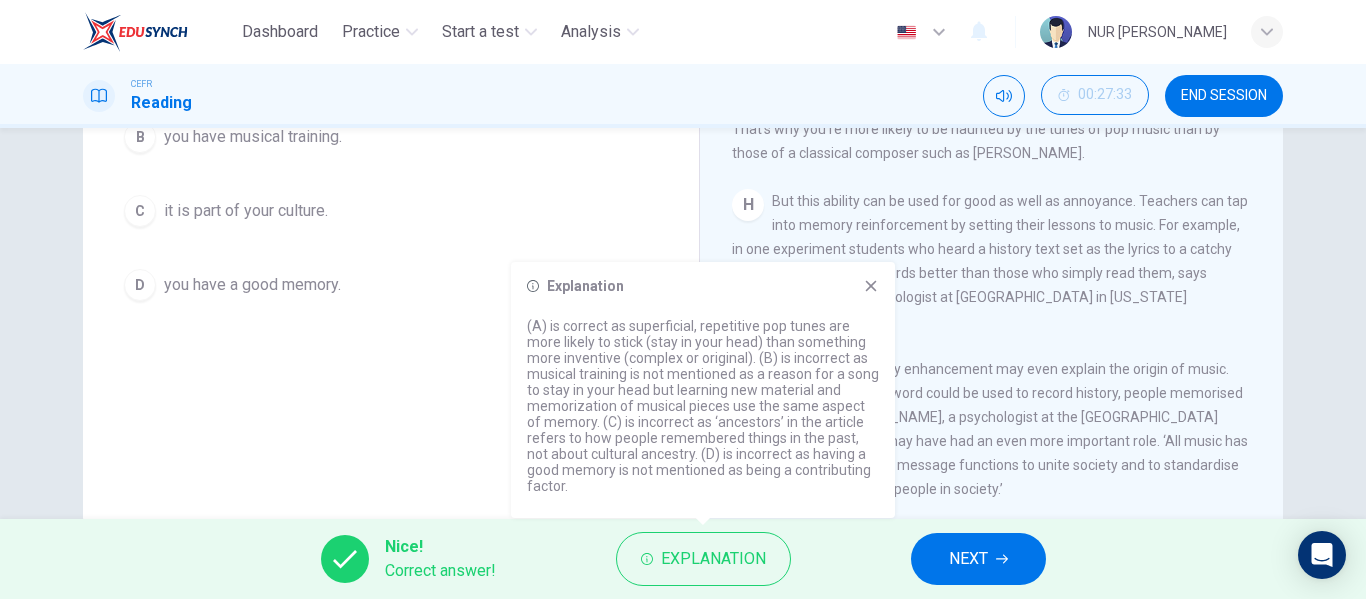 click on "This sort of memory enhancement may even explain the origin of music. Before the written word could be used to record history, people memorised it in songs, says [PERSON_NAME], a psychologist at the [GEOGRAPHIC_DATA][US_STATE]. And music may have had an even more important role. ‘All music has a message.' he says. ‘This message functions to unite society and to standardise the thought processes of people in society.’" at bounding box center (990, 429) 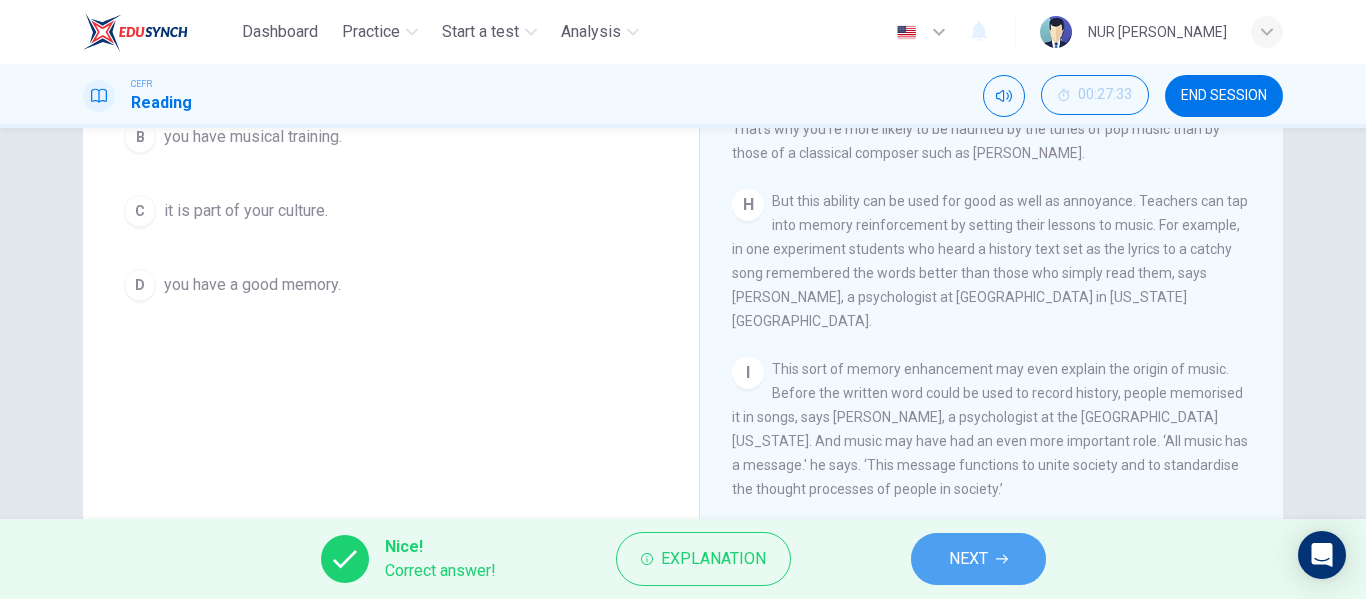 click on "NEXT" at bounding box center [968, 559] 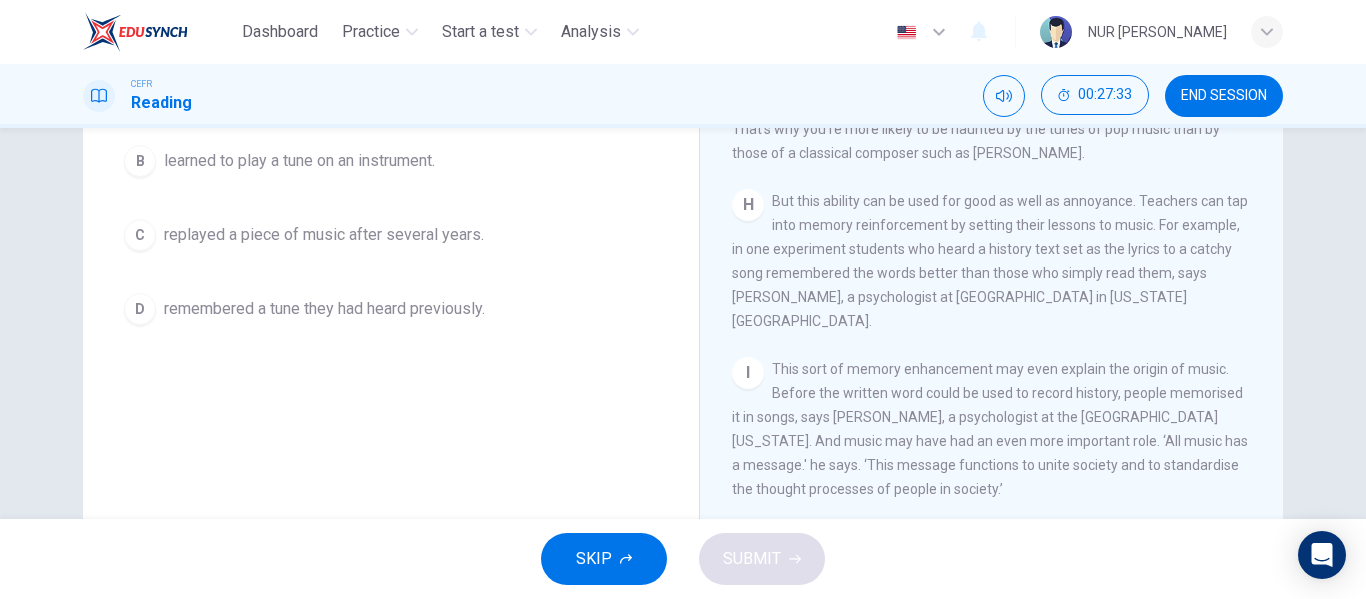 scroll, scrollTop: 362, scrollLeft: 0, axis: vertical 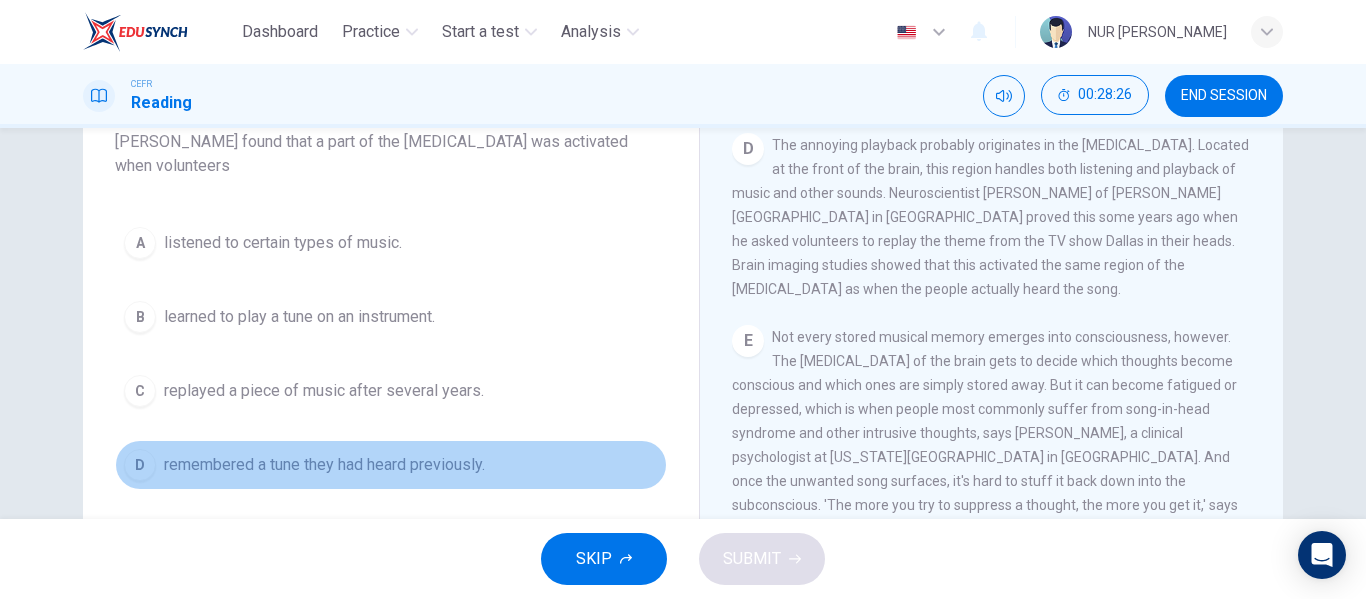 click on "remembered a tune they had heard previously." at bounding box center (324, 465) 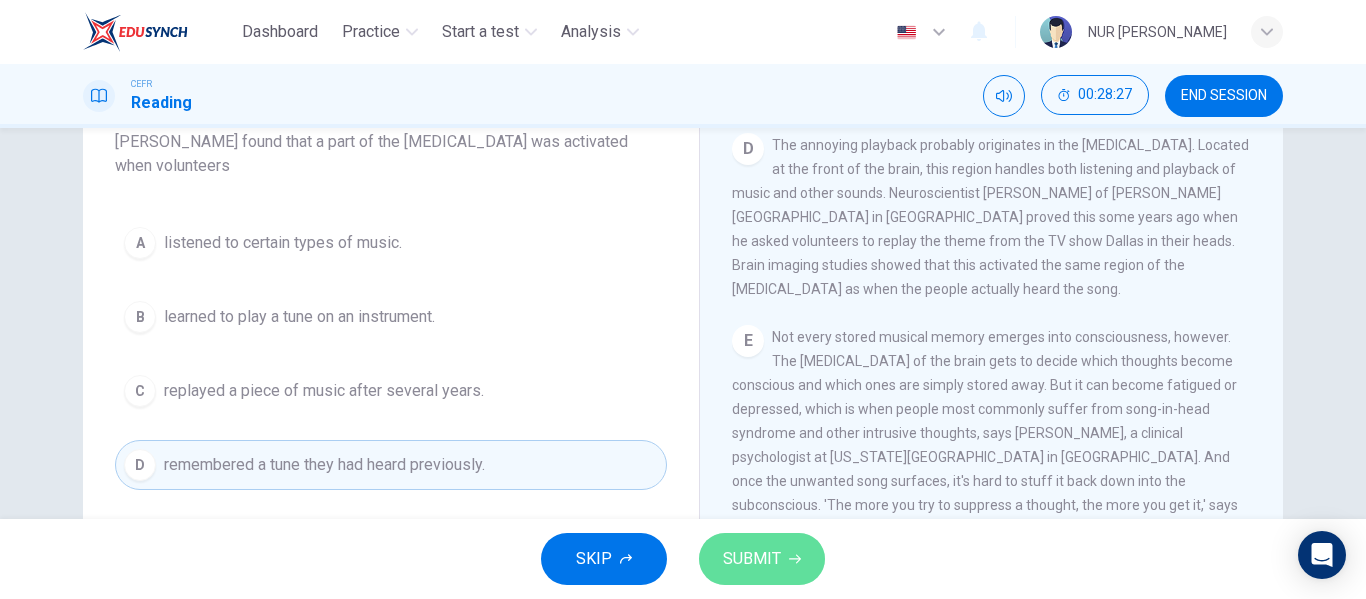 click on "SUBMIT" at bounding box center [752, 559] 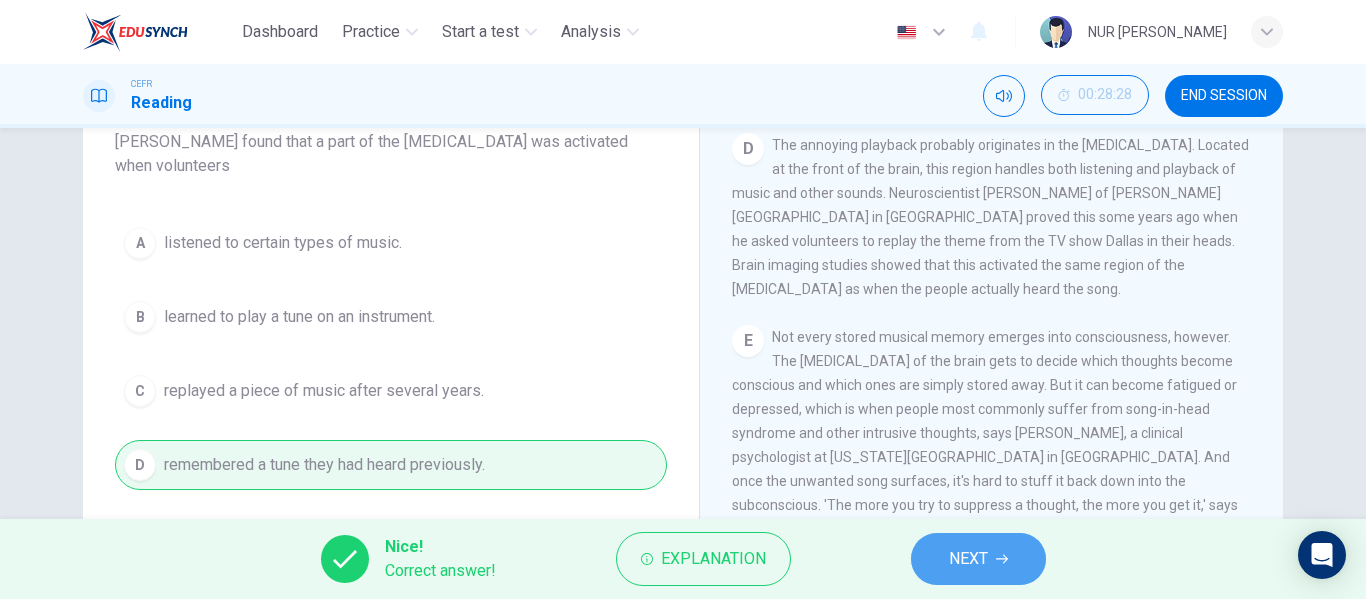 click on "NEXT" at bounding box center (968, 559) 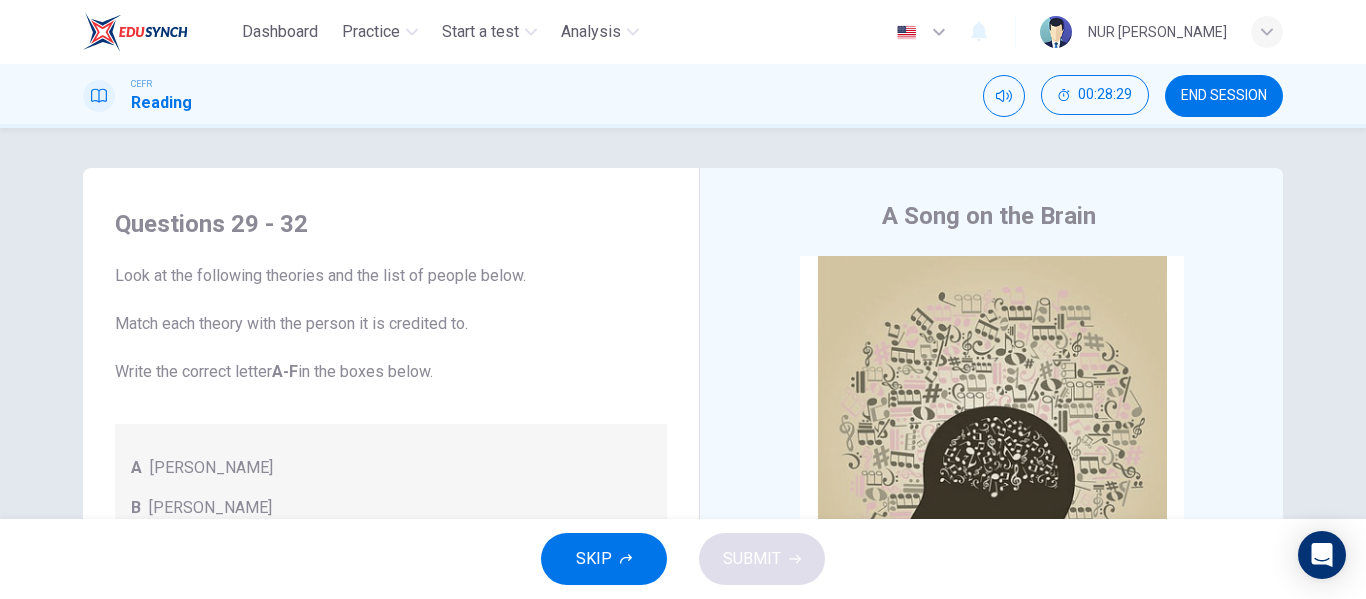 scroll, scrollTop: 0, scrollLeft: 0, axis: both 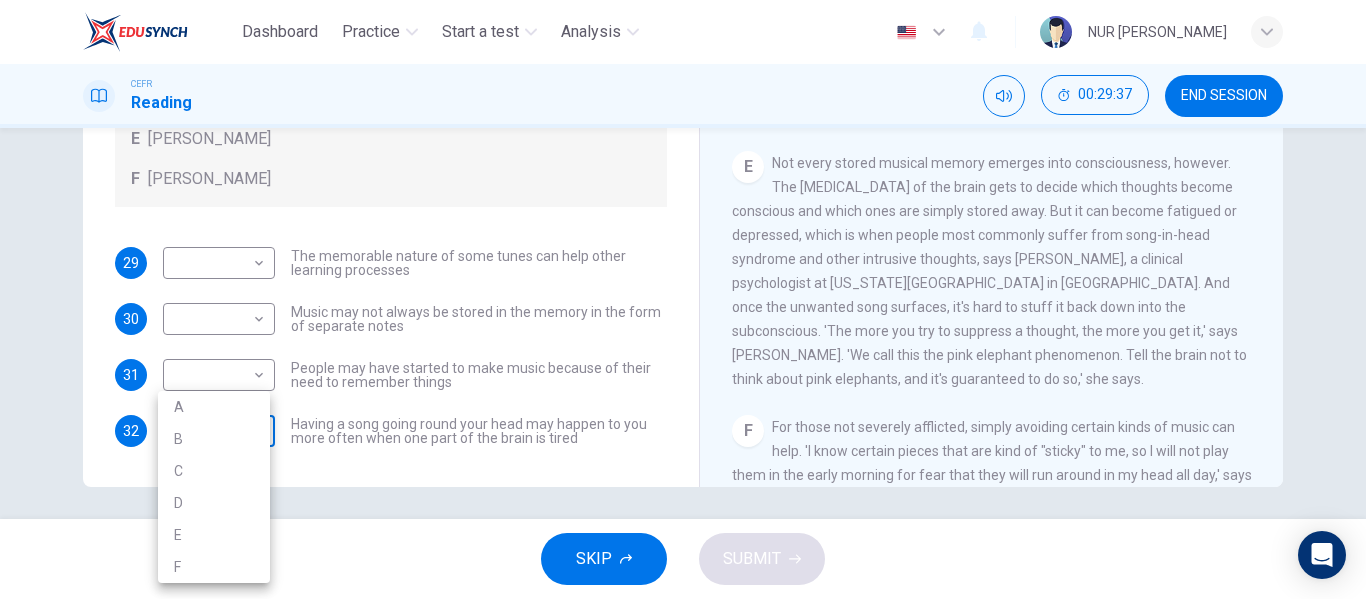 click on "Dashboard Practice Start a test Analysis English en ​ NUR [PERSON_NAME] ZUKI CEFR Reading 00:29:37 END SESSION Questions 29 - 32 Look at the following theories and the list of people below.
Match each theory with the person it is credited to.
Write the correct letter  A-F  in the boxes below. A [PERSON_NAME] B [PERSON_NAME] C [PERSON_NAME] D [PERSON_NAME] E [PERSON_NAME] F [PERSON_NAME] 29 ​ ​ The memorable nature of some tunes can help other learning processes 30 ​ ​ Music may not always be stored in the memory in the form of separate notes 31 ​ ​ People may have started to make music because of their need to remember things 32 ​ ​ Having a song going round your head may happen to you more often when one part of the brain is tired A Song on the Brain CLICK TO ZOOM Click to Zoom A B C D E F G H I SKIP SUBMIT Dashboard Practice Start a test Analysis Notifications © Copyright  2025
A B C D E F" at bounding box center (683, 299) 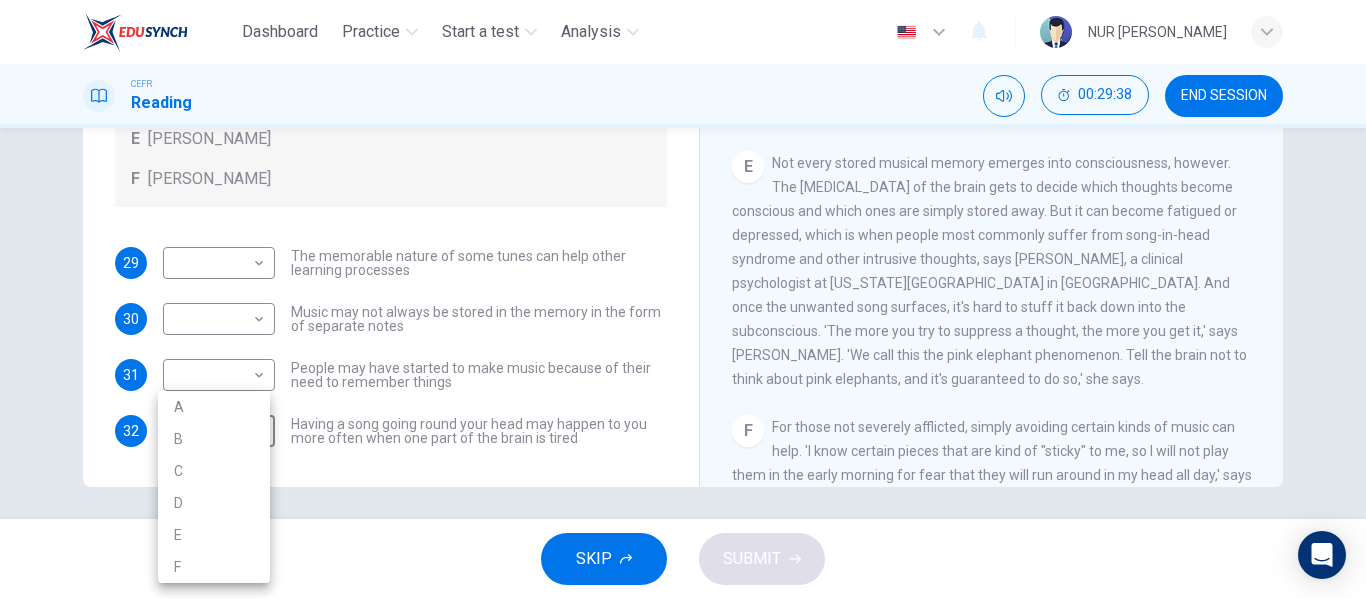 click at bounding box center (683, 299) 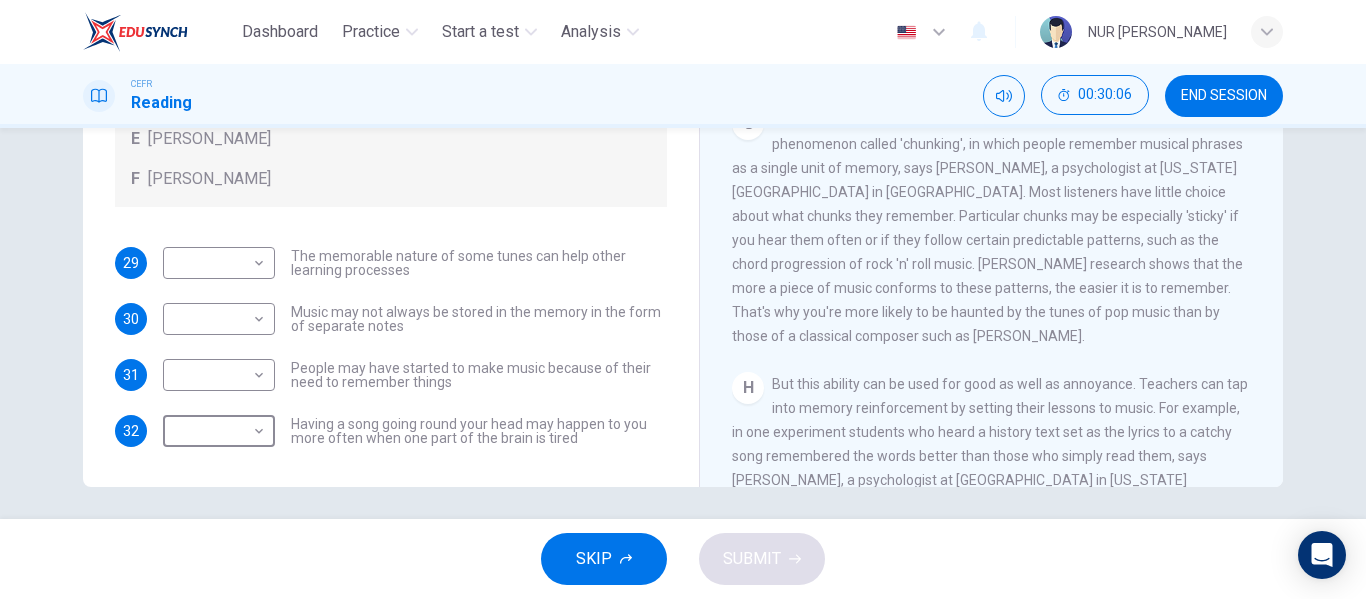 scroll, scrollTop: 1356, scrollLeft: 0, axis: vertical 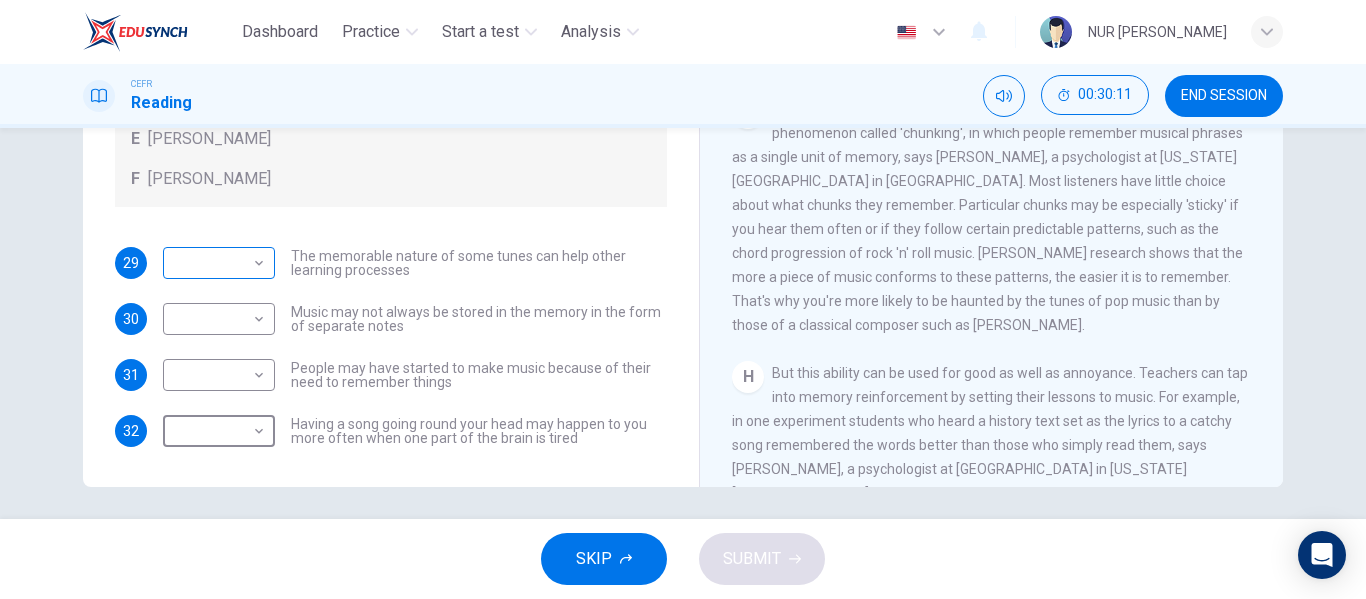click on "Dashboard Practice Start a test Analysis English en ​ NUR [PERSON_NAME] ZUKI CEFR Reading 00:30:11 END SESSION Questions 29 - 32 Look at the following theories and the list of people below.
Match each theory with the person it is credited to.
Write the correct letter  A-F  in the boxes below. A [PERSON_NAME] B [PERSON_NAME] C [PERSON_NAME] D [PERSON_NAME] E [PERSON_NAME] F [PERSON_NAME] 29 ​ ​ The memorable nature of some tunes can help other learning processes 30 ​ ​ Music may not always be stored in the memory in the form of separate notes 31 ​ ​ People may have started to make music because of their need to remember things 32 ​ ​ Having a song going round your head may happen to you more often when one part of the brain is tired A Song on the Brain CLICK TO ZOOM Click to Zoom A B C D E F G H I SKIP SUBMIT Dashboard Practice Start a test Analysis Notifications © Copyright  2025" at bounding box center [683, 299] 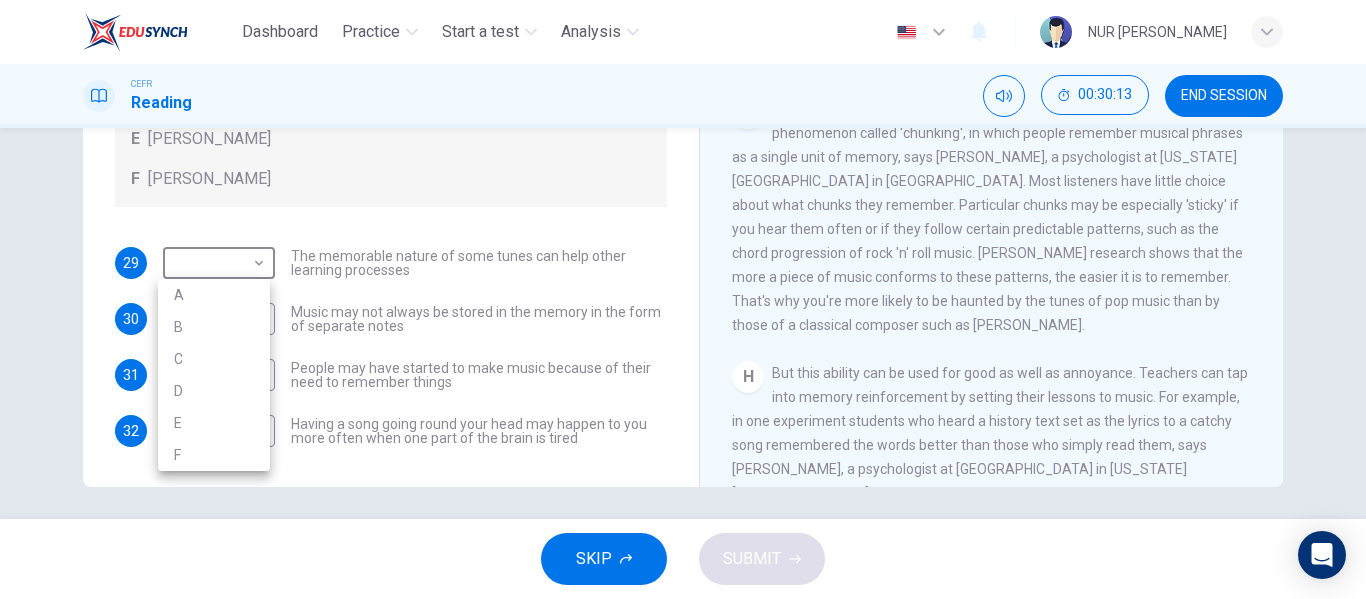 click at bounding box center [683, 299] 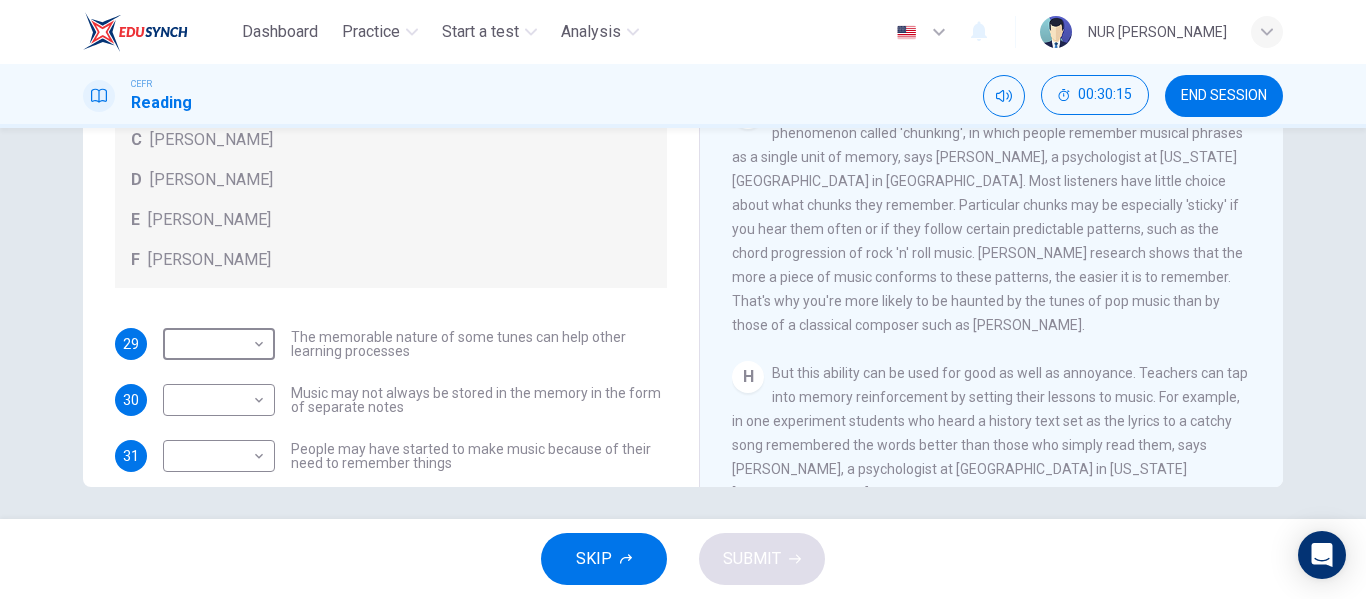 scroll, scrollTop: 34, scrollLeft: 0, axis: vertical 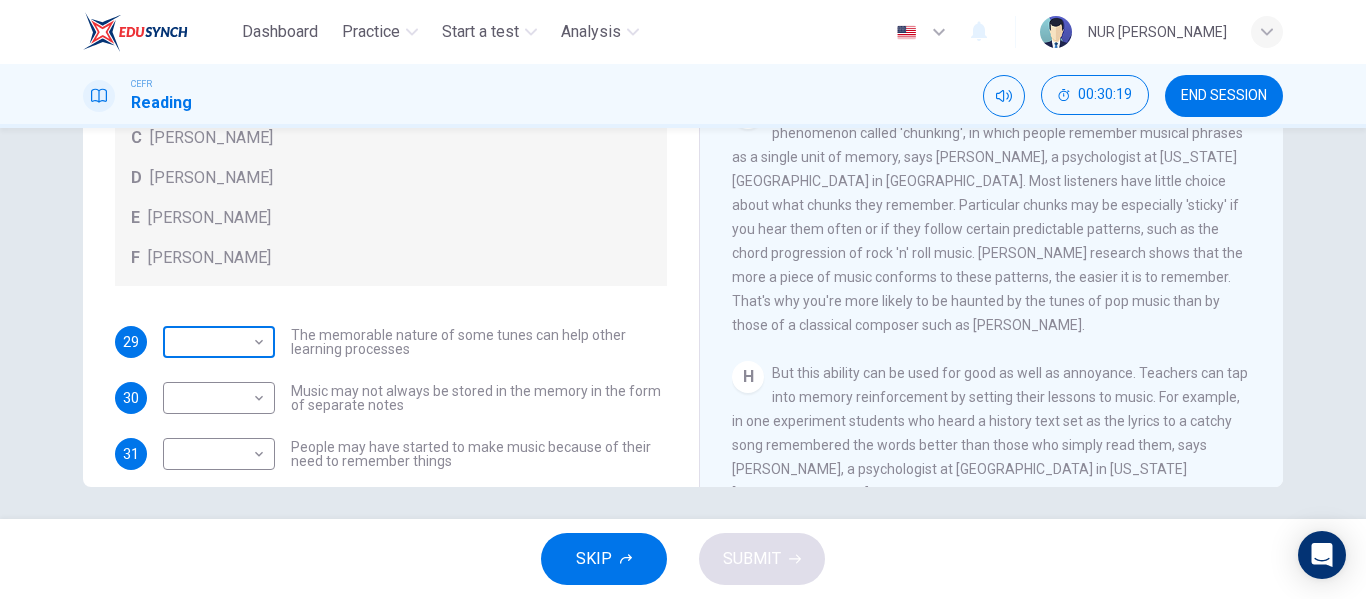 click on "Dashboard Practice Start a test Analysis English en ​ NUR [PERSON_NAME] ZUKI CEFR Reading 00:30:19 END SESSION Questions 29 - 32 Look at the following theories and the list of people below.
Match each theory with the person it is credited to.
Write the correct letter  A-F  in the boxes below. A [PERSON_NAME] B [PERSON_NAME] C [PERSON_NAME] D [PERSON_NAME] E [PERSON_NAME] F [PERSON_NAME] 29 ​ ​ The memorable nature of some tunes can help other learning processes 30 ​ ​ Music may not always be stored in the memory in the form of separate notes 31 ​ ​ People may have started to make music because of their need to remember things 32 ​ ​ Having a song going round your head may happen to you more often when one part of the brain is tired A Song on the Brain CLICK TO ZOOM Click to Zoom A B C D E F G H I SKIP SUBMIT Dashboard Practice Start a test Analysis Notifications © Copyright  2025" at bounding box center (683, 299) 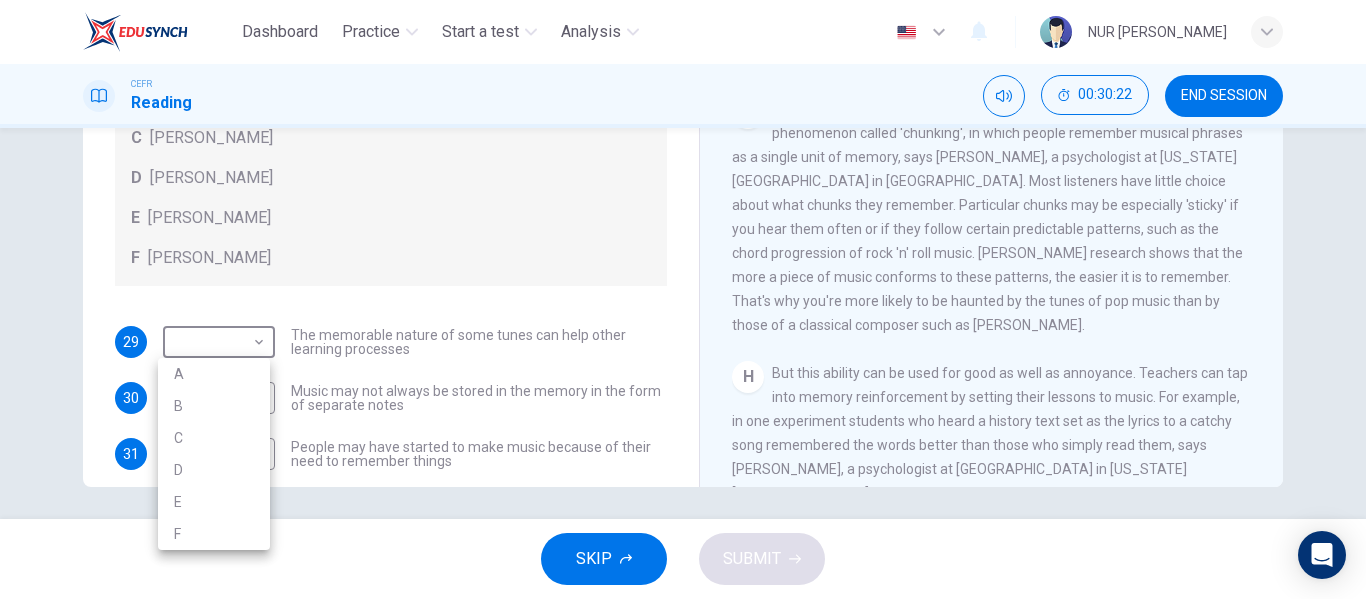 click on "D" at bounding box center (214, 470) 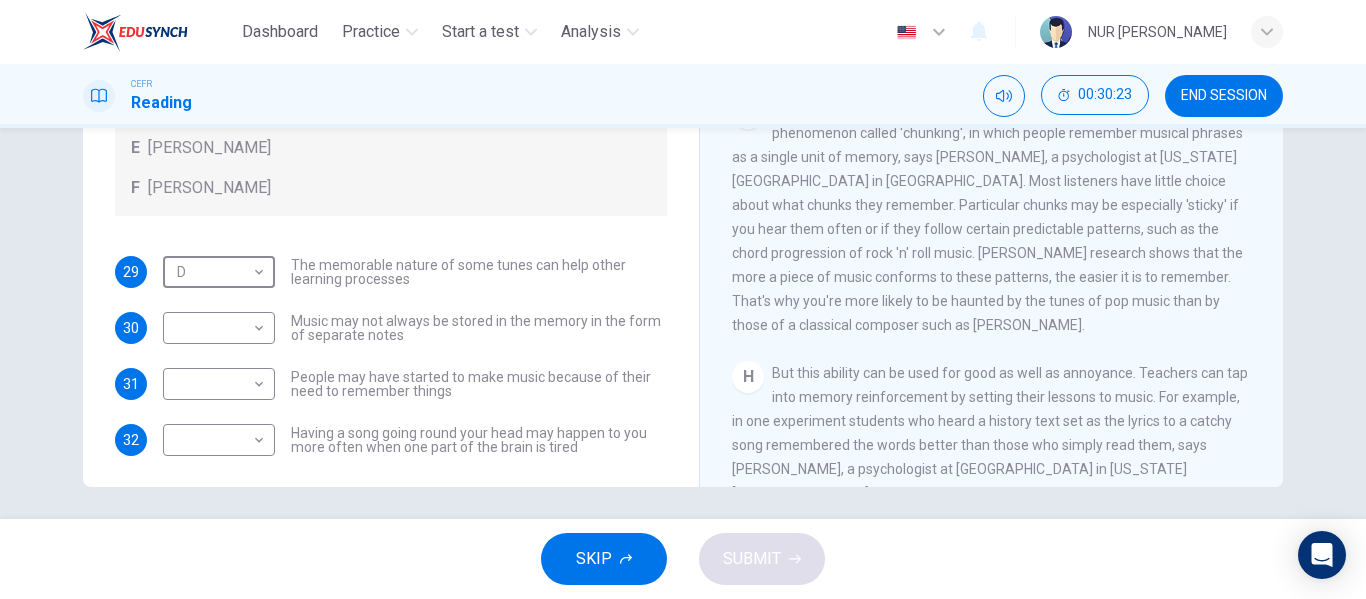 scroll, scrollTop: 105, scrollLeft: 0, axis: vertical 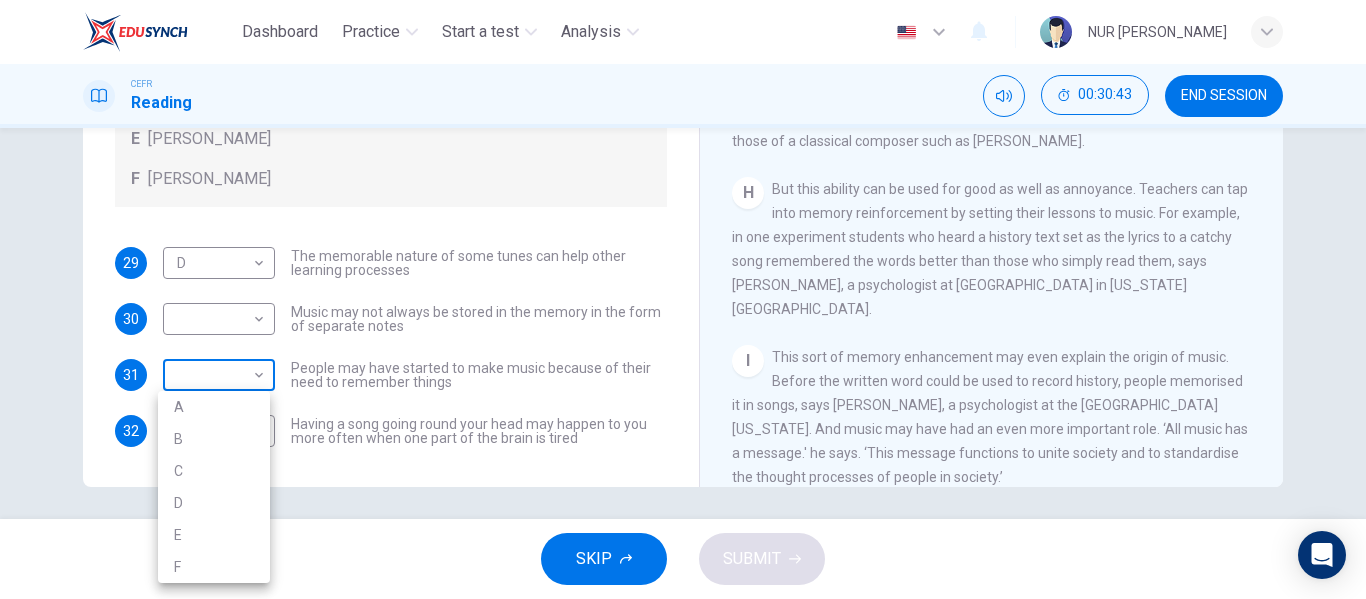 click on "Dashboard Practice Start a test Analysis English en ​ NUR [PERSON_NAME] ZUKI CEFR Reading 00:30:43 END SESSION Questions 29 - 32 Look at the following theories and the list of people below.
Match each theory with the person it is credited to.
Write the correct letter  A-F  in the boxes below. A [PERSON_NAME] B [PERSON_NAME] C [PERSON_NAME] D [PERSON_NAME] E [PERSON_NAME] F [PERSON_NAME] 29 D D ​ The memorable nature of some tunes can help other learning processes 30 ​ ​ Music may not always be stored in the memory in the form of separate notes 31 ​ ​ People may have started to make music because of their need to remember things 32 ​ ​ Having a song going round your head may happen to you more often when one part of the brain is tired A Song on the Brain CLICK TO ZOOM Click to Zoom A B C D E F G H I SKIP SUBMIT Dashboard Practice Start a test Analysis Notifications © Copyright  2025
A B C D E F" at bounding box center (683, 299) 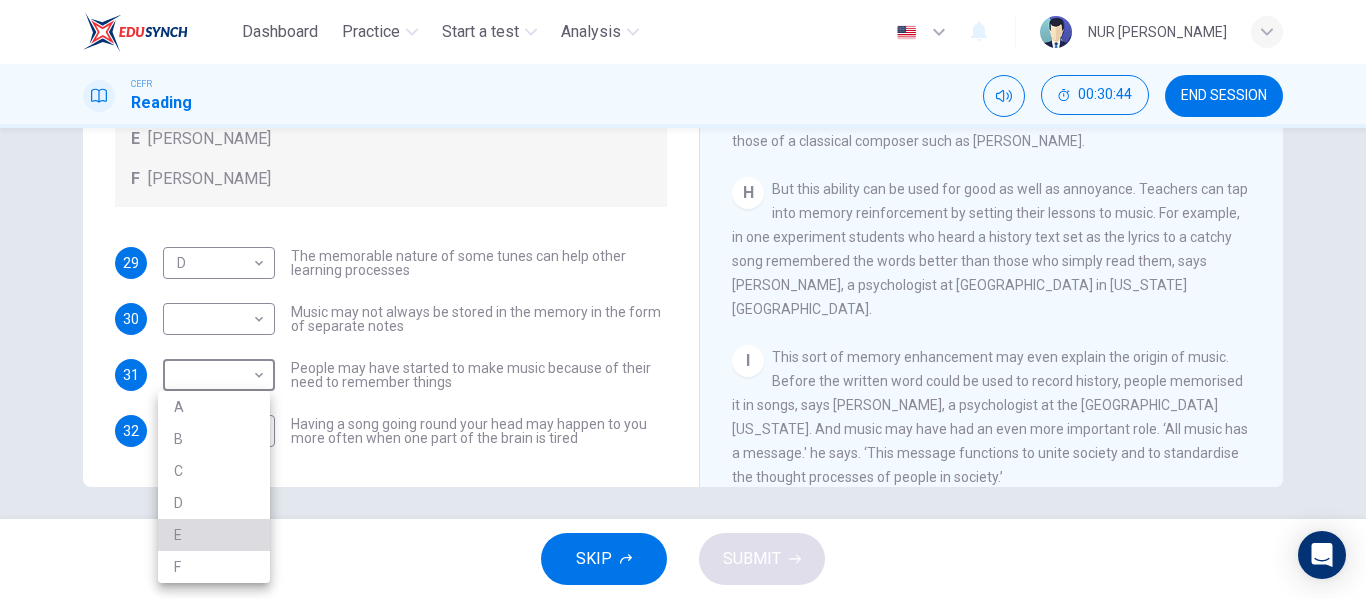 click on "E" at bounding box center [214, 535] 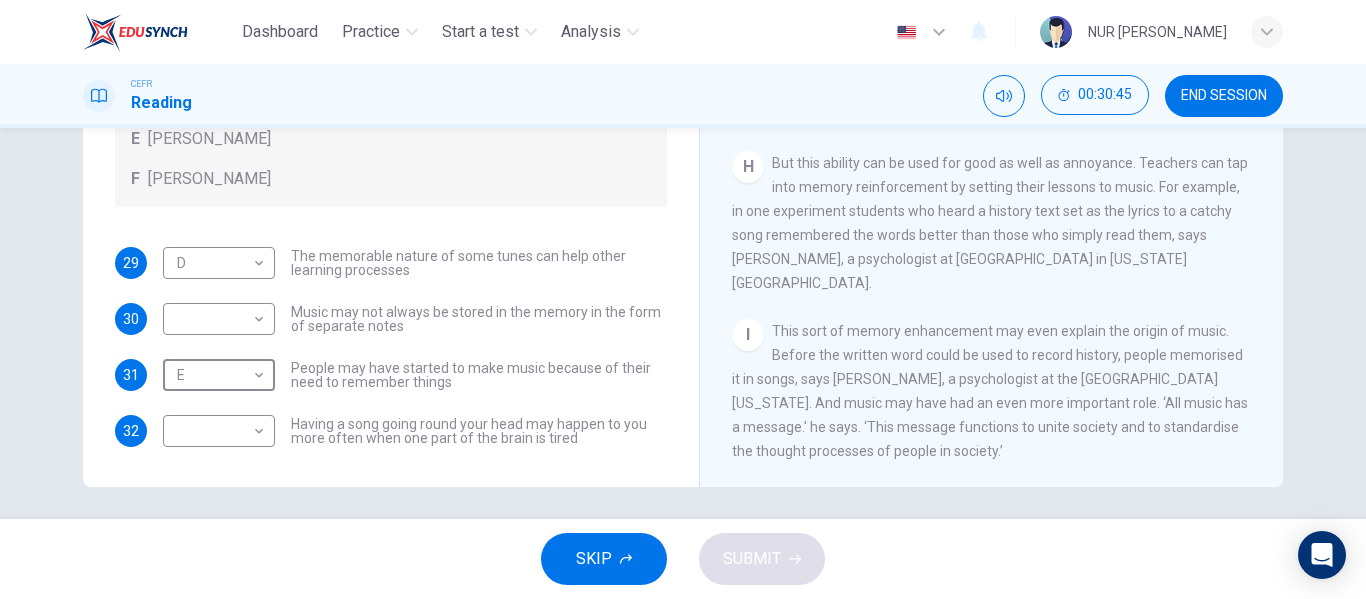scroll, scrollTop: 1605, scrollLeft: 0, axis: vertical 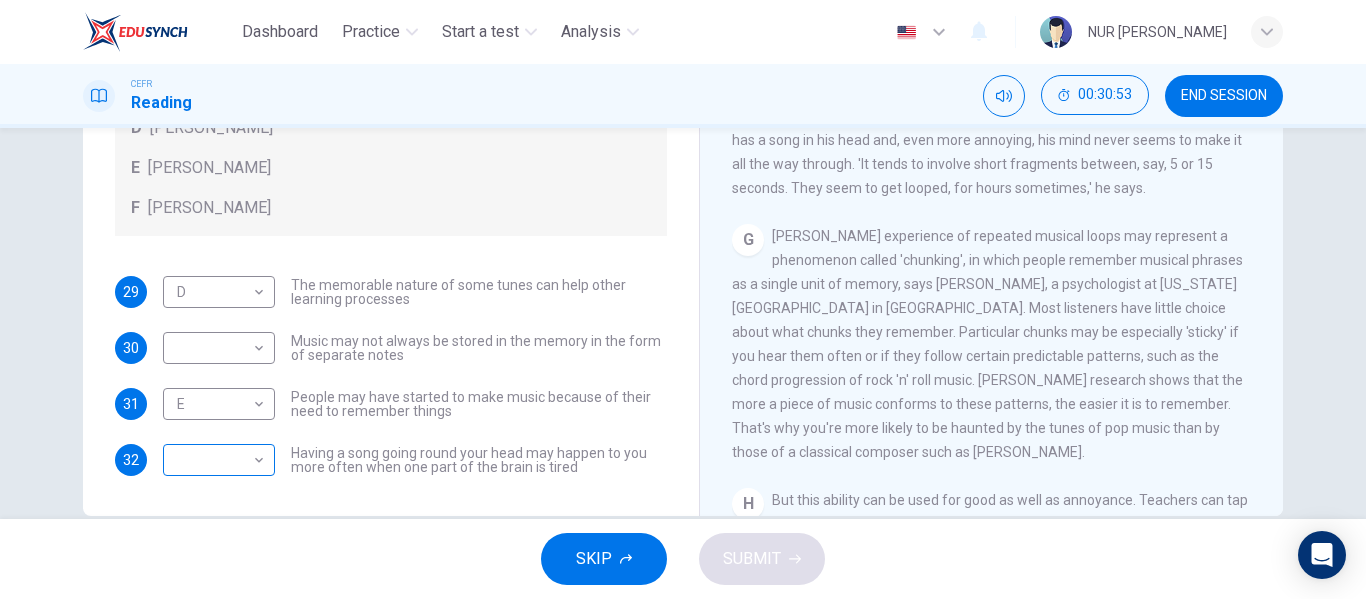 click on "​ ​" at bounding box center (219, 460) 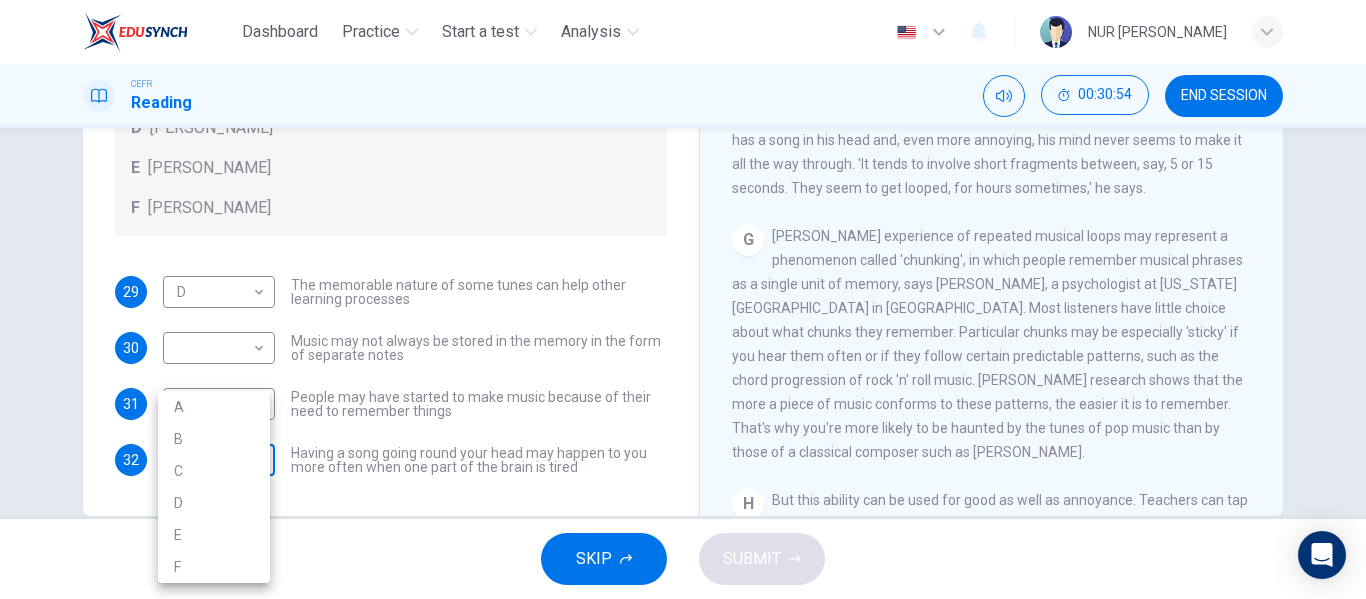 click on "Dashboard Practice Start a test Analysis English en ​ NUR [PERSON_NAME] ZUKI CEFR Reading 00:30:54 END SESSION Questions 29 - 32 Look at the following theories and the list of people below.
Match each theory with the person it is credited to.
Write the correct letter  A-F  in the boxes below. A [PERSON_NAME] B [PERSON_NAME] C [PERSON_NAME] D [PERSON_NAME] E [PERSON_NAME] F [PERSON_NAME] 29 D D ​ The memorable nature of some tunes can help other learning processes 30 ​ ​ Music may not always be stored in the memory in the form of separate notes 31 E E ​ People may have started to make music because of their need to remember things 32 ​ ​ Having a song going round your head may happen to you more often when one part of the brain is tired A Song on the Brain CLICK TO ZOOM Click to Zoom A B C D E F G H I SKIP SUBMIT Dashboard Practice Start a test Analysis Notifications © Copyright  2025
A B C D E F" at bounding box center [683, 299] 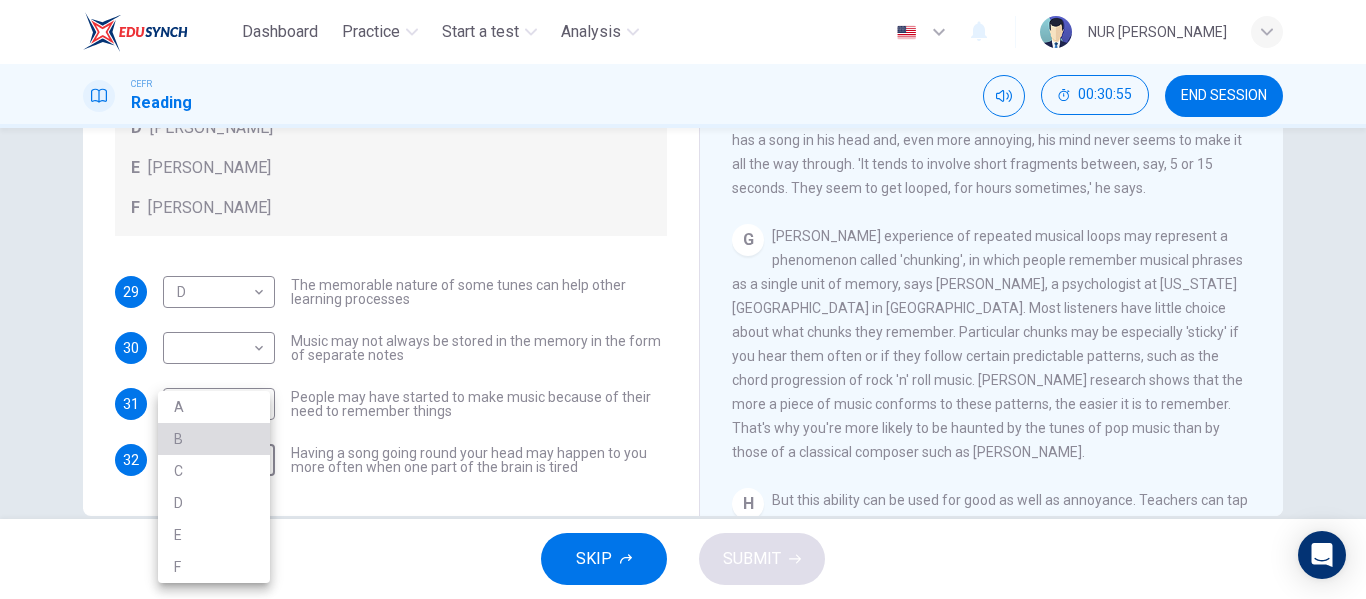 click on "B" at bounding box center [214, 439] 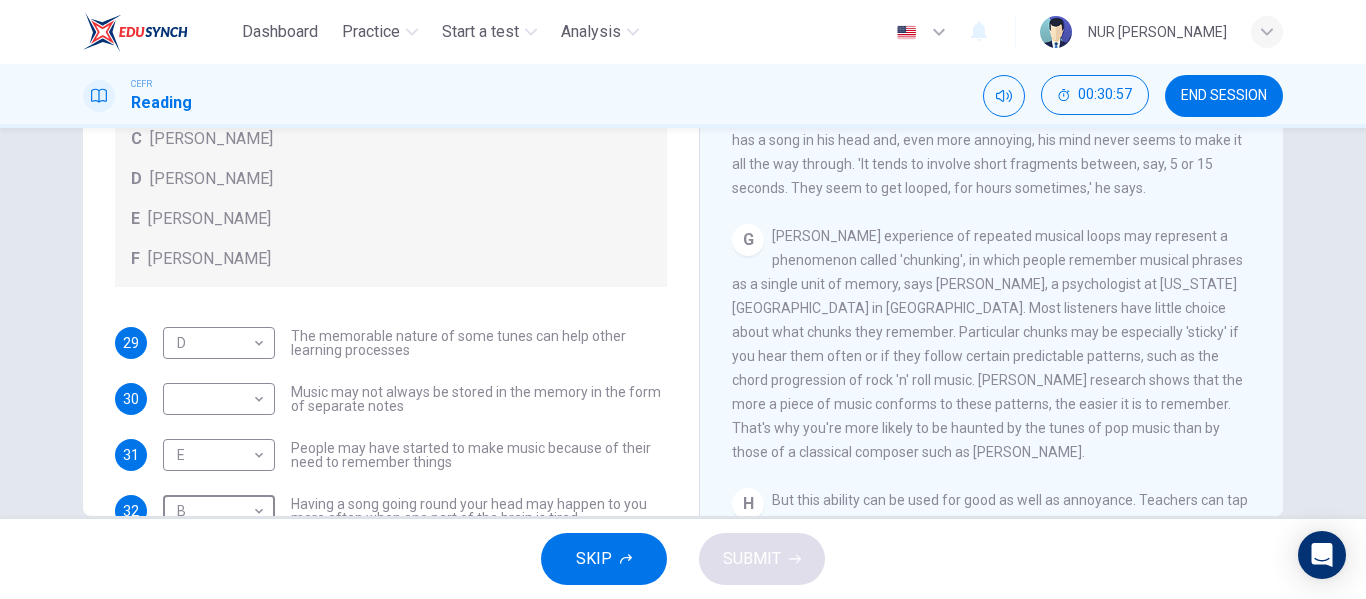 scroll, scrollTop: 61, scrollLeft: 0, axis: vertical 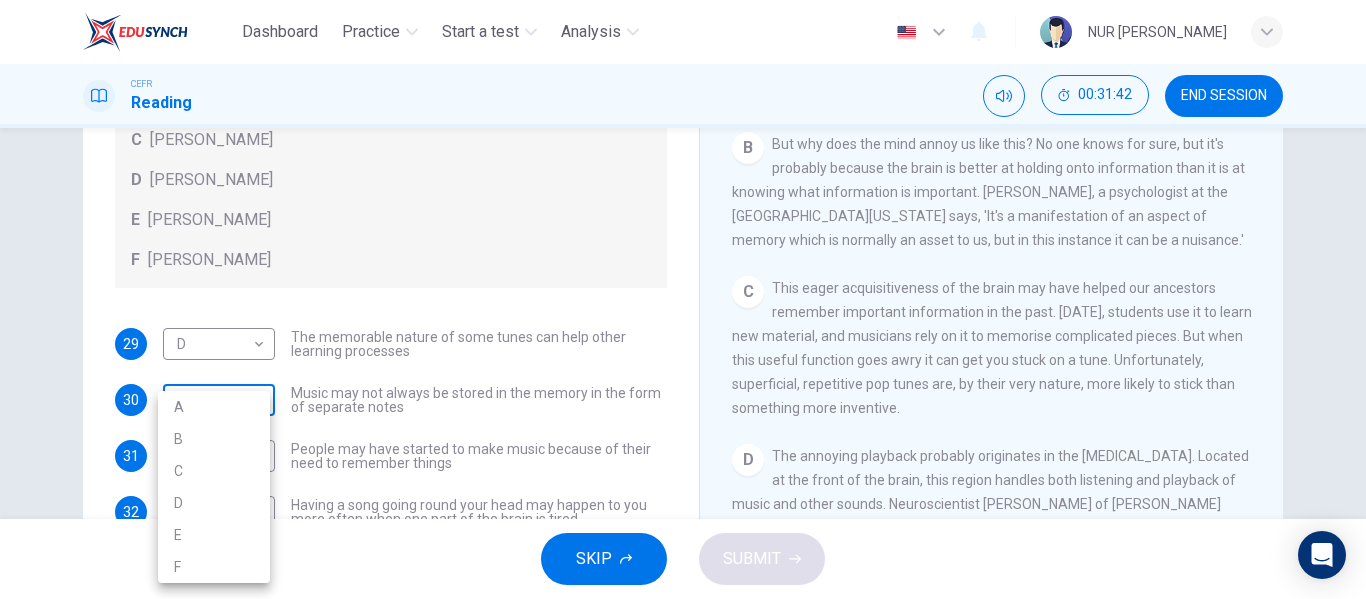 click on "Dashboard Practice Start a test Analysis English en ​ NUR [PERSON_NAME] ZUKI CEFR Reading 00:31:42 END SESSION Questions 29 - 32 Look at the following theories and the list of people below.
Match each theory with the person it is credited to.
Write the correct letter  A-F  in the boxes below. A [PERSON_NAME] B [PERSON_NAME] C [PERSON_NAME] D [PERSON_NAME] E [PERSON_NAME] F [PERSON_NAME] 29 D D ​ The memorable nature of some tunes can help other learning processes 30 ​ ​ Music may not always be stored in the memory in the form of separate notes 31 E E ​ People may have started to make music because of their need to remember things 32 B B ​ Having a song going round your head may happen to you more often when one part of the brain is tired A Song on the Brain CLICK TO ZOOM Click to Zoom A B C D E F G H I SKIP SUBMIT Dashboard Practice Start a test Analysis Notifications © Copyright  2025
A B C D E F" at bounding box center (683, 299) 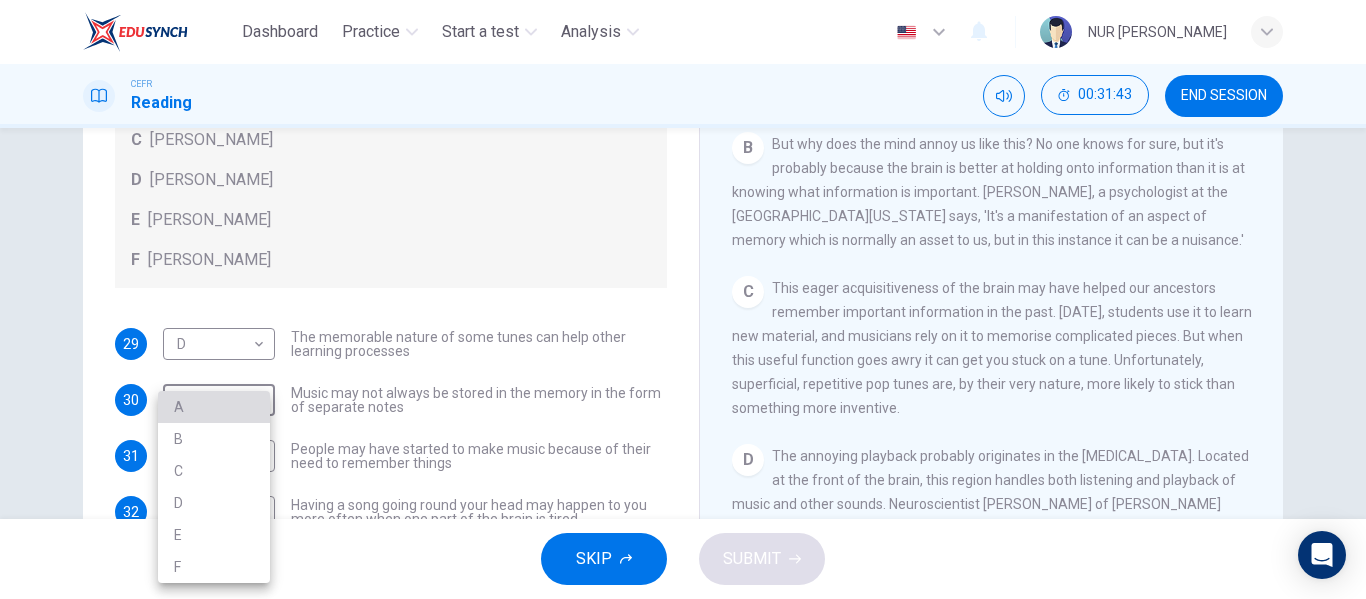 click on "A" at bounding box center [214, 407] 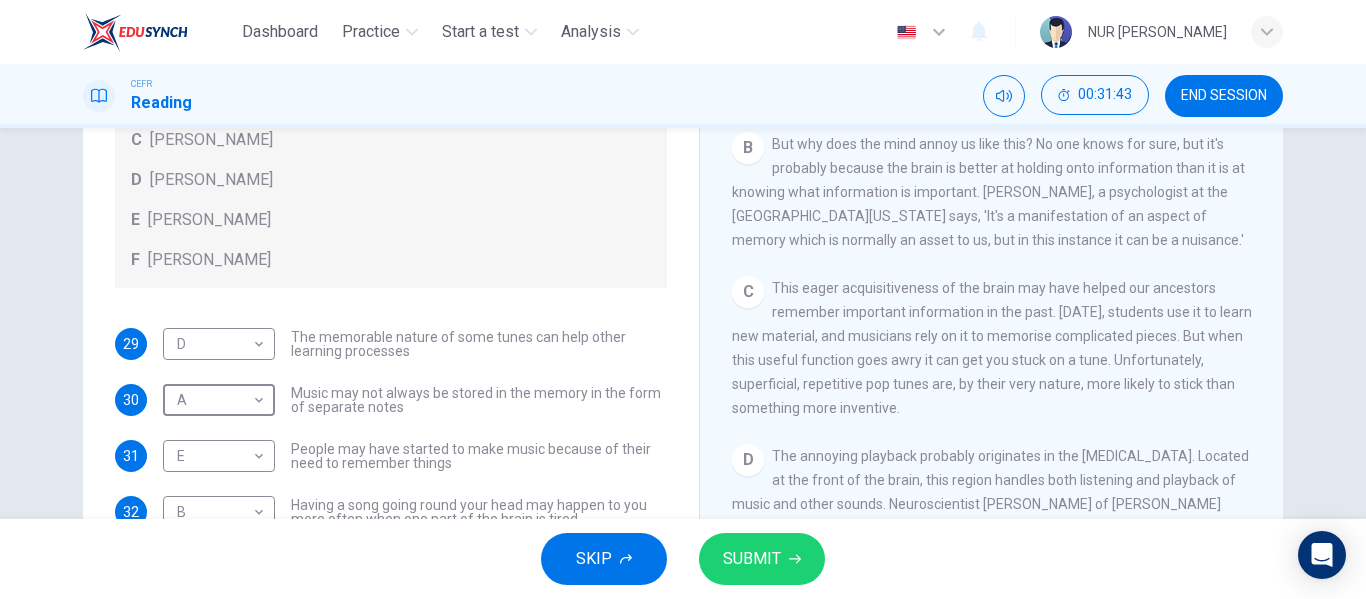 scroll, scrollTop: 0, scrollLeft: 0, axis: both 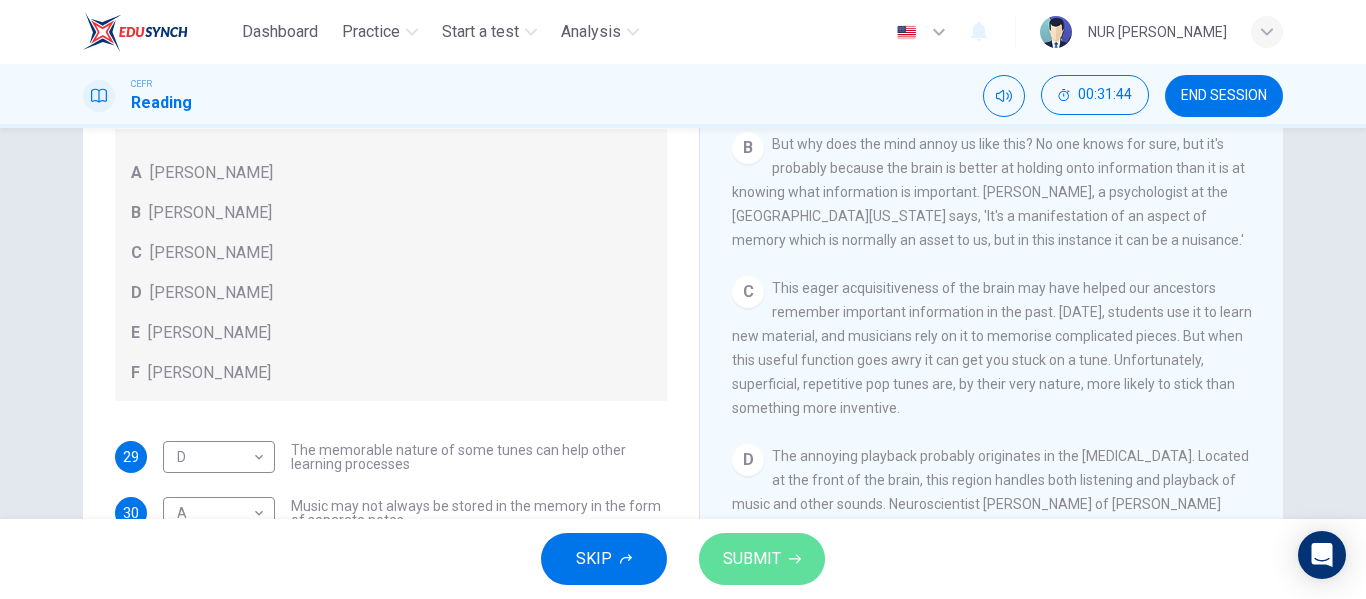 click on "SUBMIT" at bounding box center (752, 559) 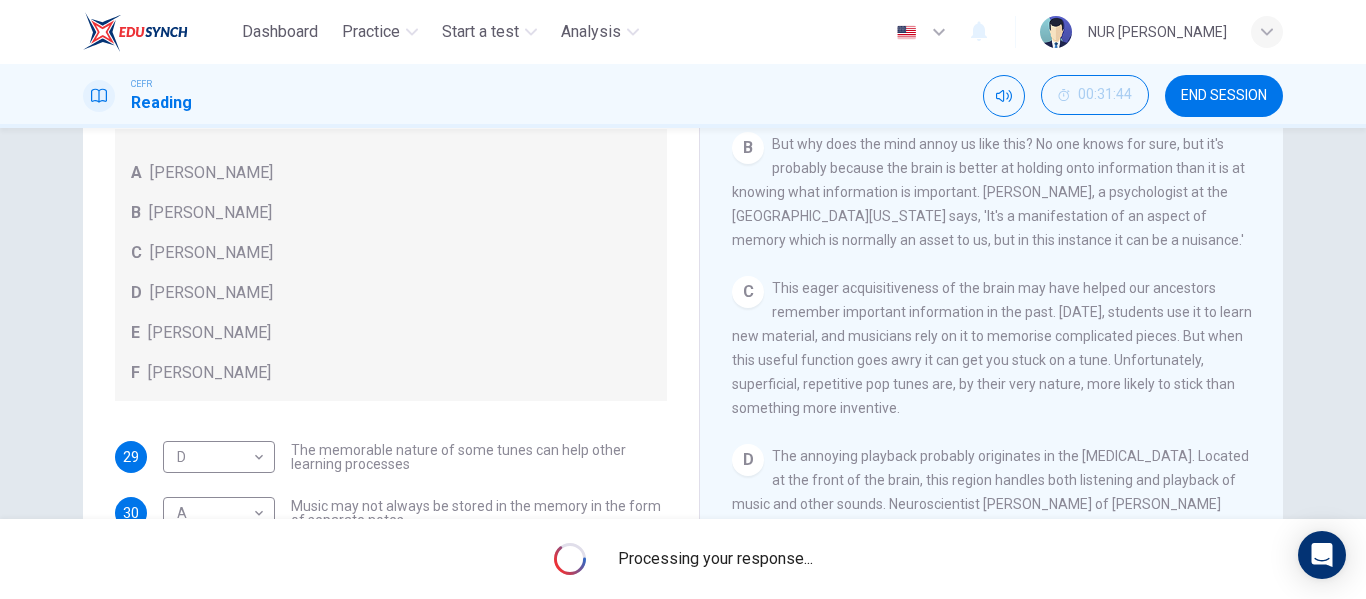 scroll, scrollTop: 113, scrollLeft: 0, axis: vertical 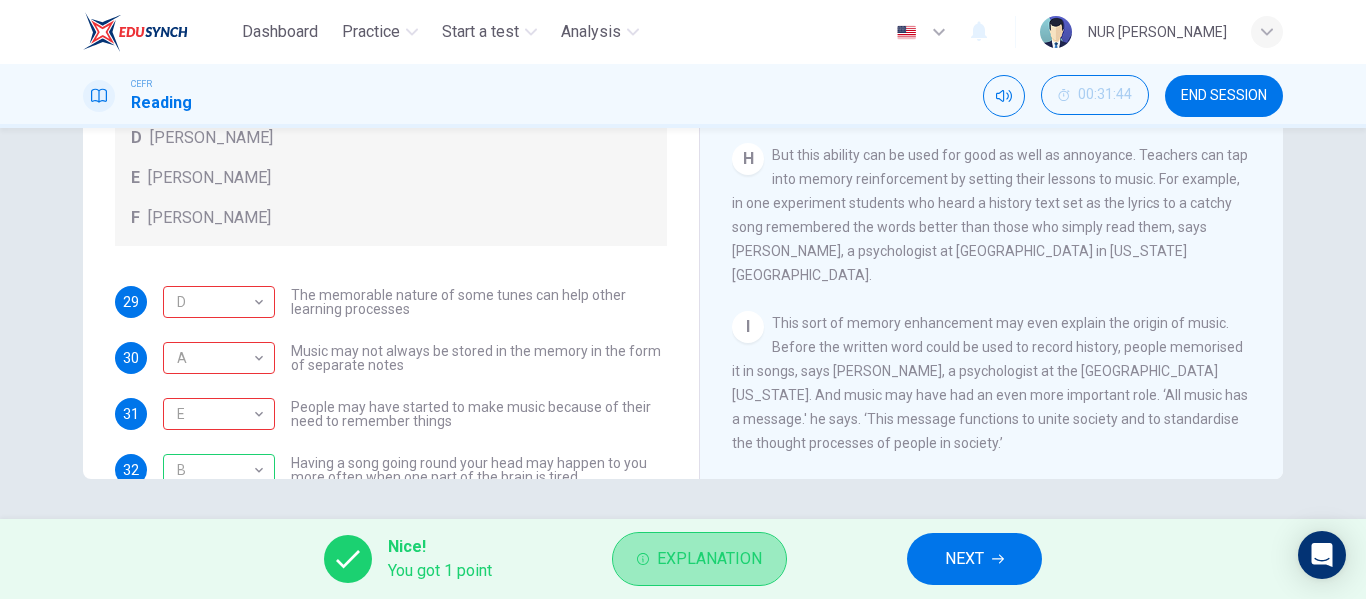 click on "Explanation" at bounding box center [709, 559] 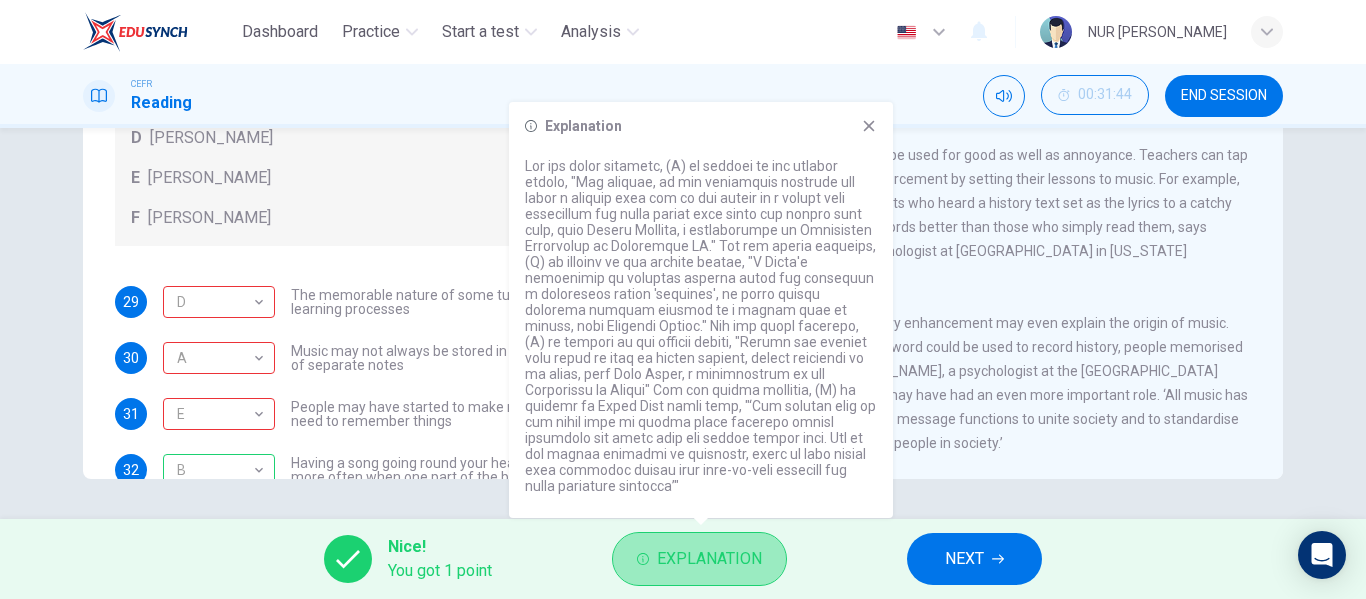 click on "Explanation" at bounding box center [709, 559] 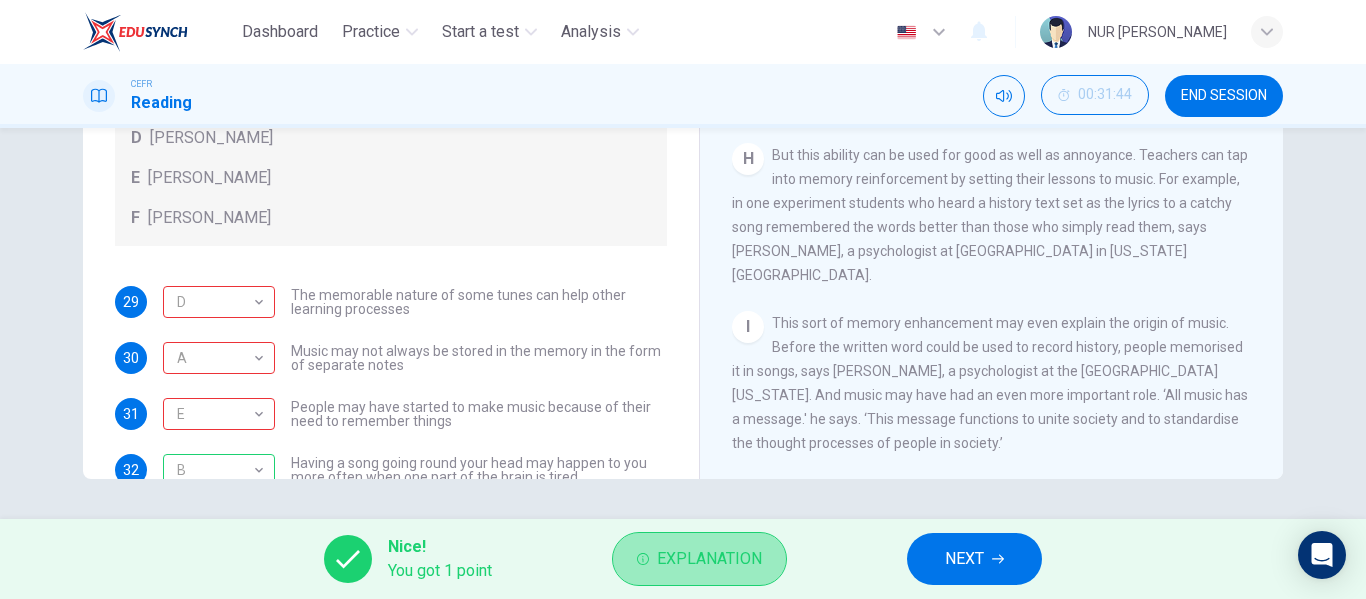 click on "Explanation" at bounding box center [709, 559] 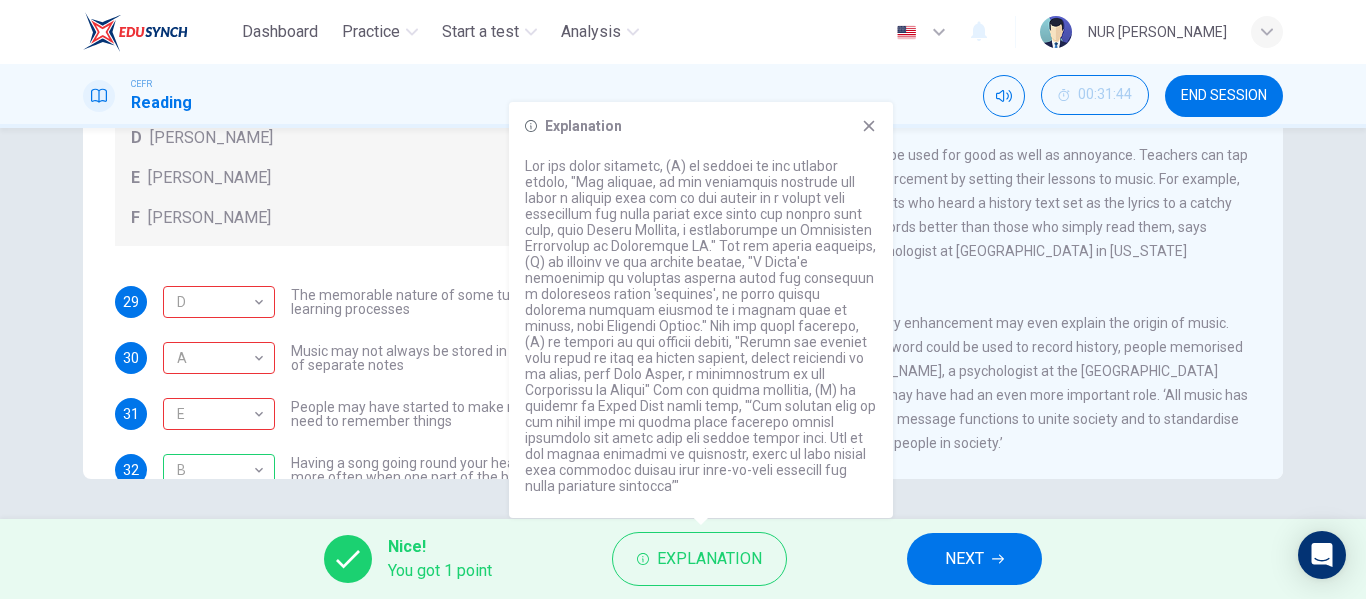 click on "Nice! You got 1
point Explanation NEXT" at bounding box center [683, 559] 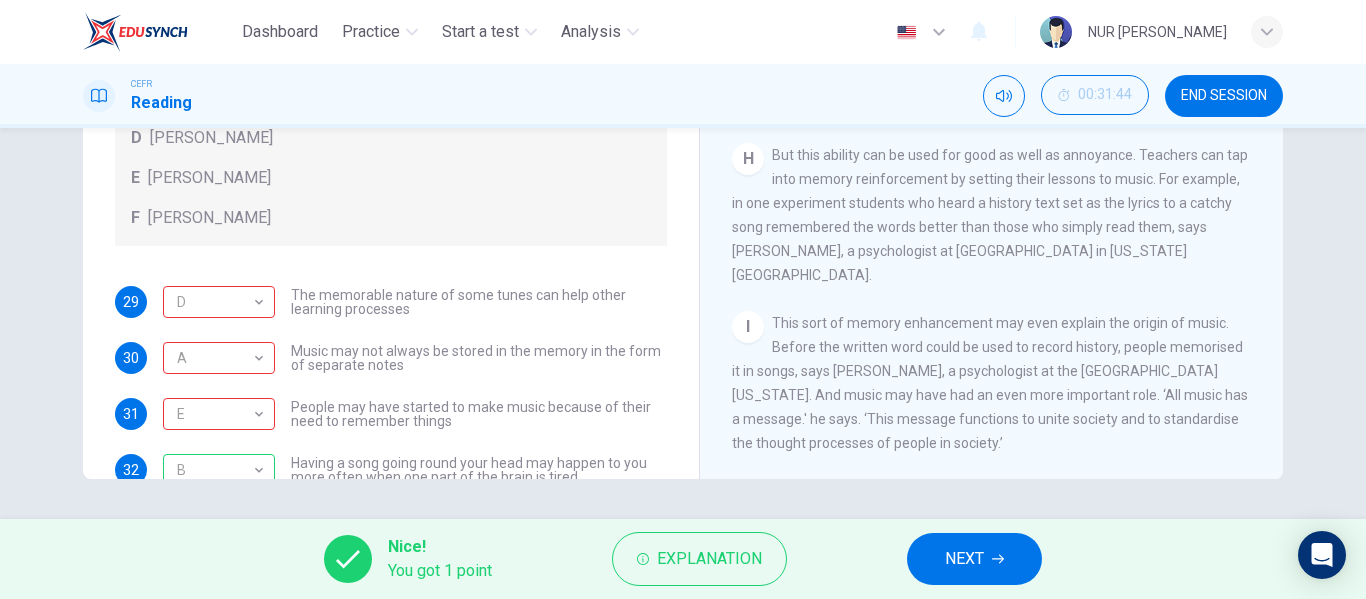 click on "Nice! You got 1
point Explanation NEXT" at bounding box center (683, 559) 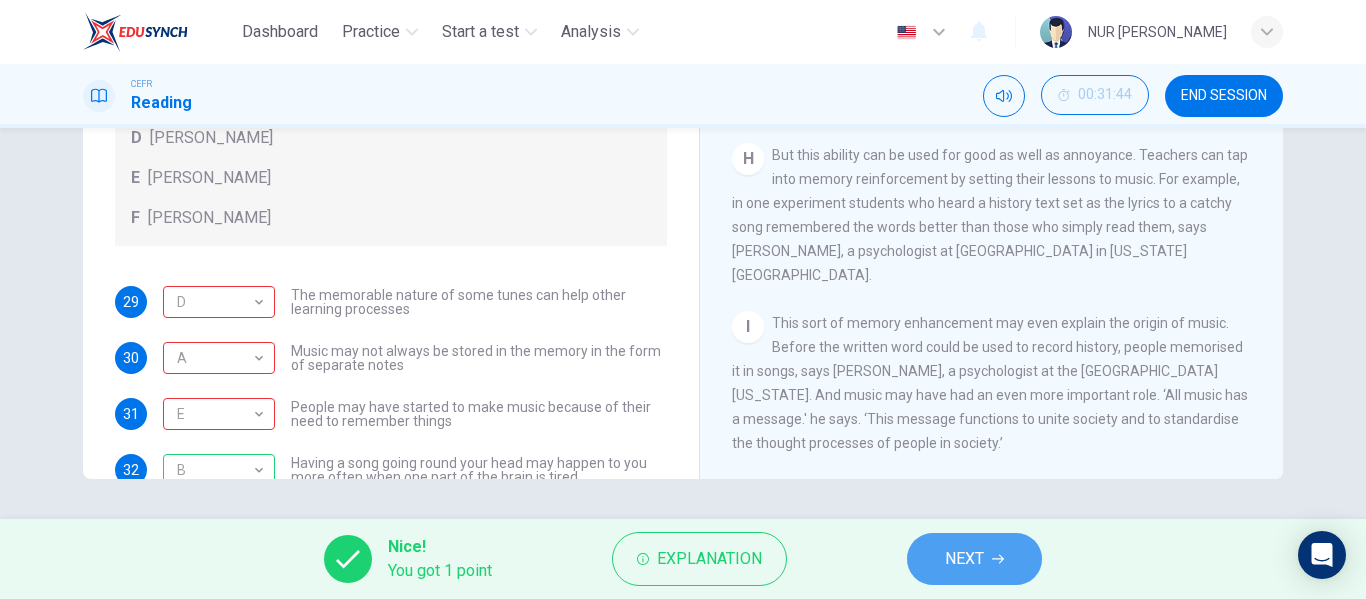 click on "NEXT" at bounding box center [964, 559] 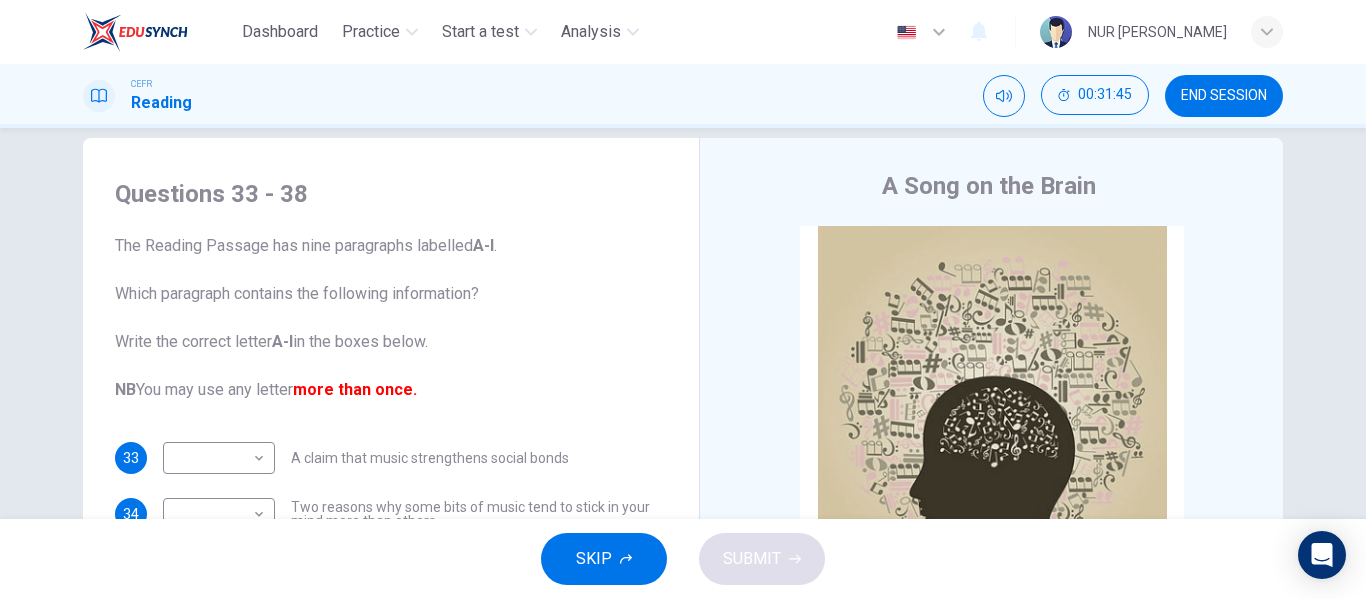 scroll, scrollTop: 20, scrollLeft: 0, axis: vertical 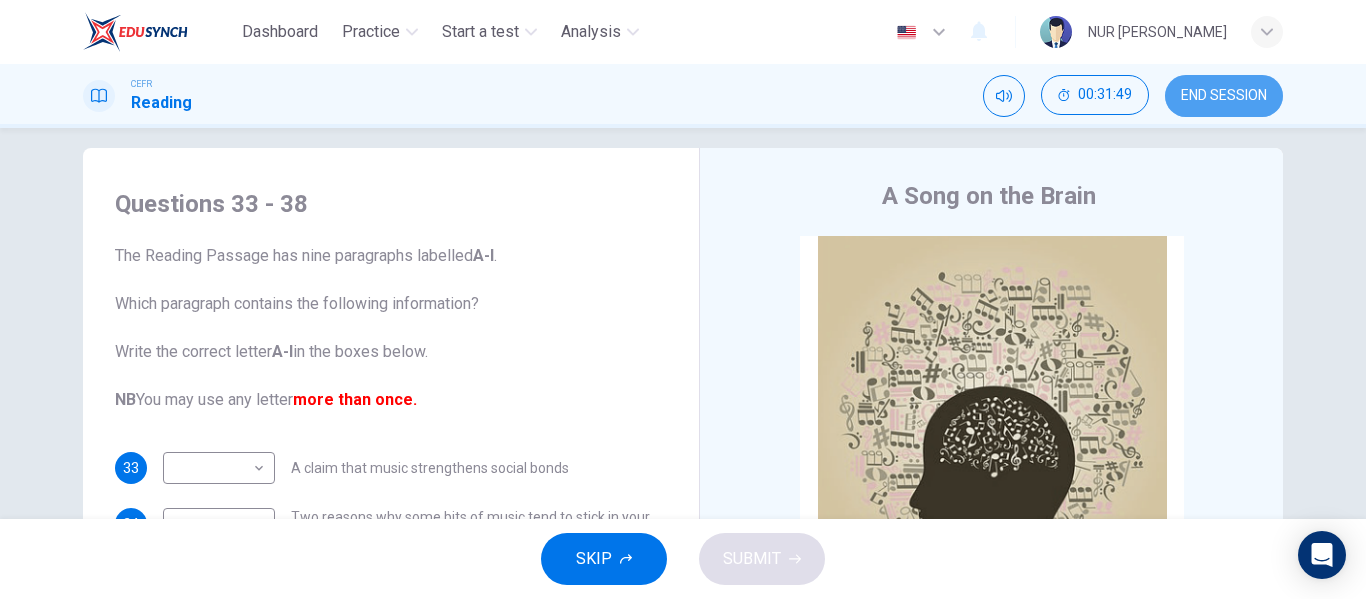 click on "END SESSION" at bounding box center (1224, 96) 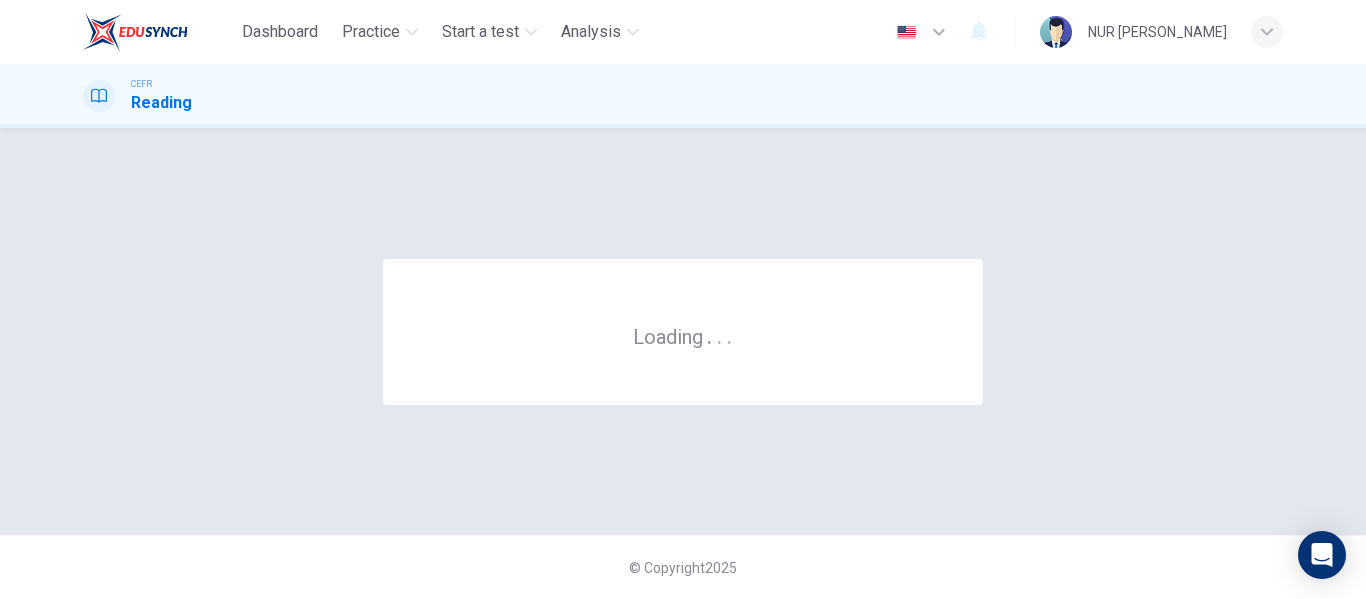 scroll, scrollTop: 0, scrollLeft: 0, axis: both 